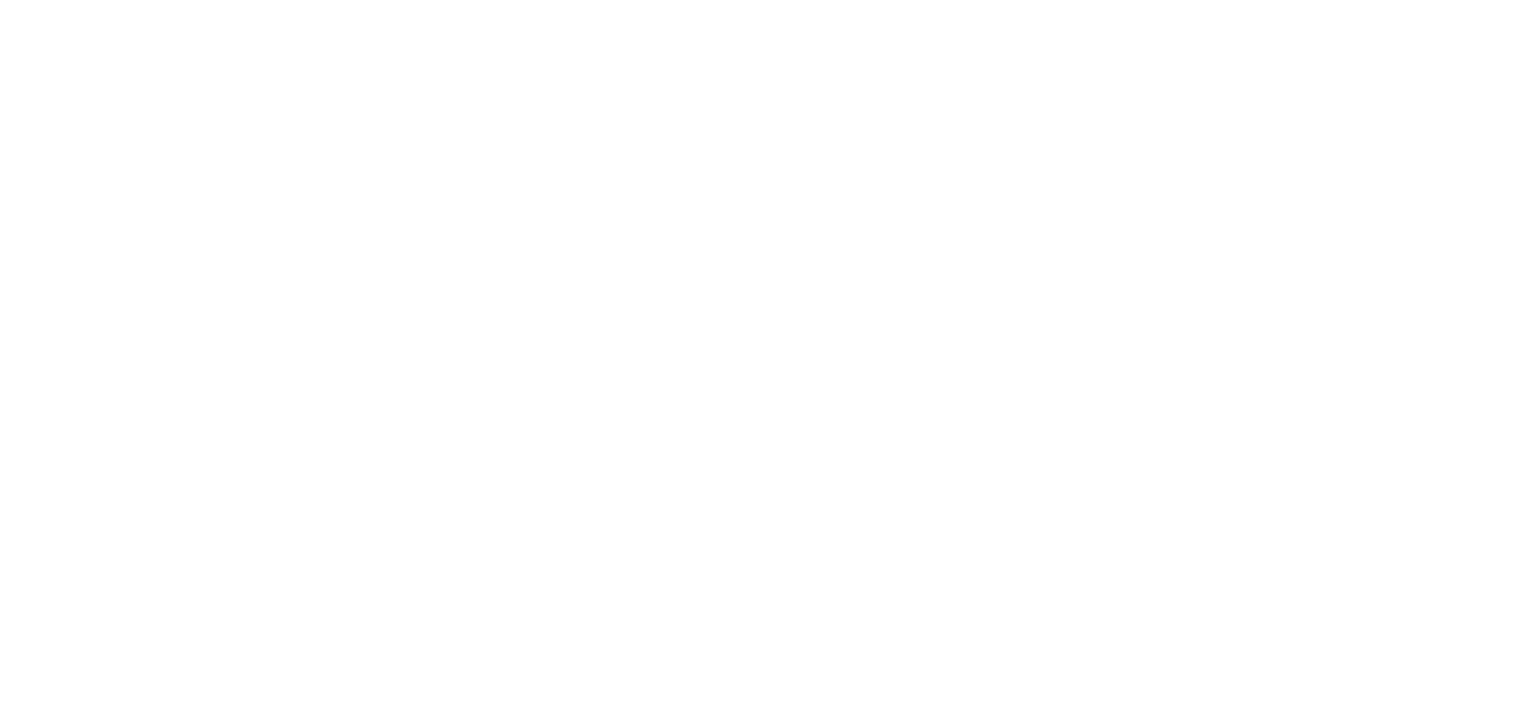 scroll, scrollTop: 0, scrollLeft: 0, axis: both 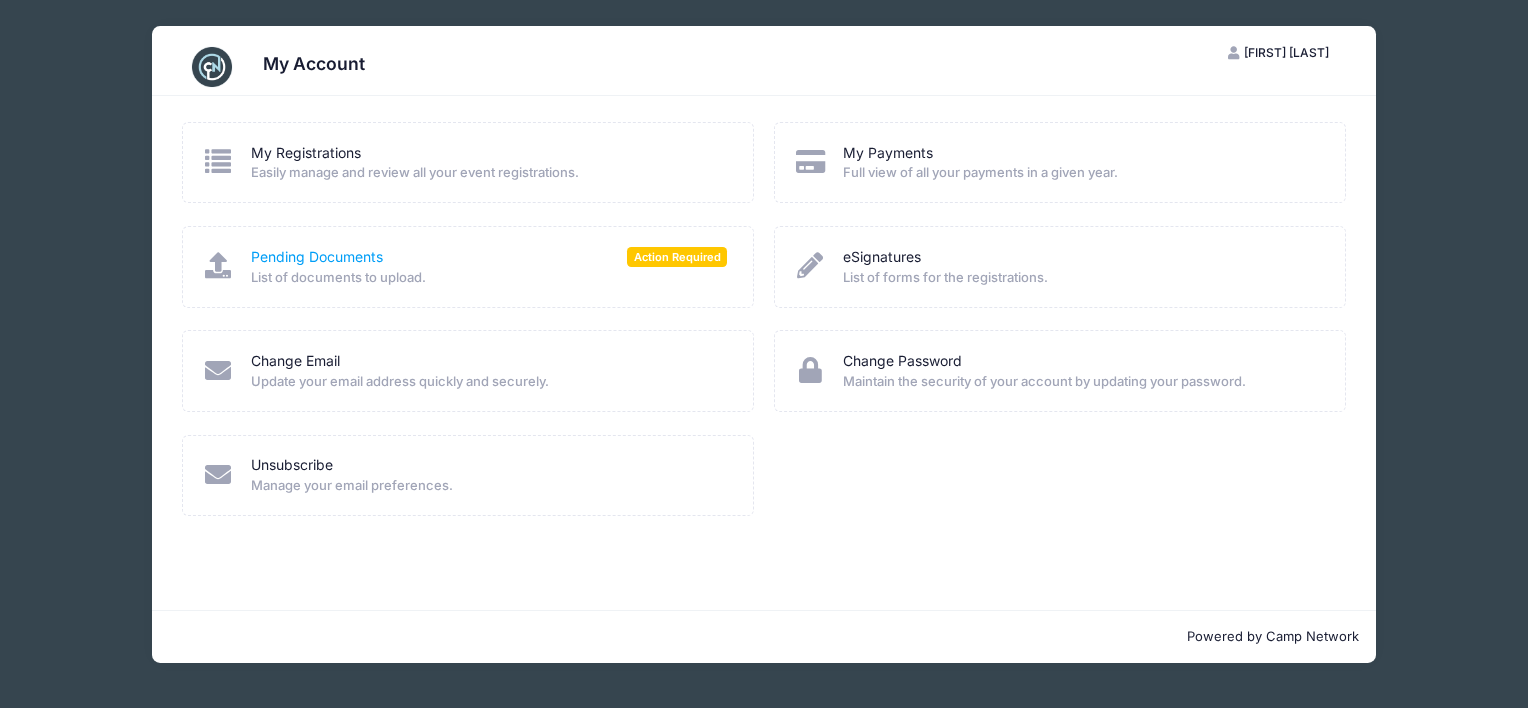 click on "Pending Documents" at bounding box center (317, 257) 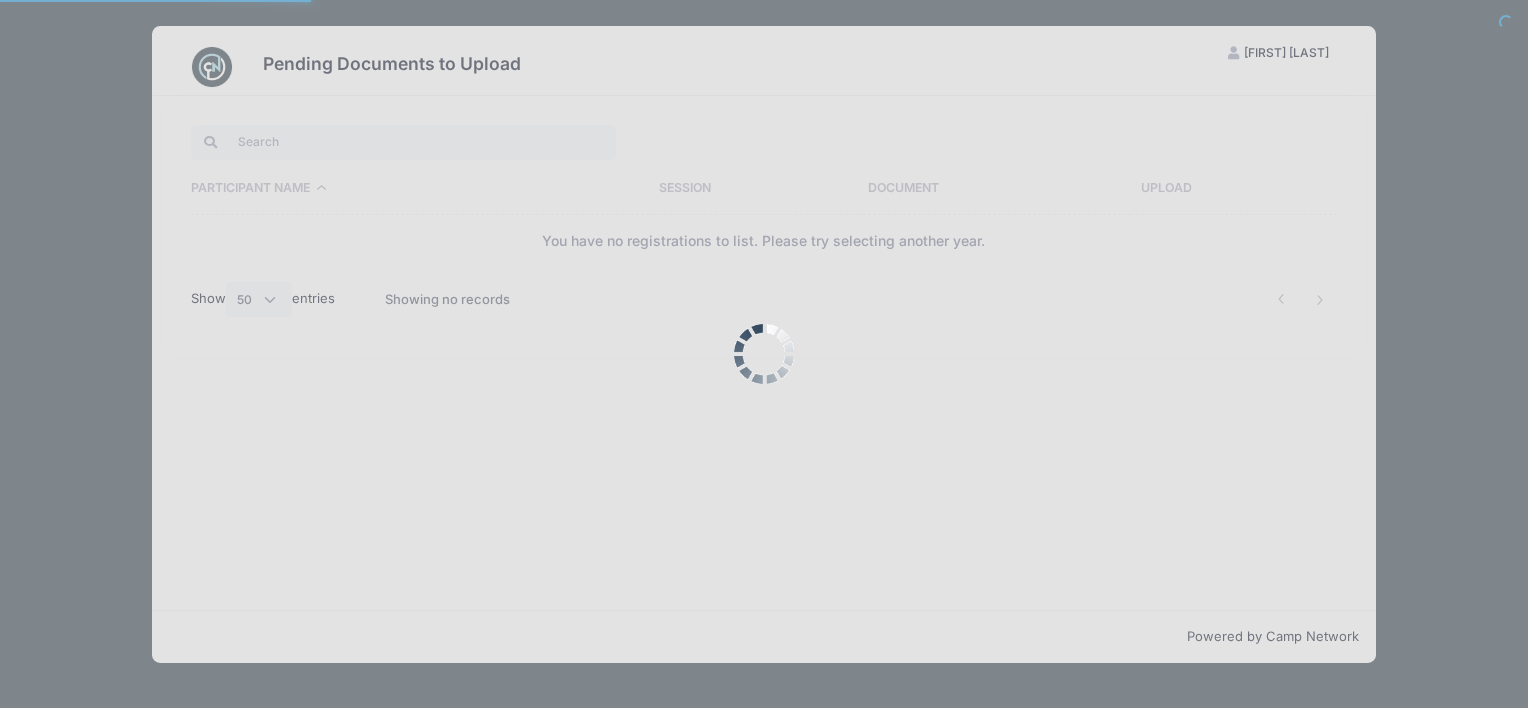 select on "50" 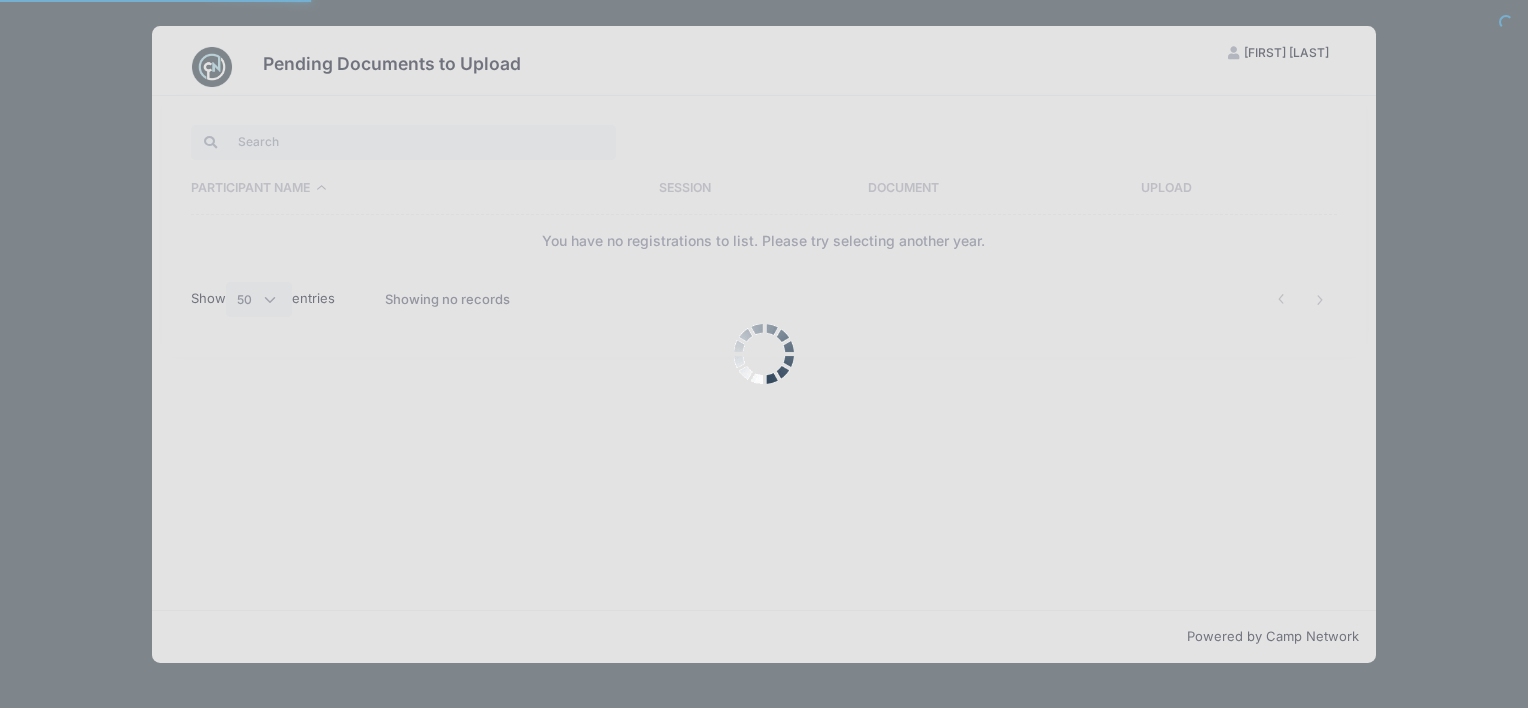 scroll, scrollTop: 0, scrollLeft: 0, axis: both 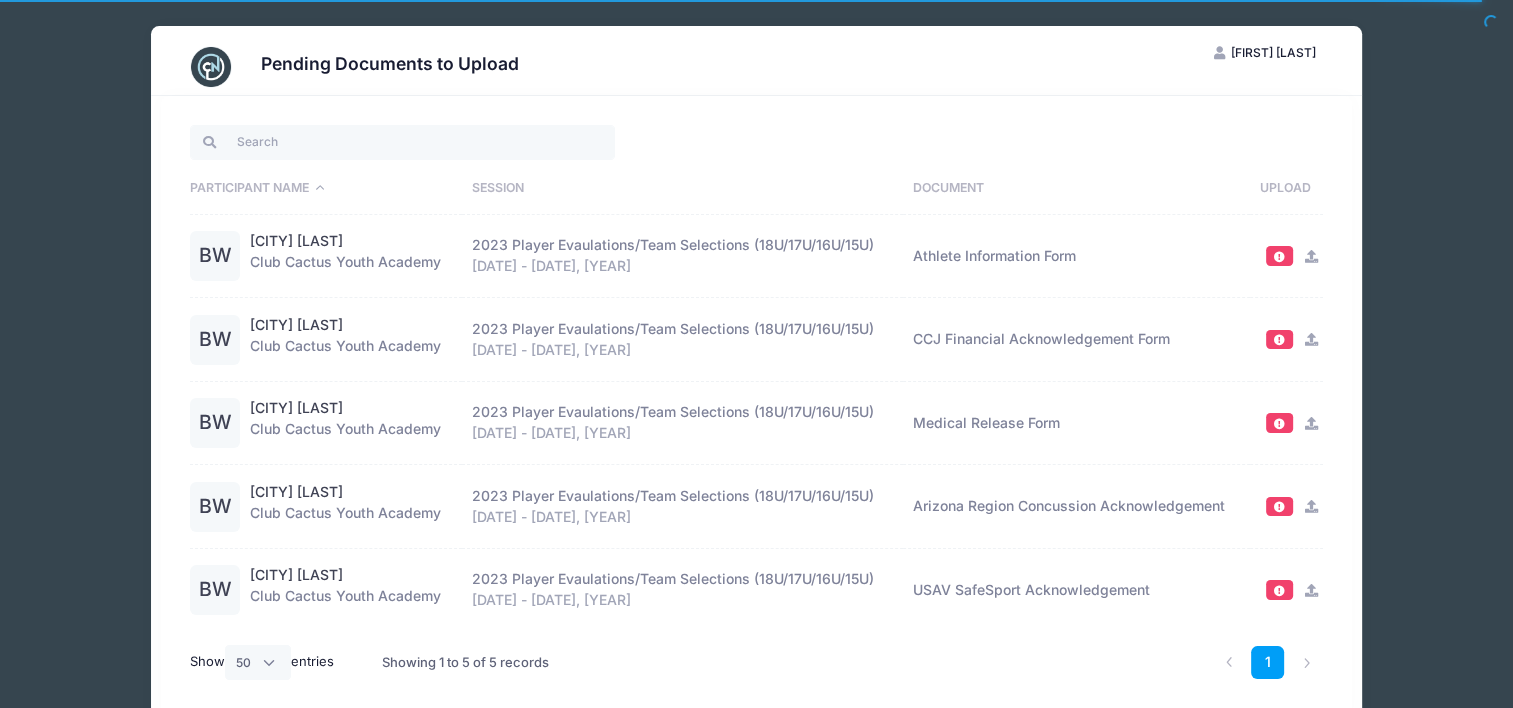 click at bounding box center (211, 67) 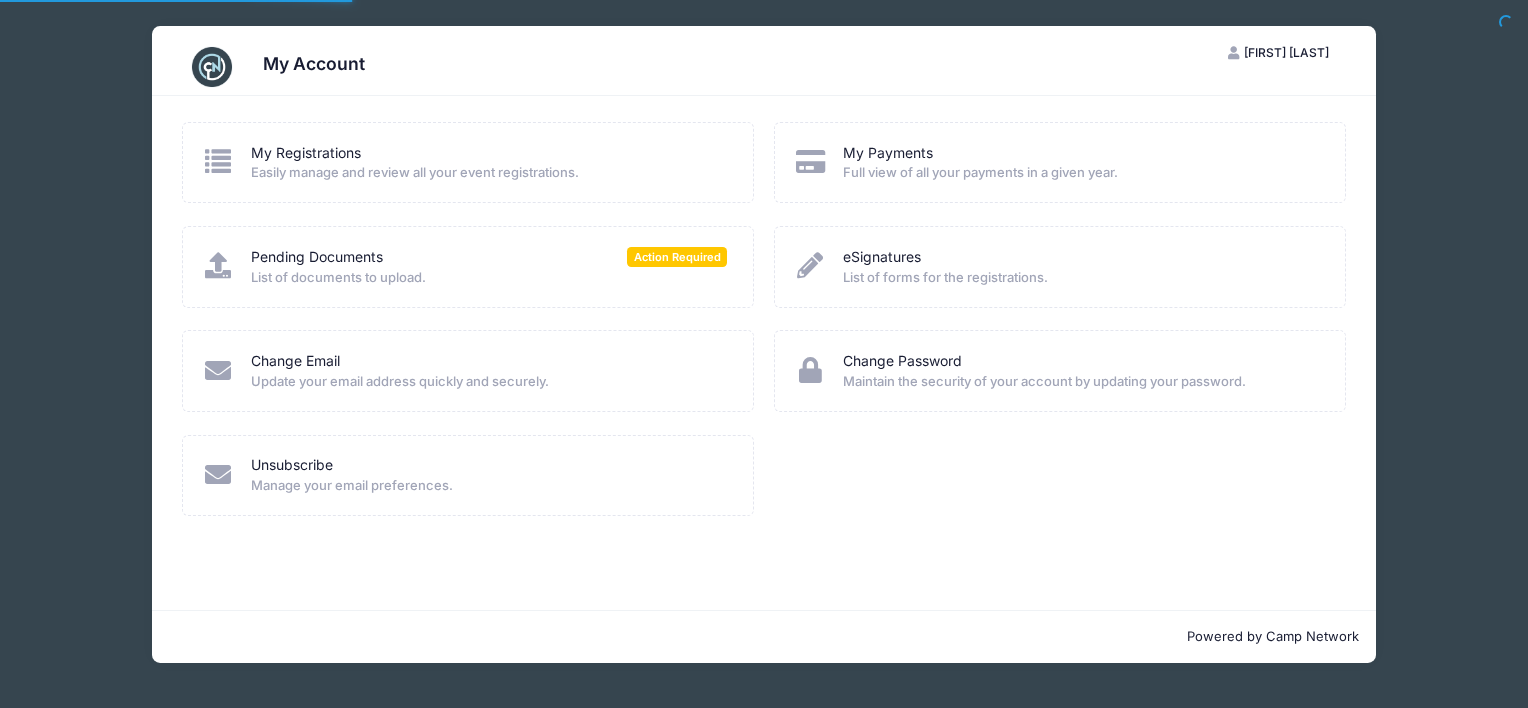 scroll, scrollTop: 0, scrollLeft: 0, axis: both 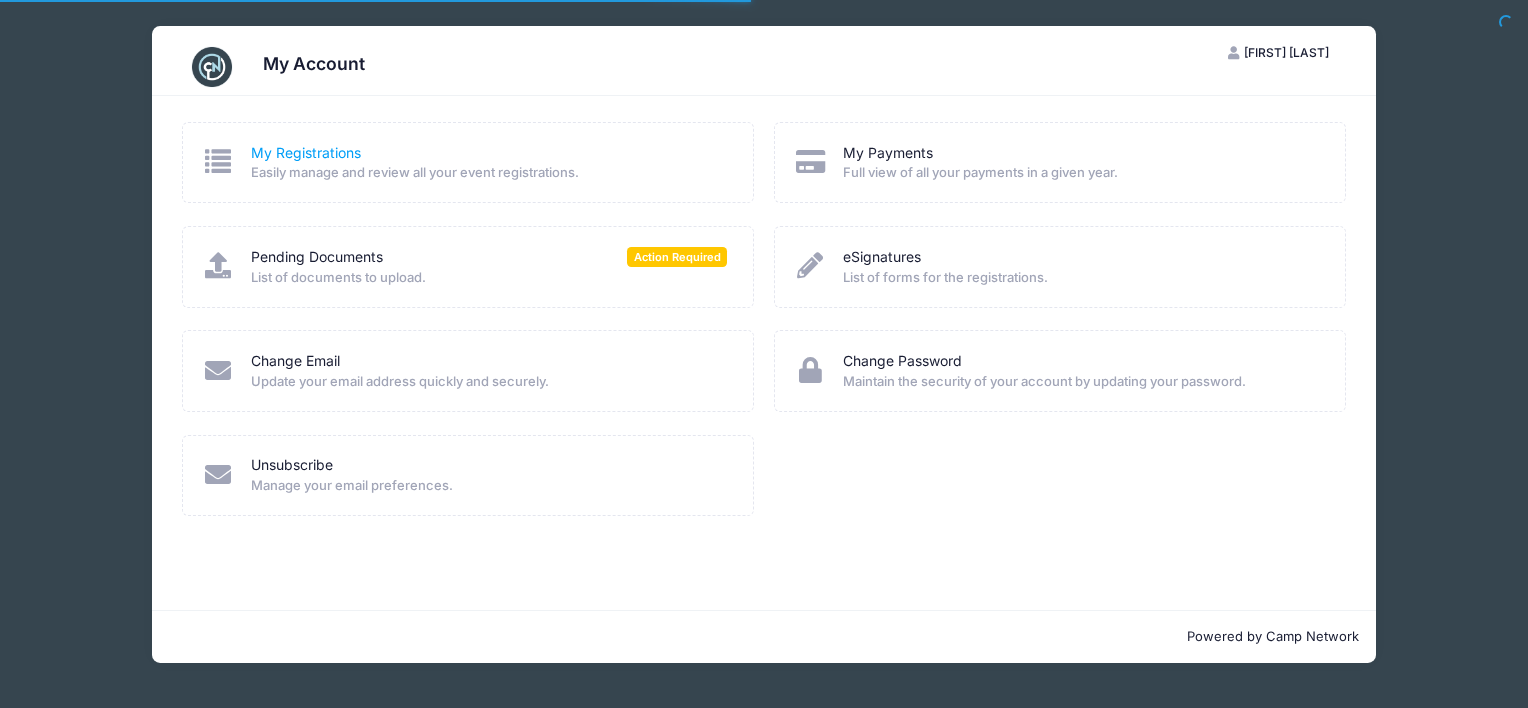 click on "My Registrations" at bounding box center (306, 153) 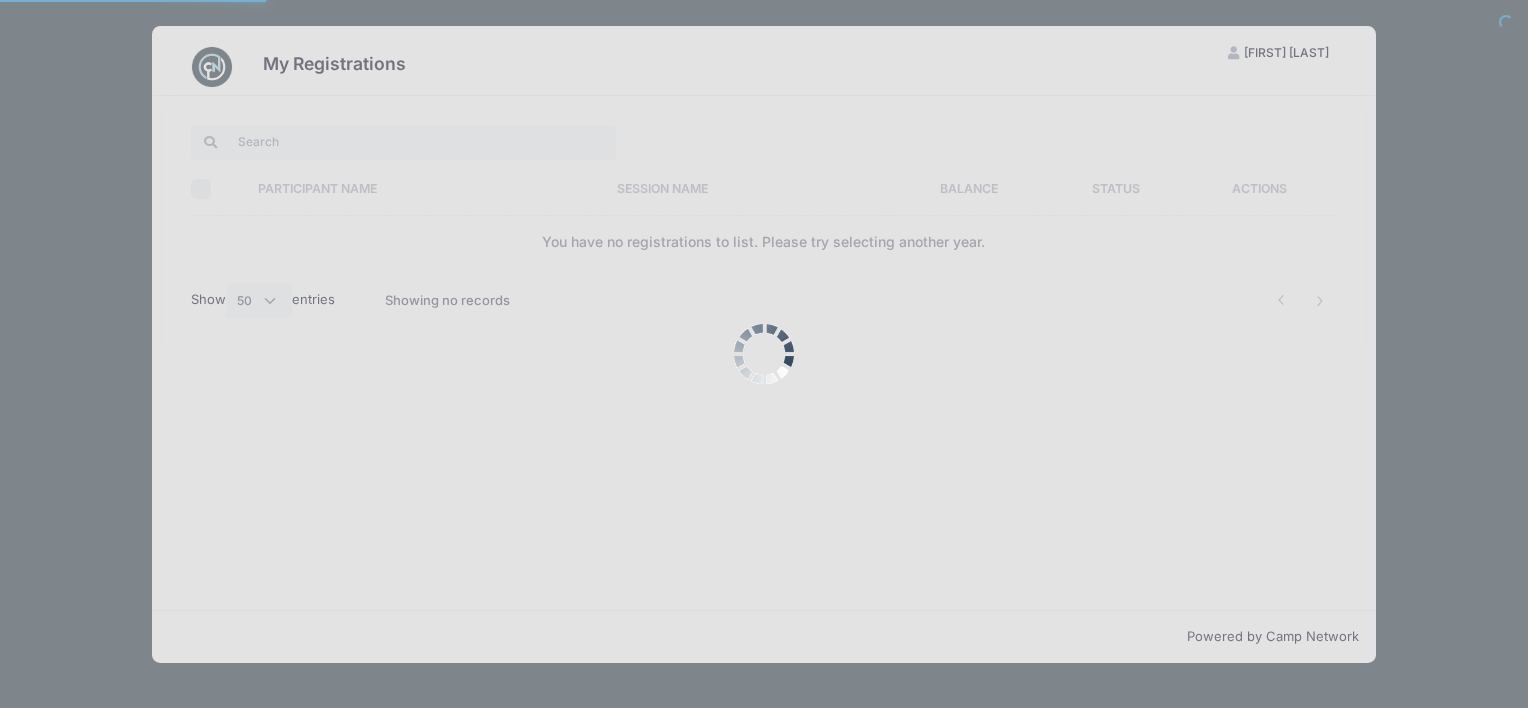 select on "50" 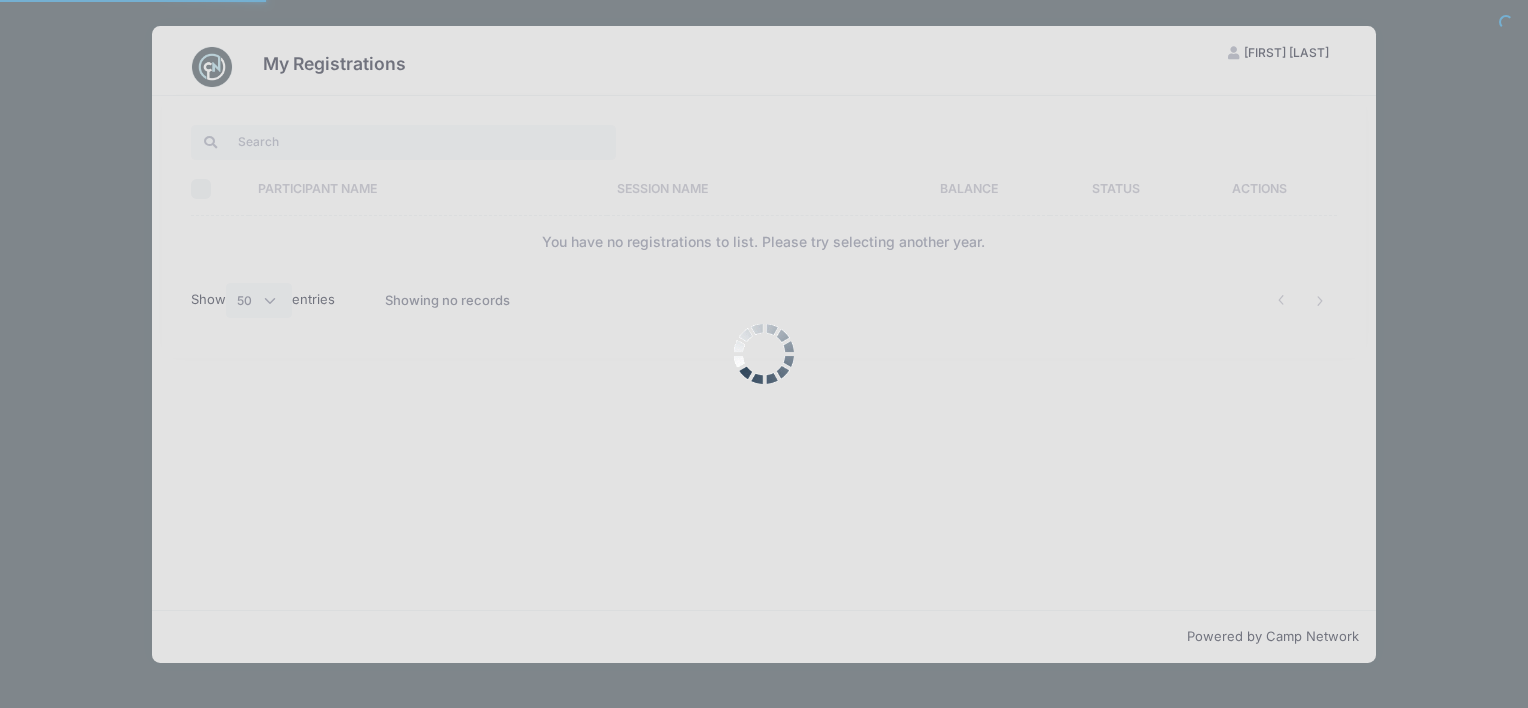 scroll, scrollTop: 0, scrollLeft: 0, axis: both 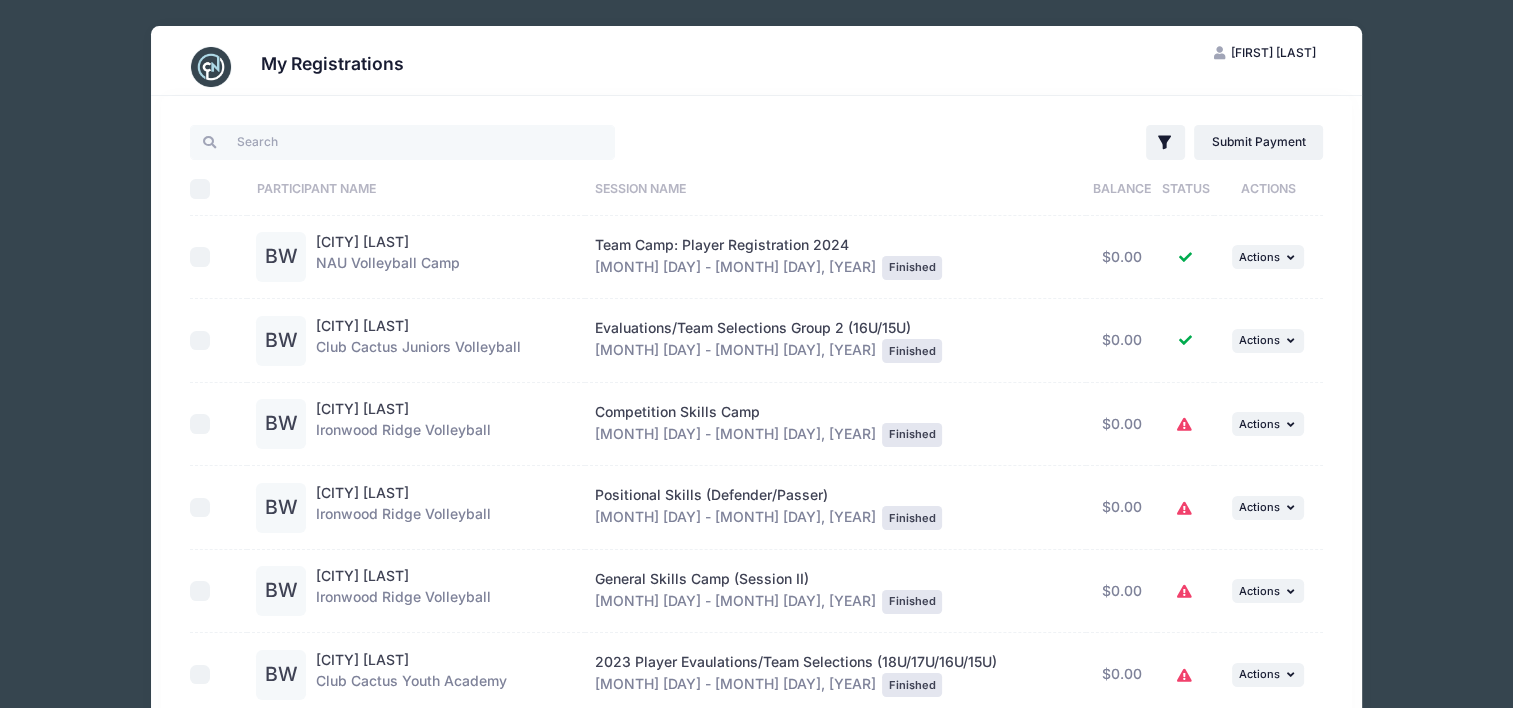 click on "Actions" at bounding box center (1268, 189) 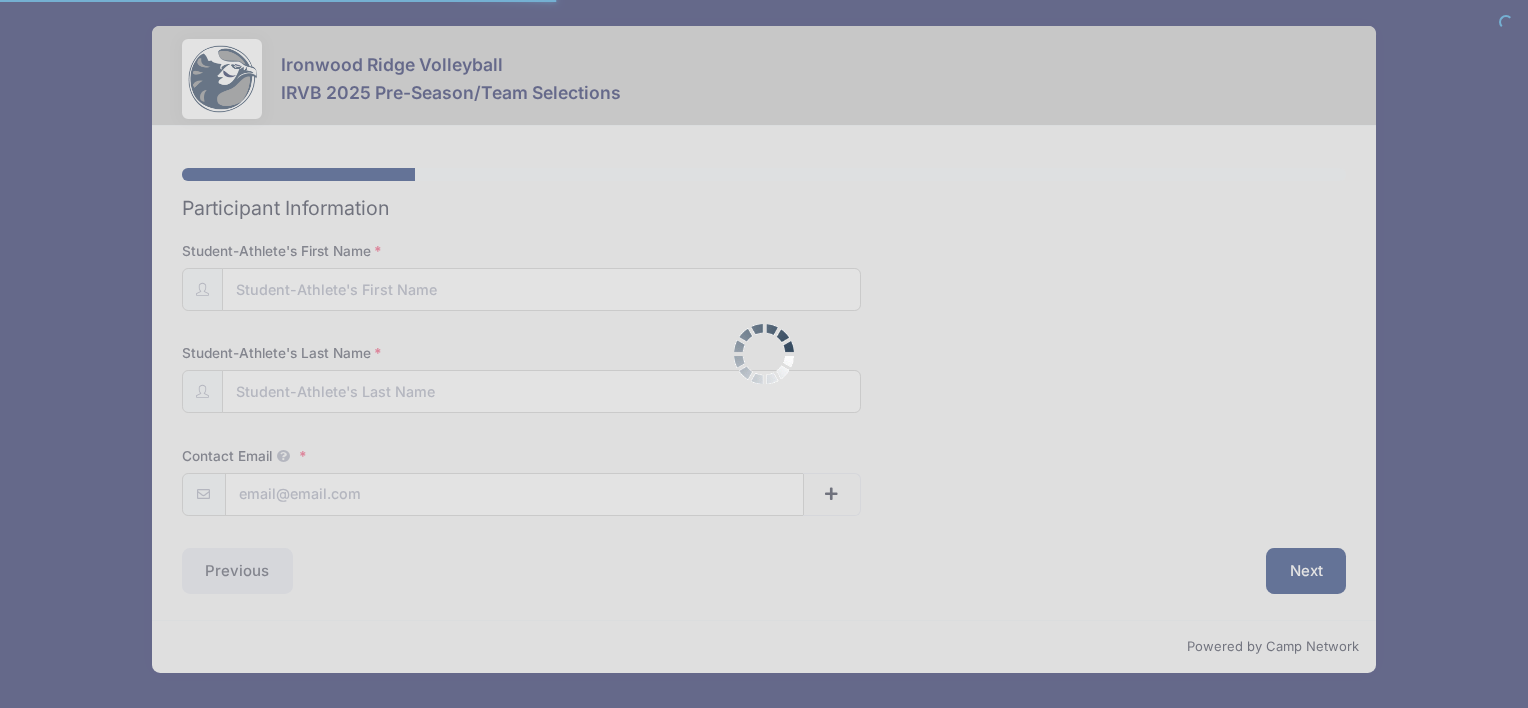 scroll, scrollTop: 0, scrollLeft: 0, axis: both 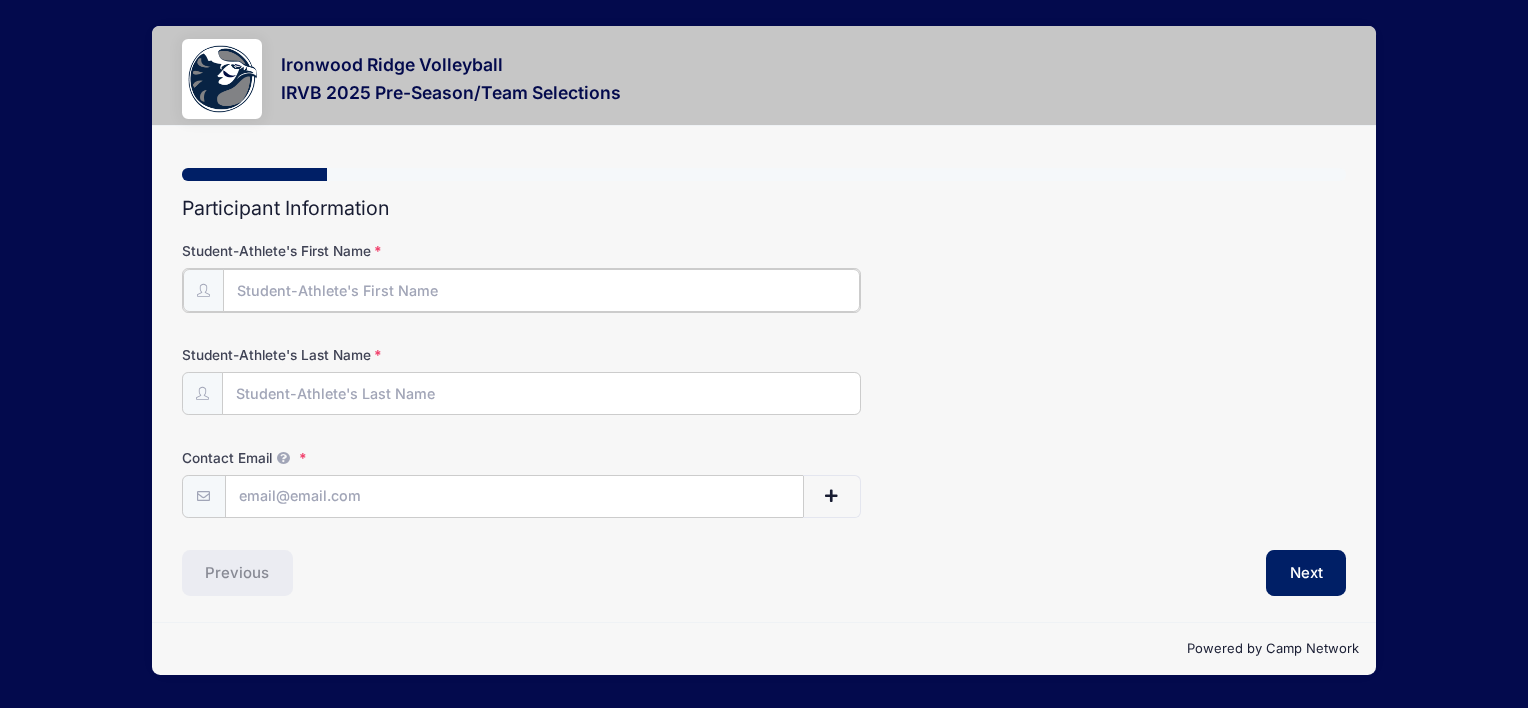 click on "Student-Athlete's First Name" at bounding box center [541, 290] 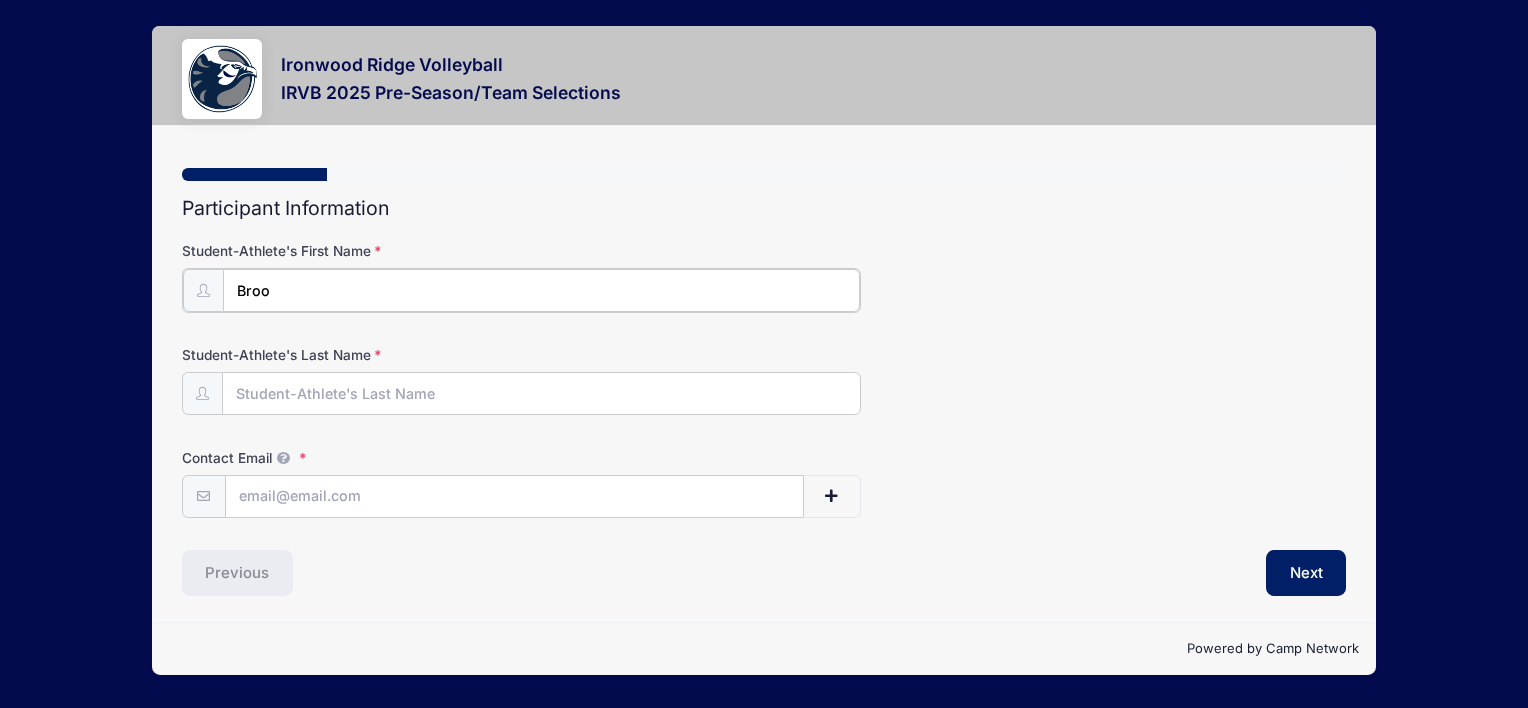 type on "[CITY]" 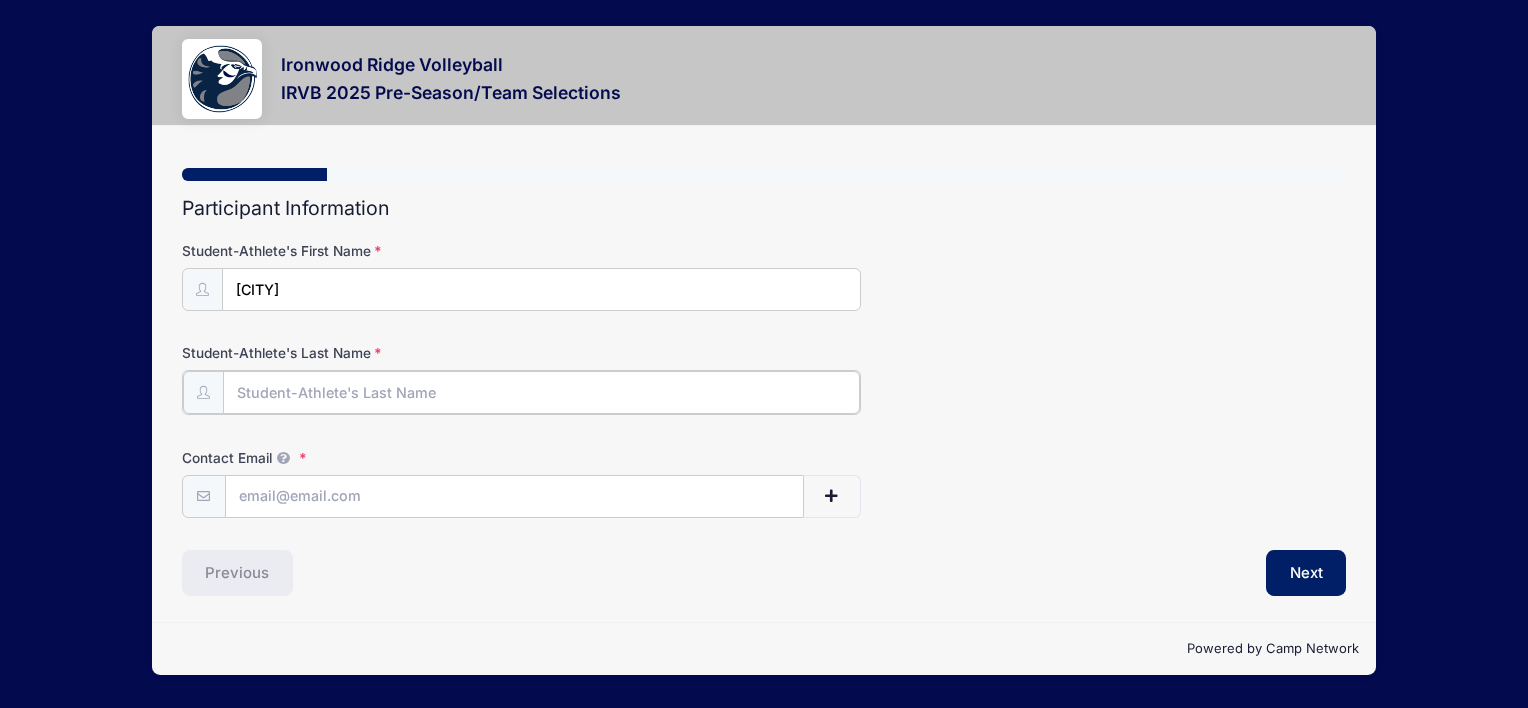 type on "[LAST]" 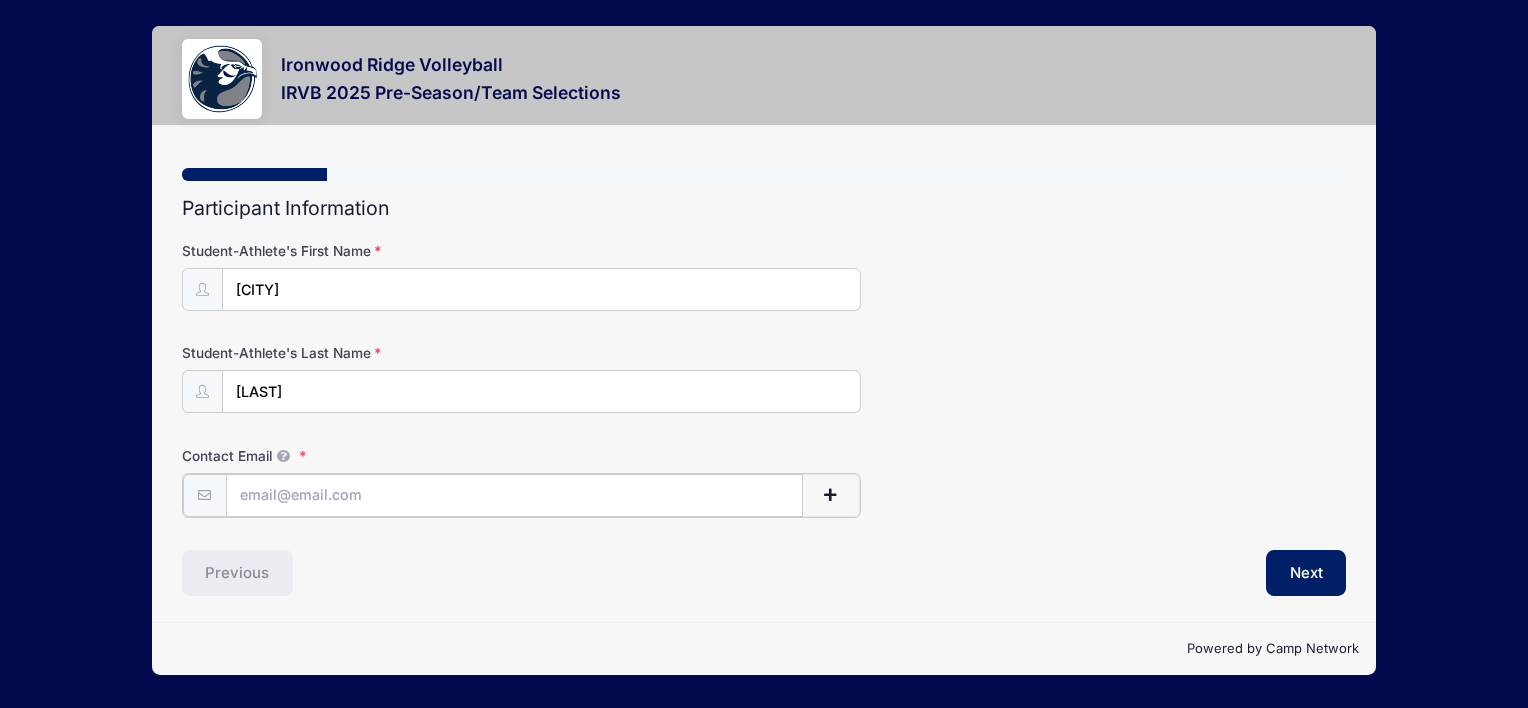 type on "[EMAIL]" 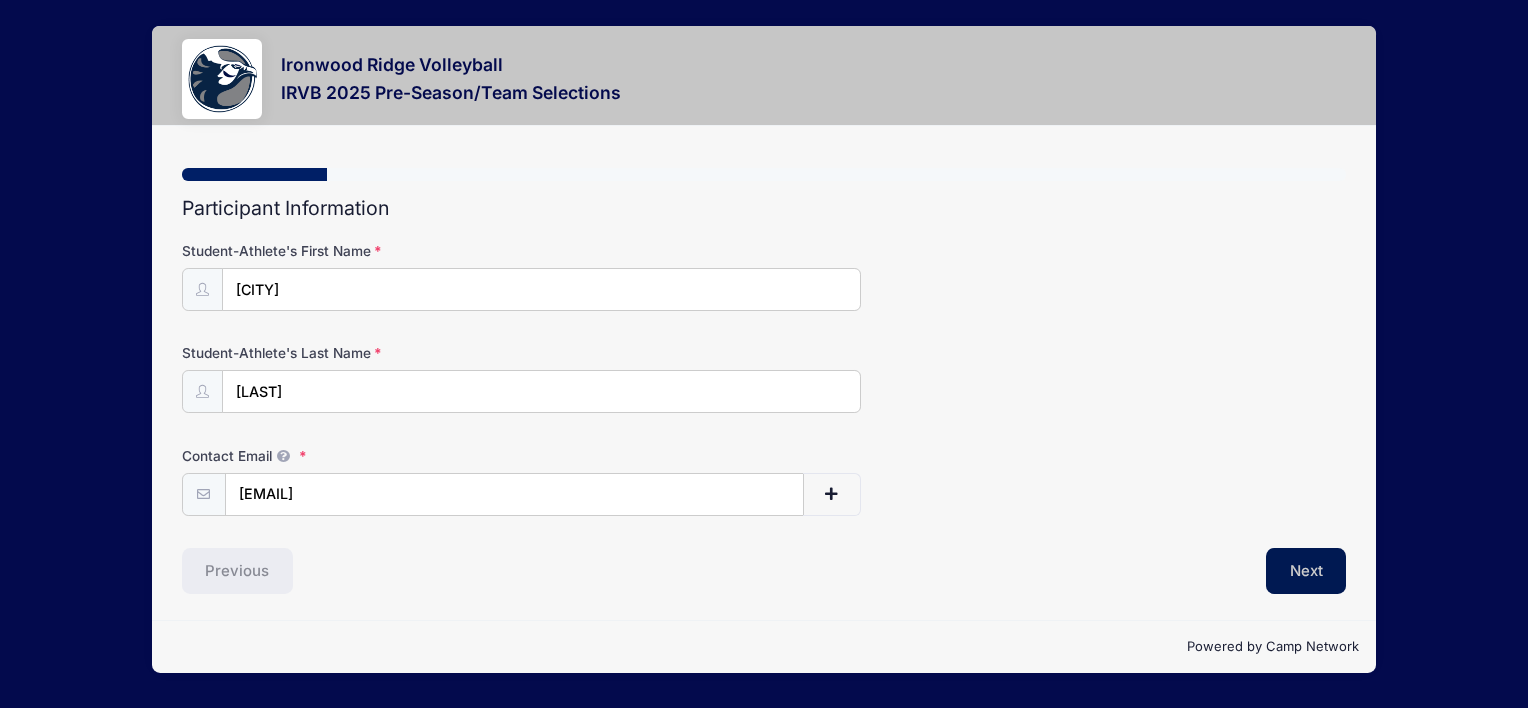 click on "Next" at bounding box center (1306, 571) 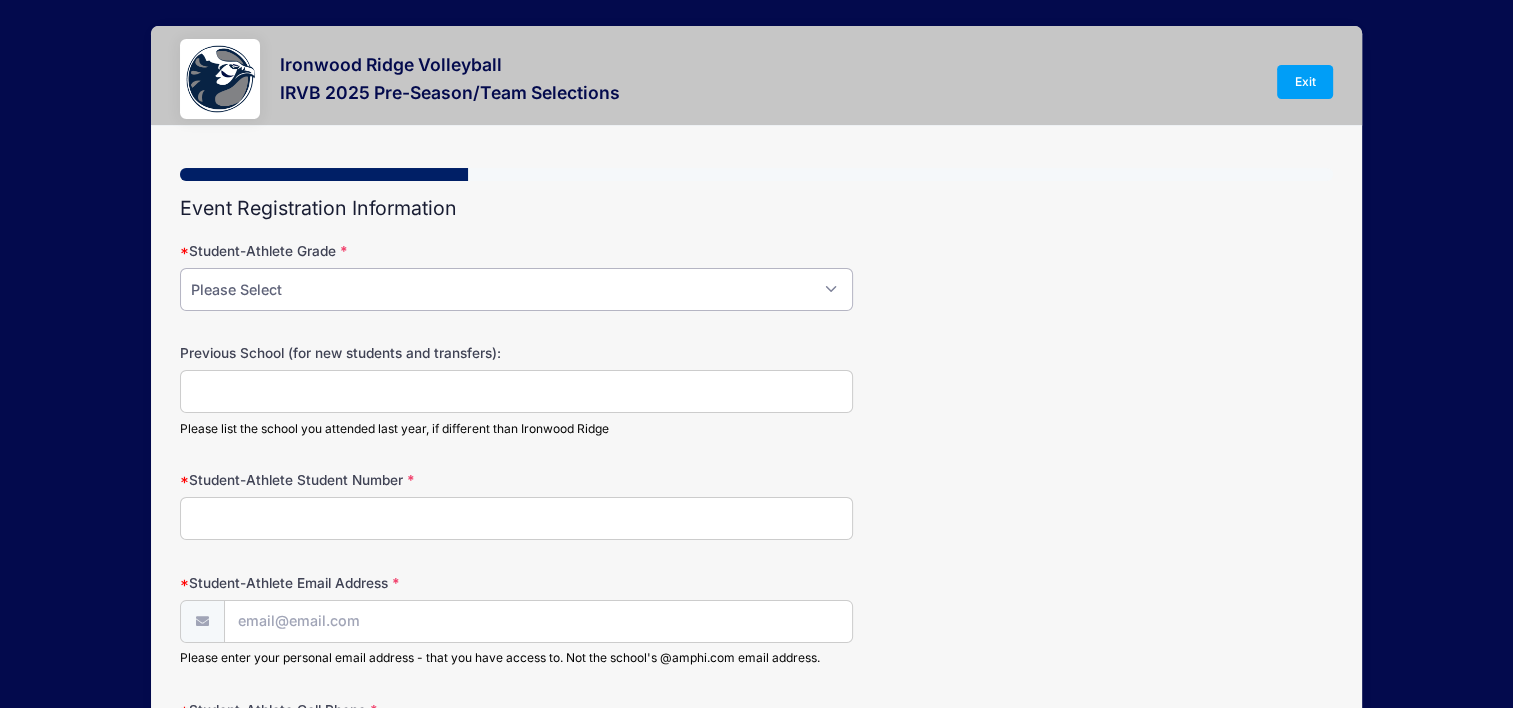 click on "Please Select 12
11
10
9" at bounding box center (516, 289) 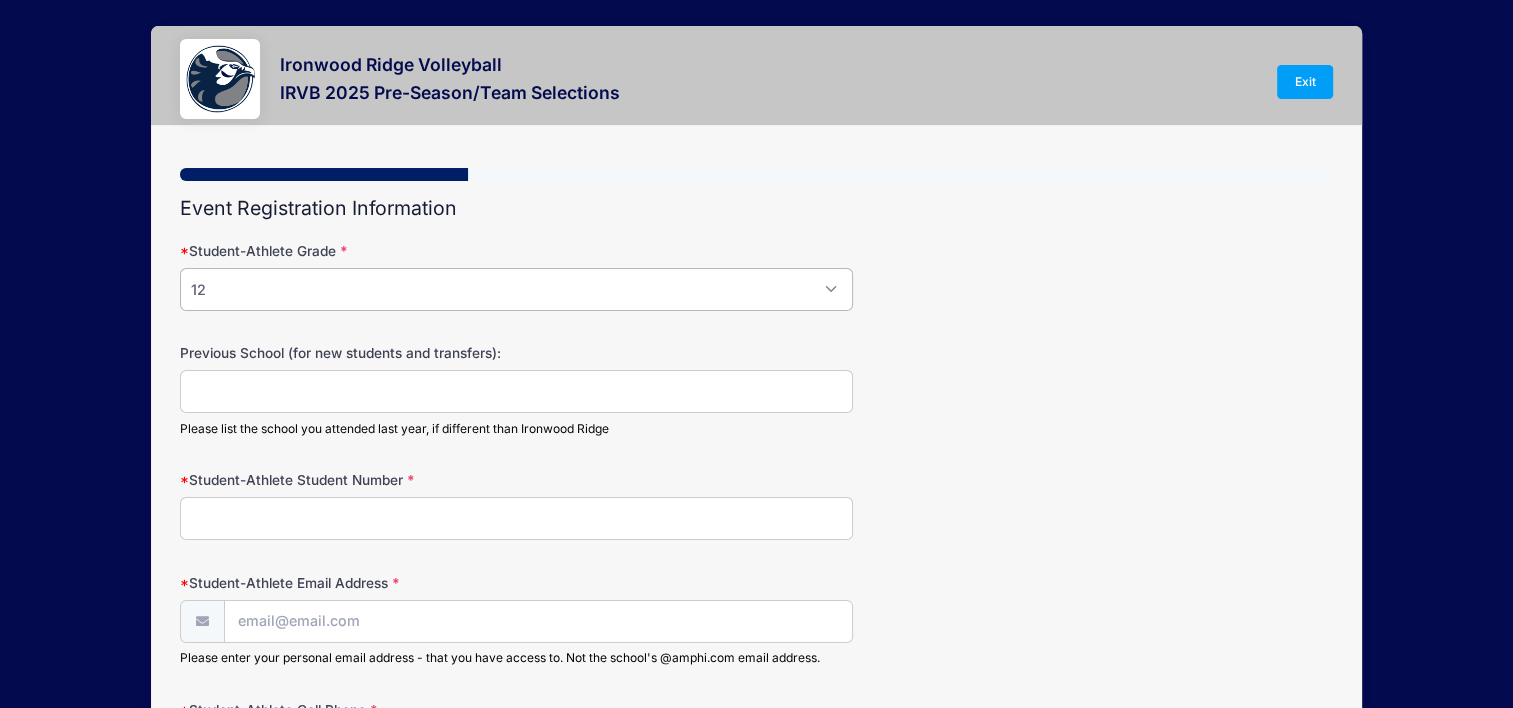 click on "Please Select 12
11
10
9" at bounding box center [516, 289] 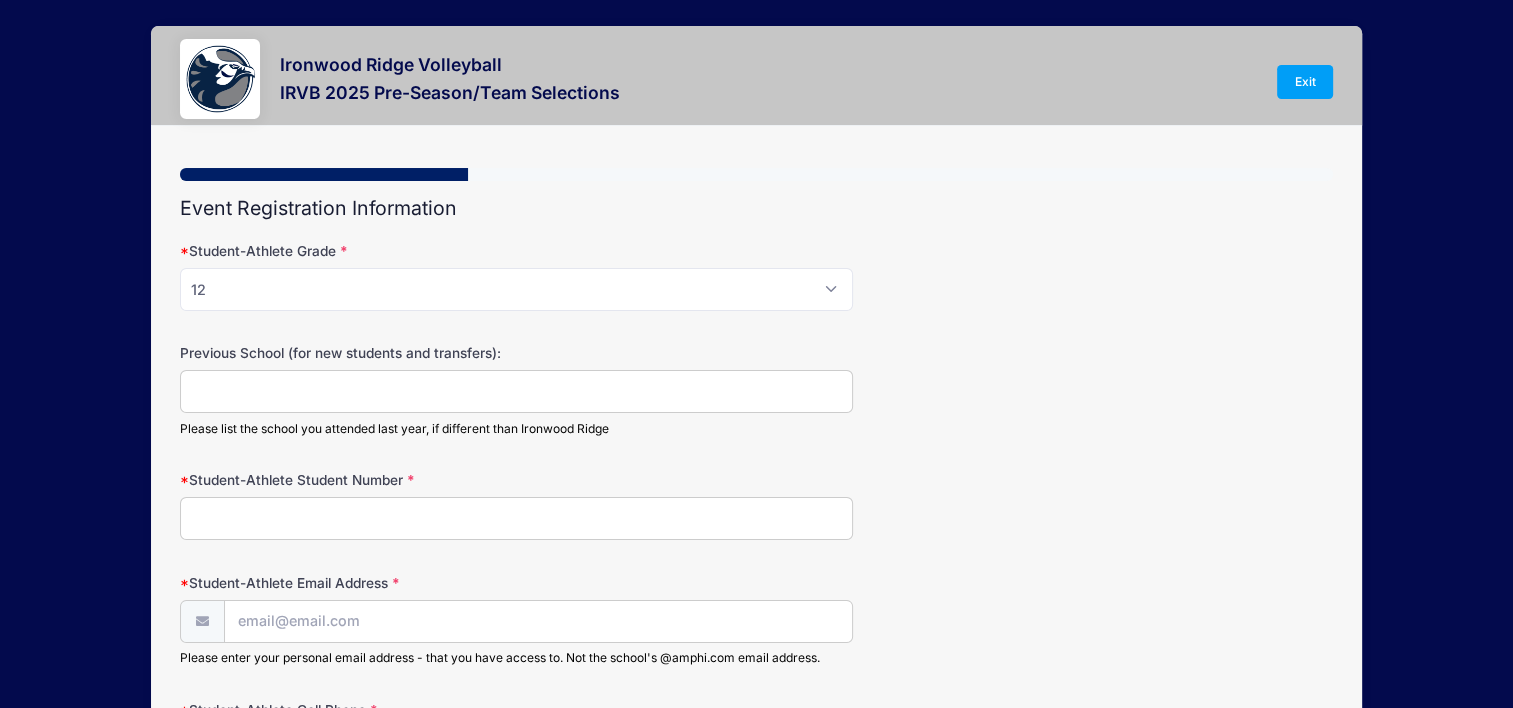 click on "Previous School (for new students and transfers):" at bounding box center [516, 391] 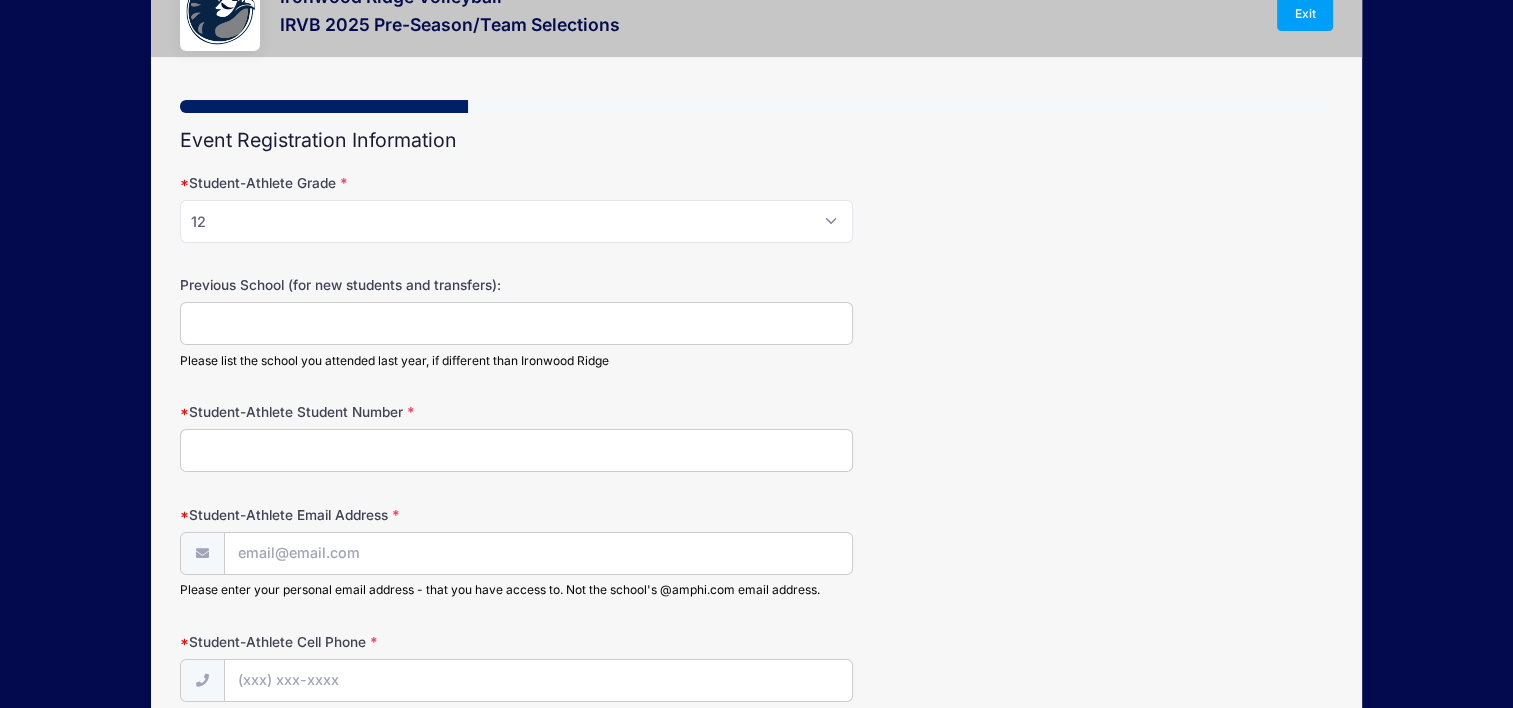 click on "Student-Athlete Student Number" at bounding box center (516, 450) 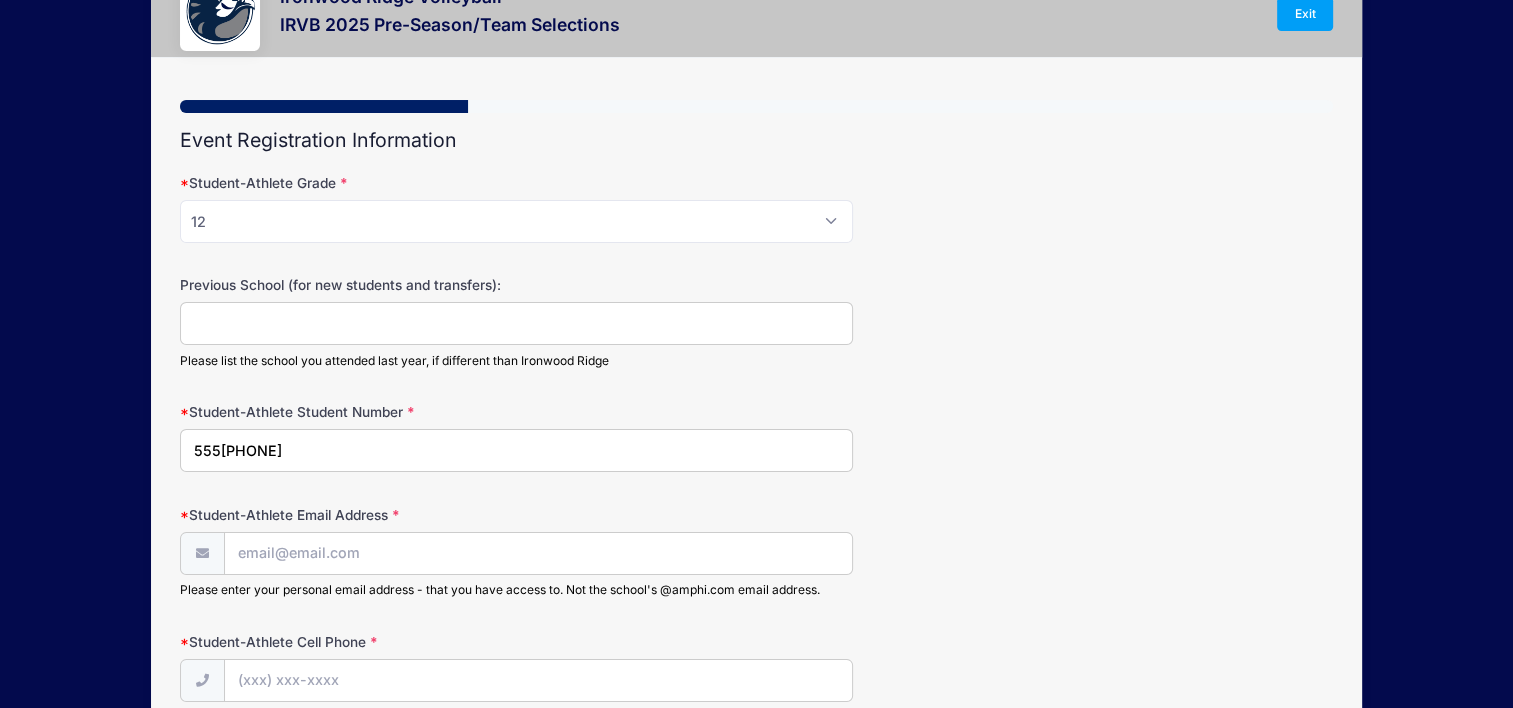 type on "5202562608" 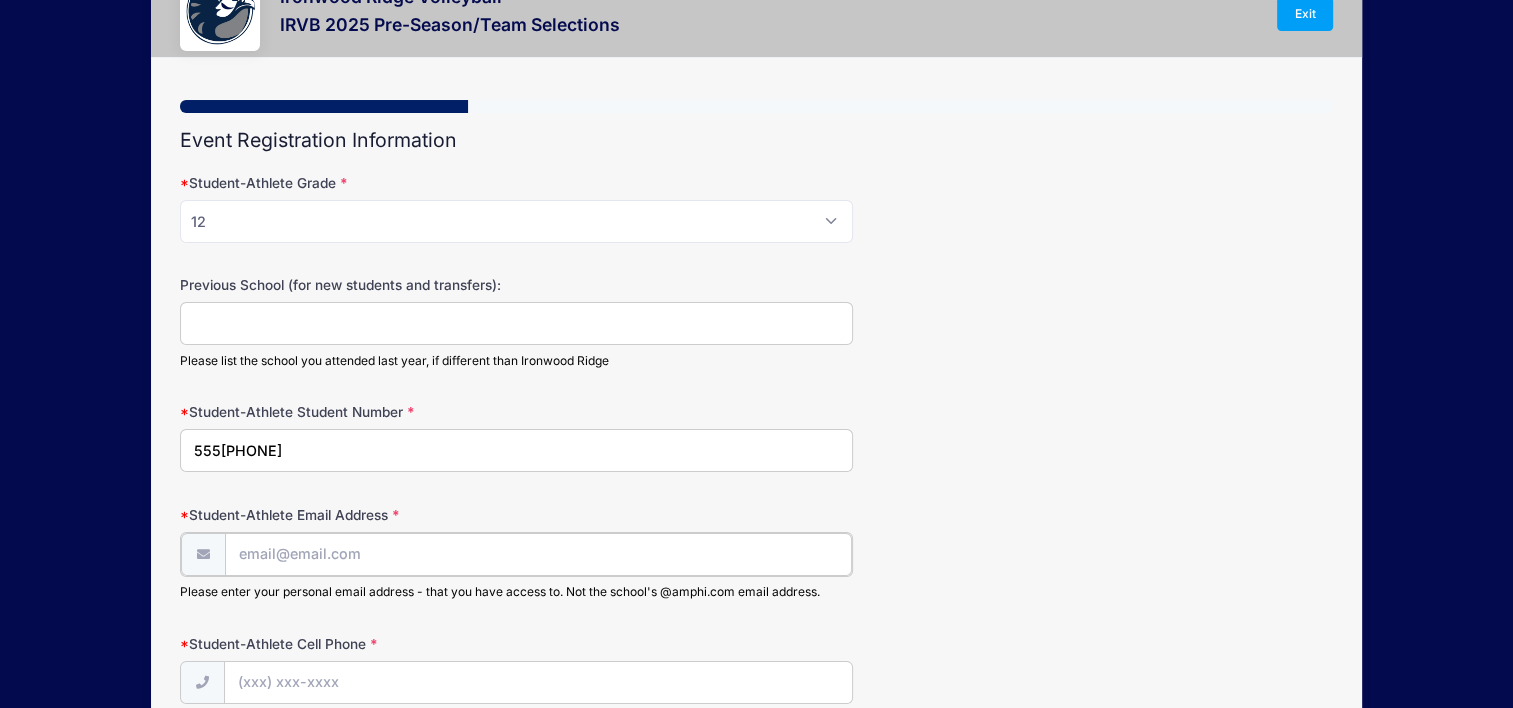 click on "Student-Athlete Email Address" at bounding box center [538, 554] 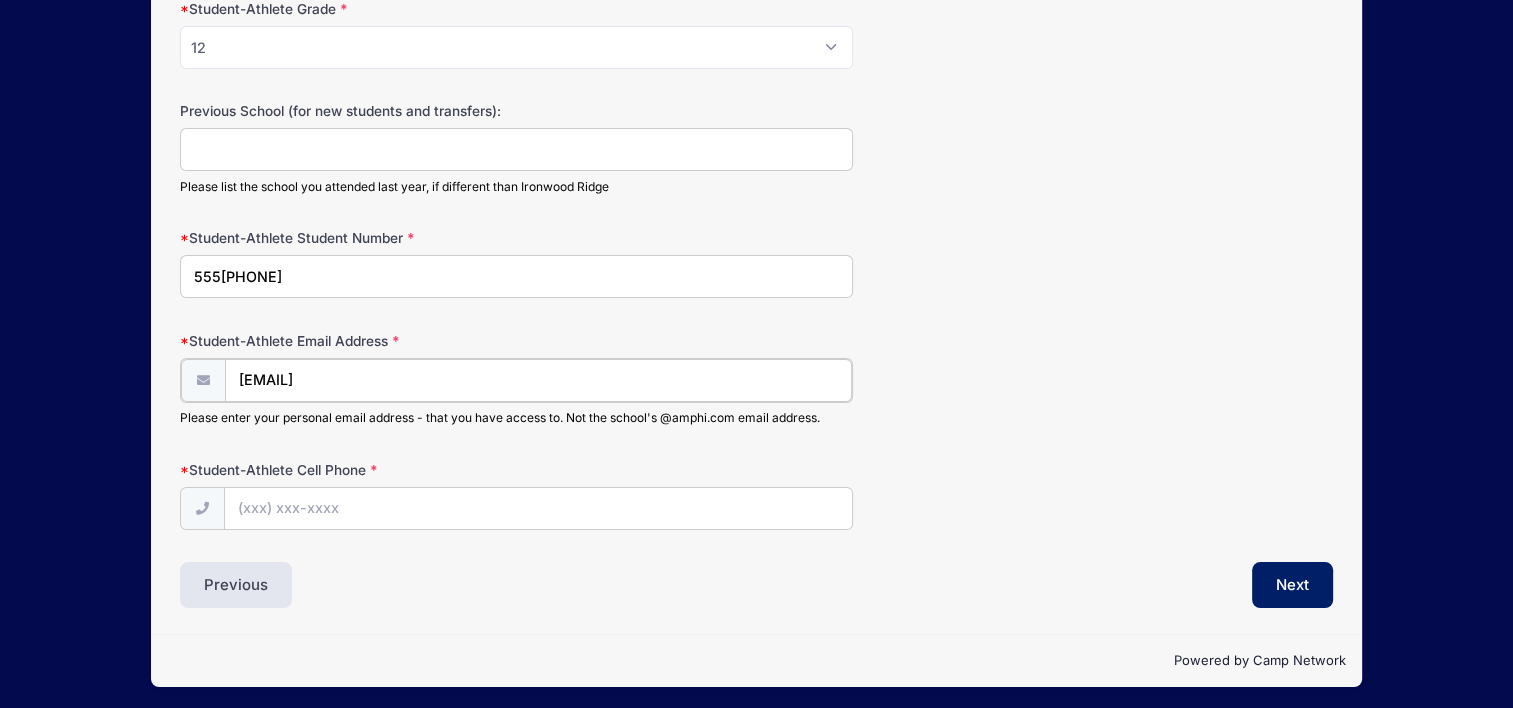 scroll, scrollTop: 244, scrollLeft: 0, axis: vertical 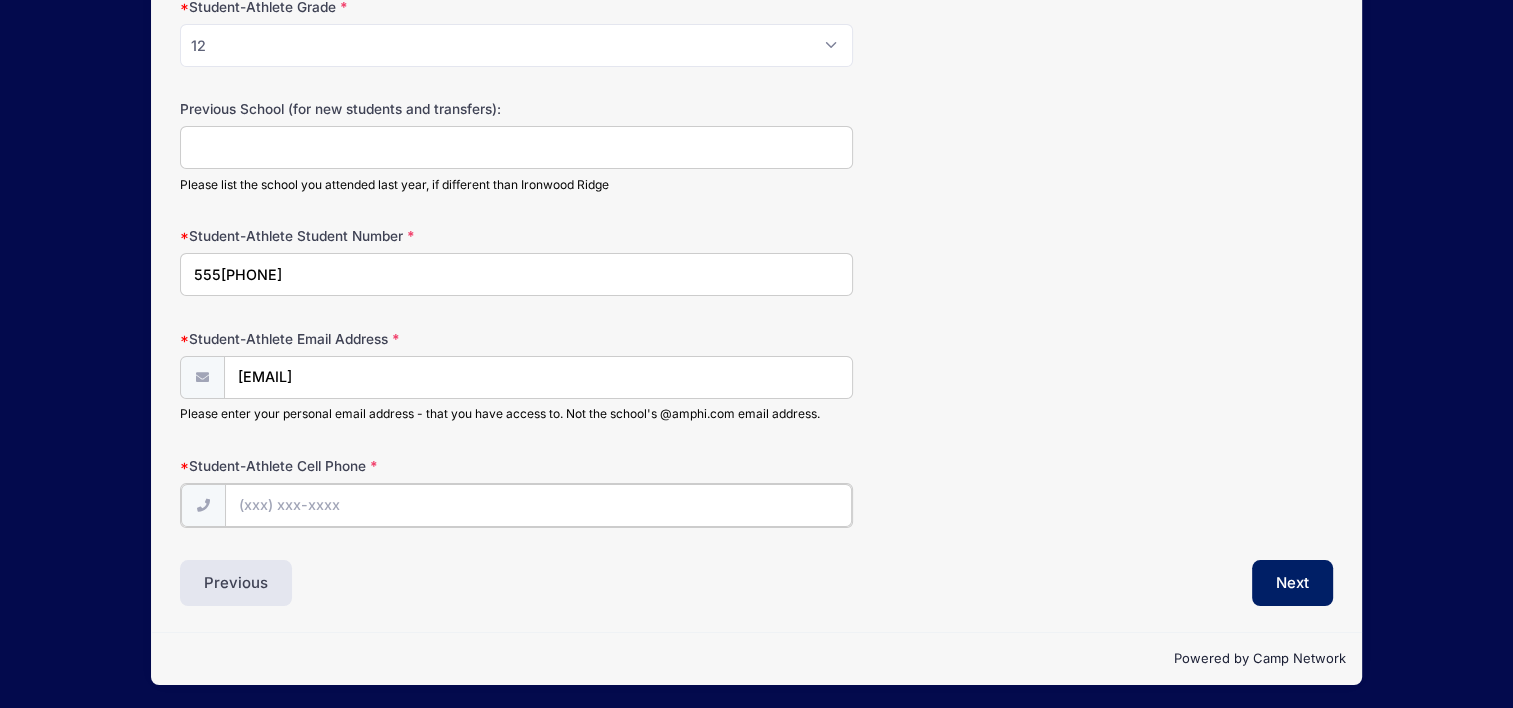 click on "Student-Athlete Cell Phone" at bounding box center [538, 505] 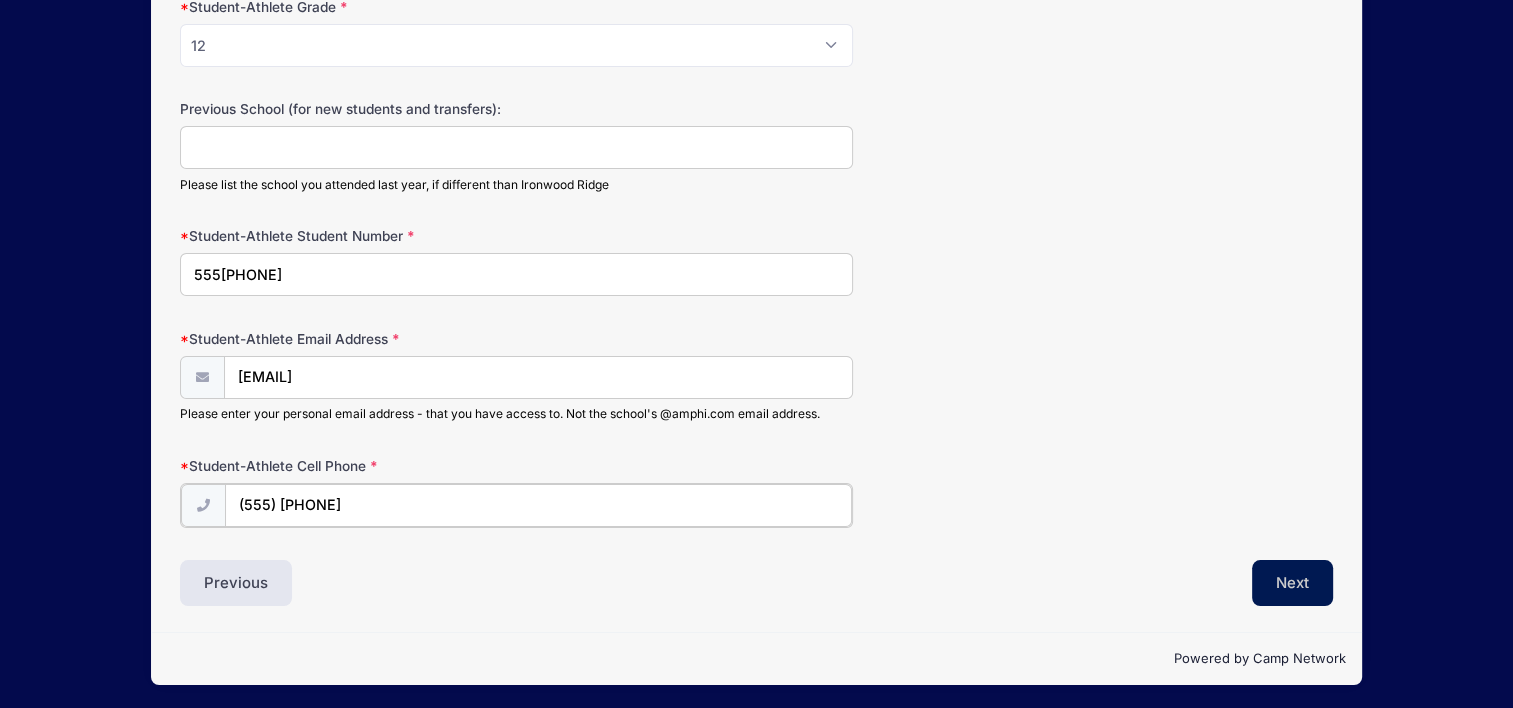 type on "(520) 256-2608" 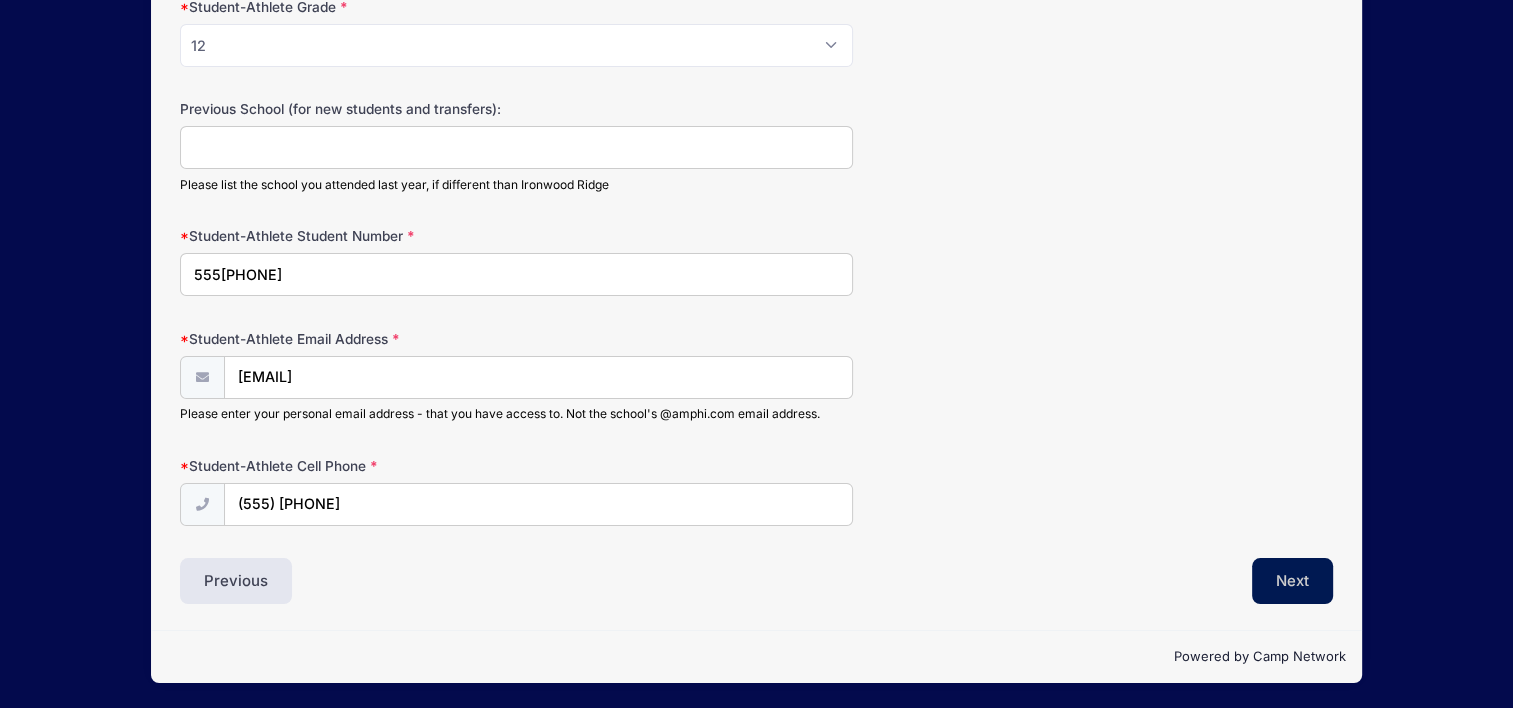 scroll, scrollTop: 242, scrollLeft: 0, axis: vertical 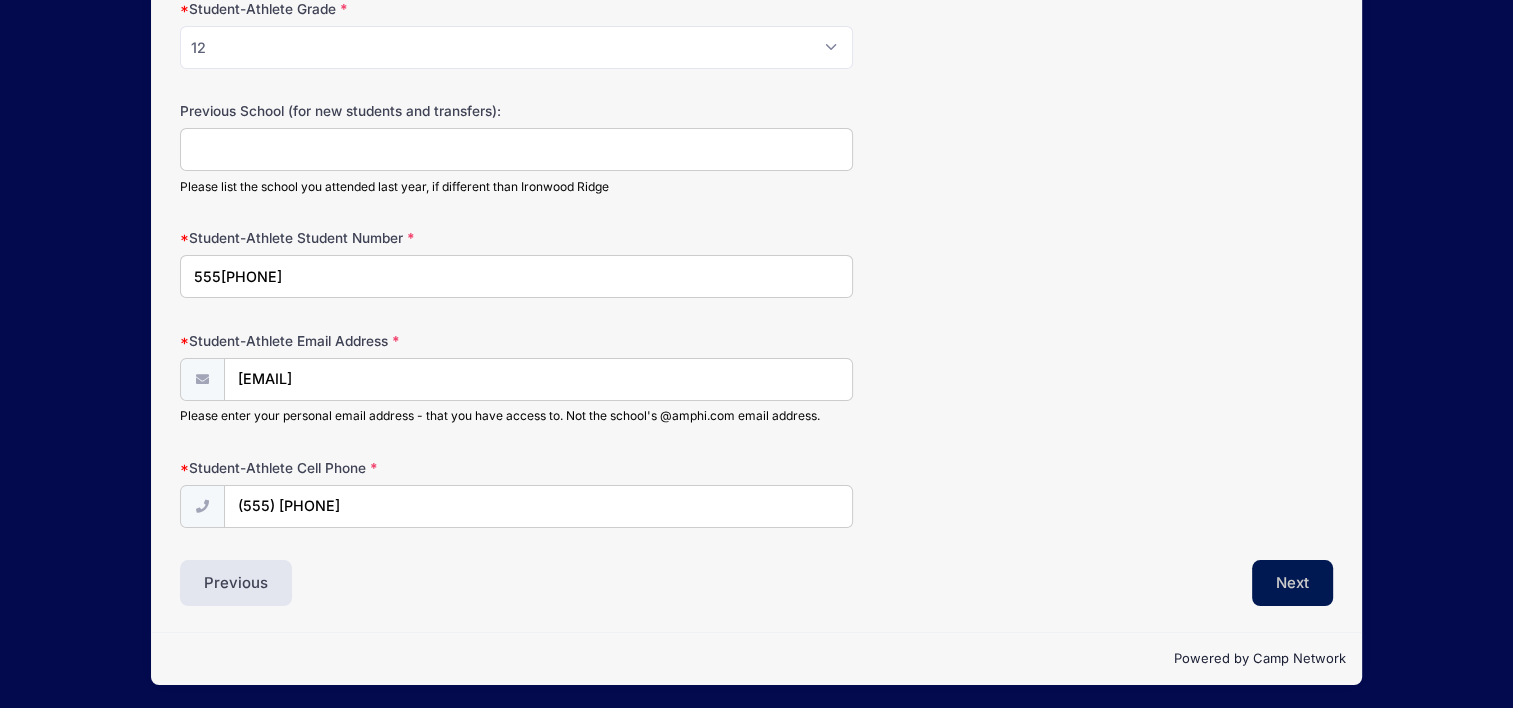 click on "Next" at bounding box center (1292, 583) 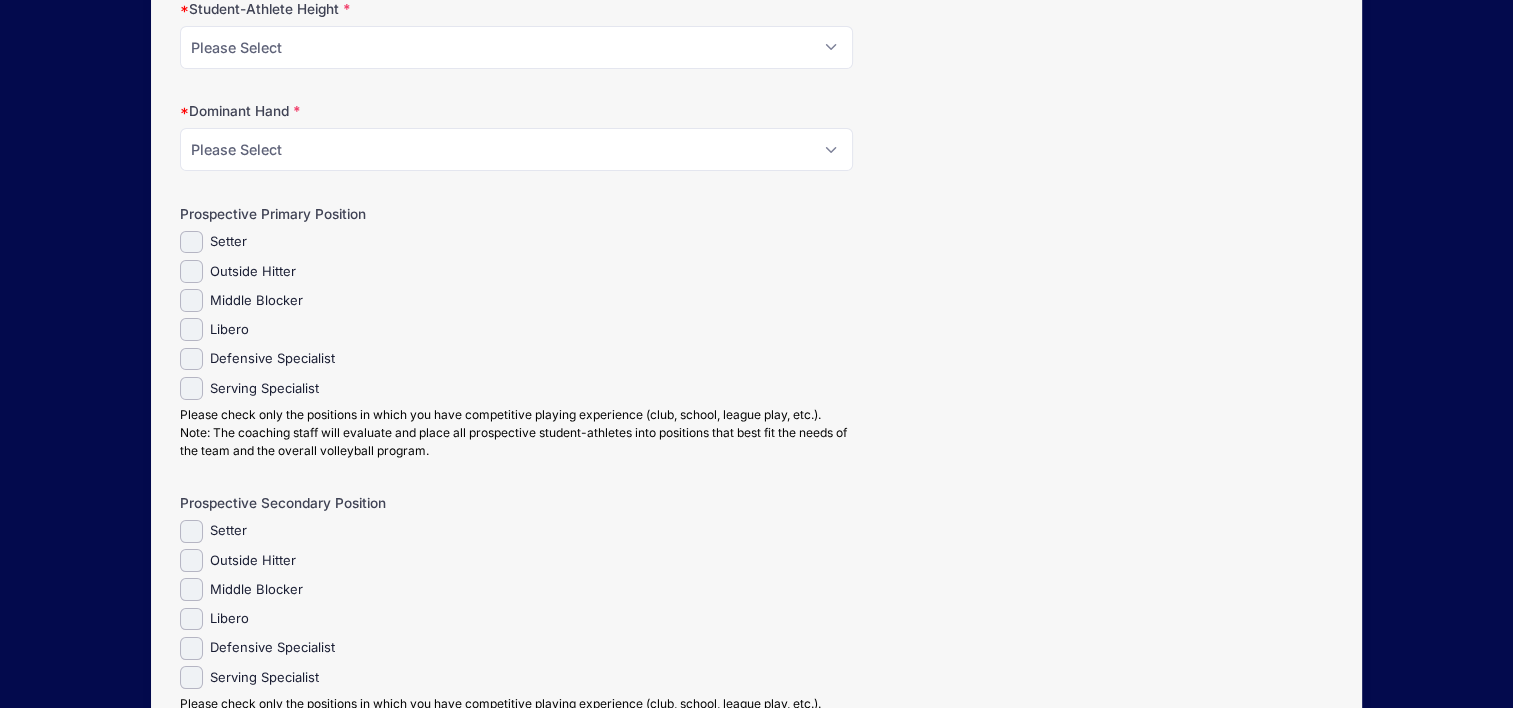 scroll, scrollTop: 0, scrollLeft: 0, axis: both 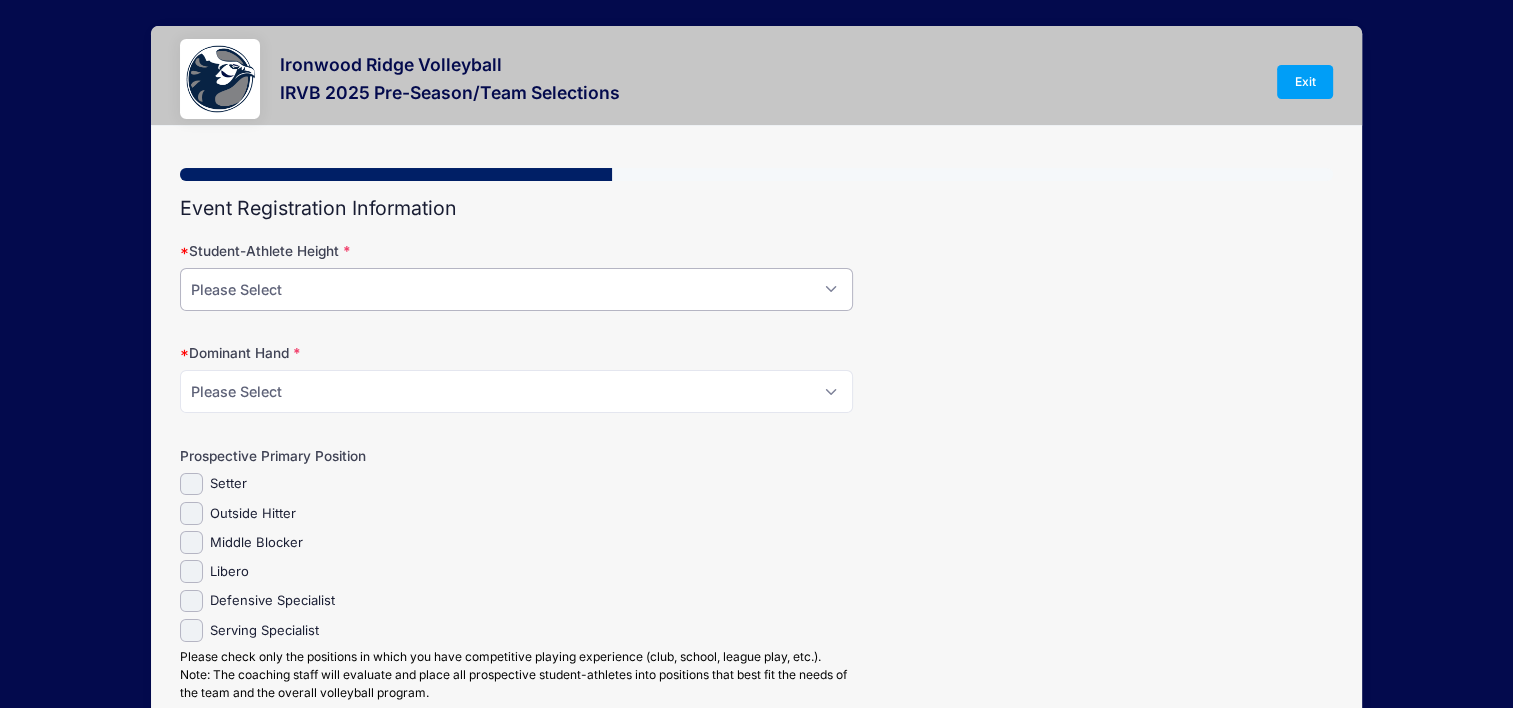 click on "Please Select 5-4
5-5
5-6
5-7
5-8
5-9
5-10
5-11
6-0
6-1
6-2
6-3
6-4" at bounding box center [516, 289] 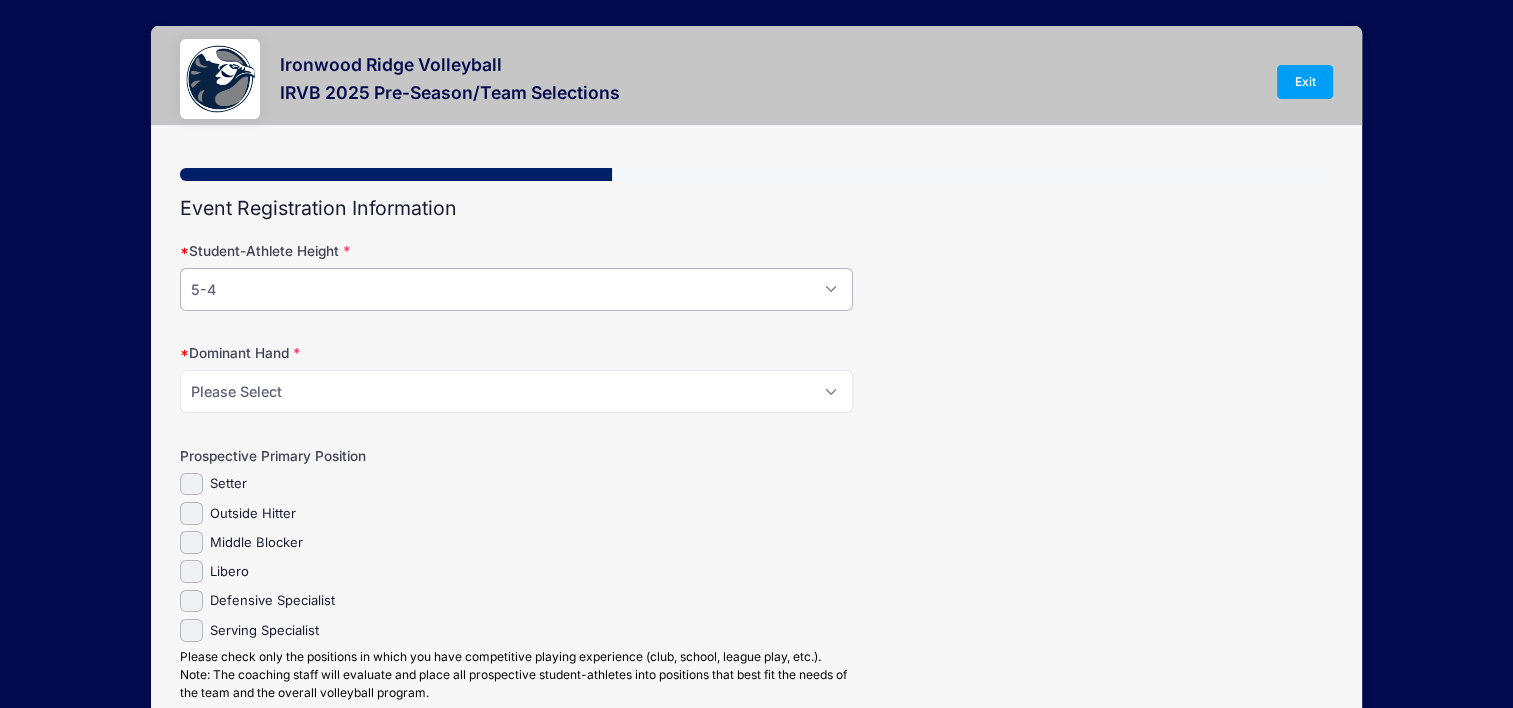 click on "Please Select 5-4
5-5
5-6
5-7
5-8
5-9
5-10
5-11
6-0
6-1
6-2
6-3
6-4" at bounding box center [516, 289] 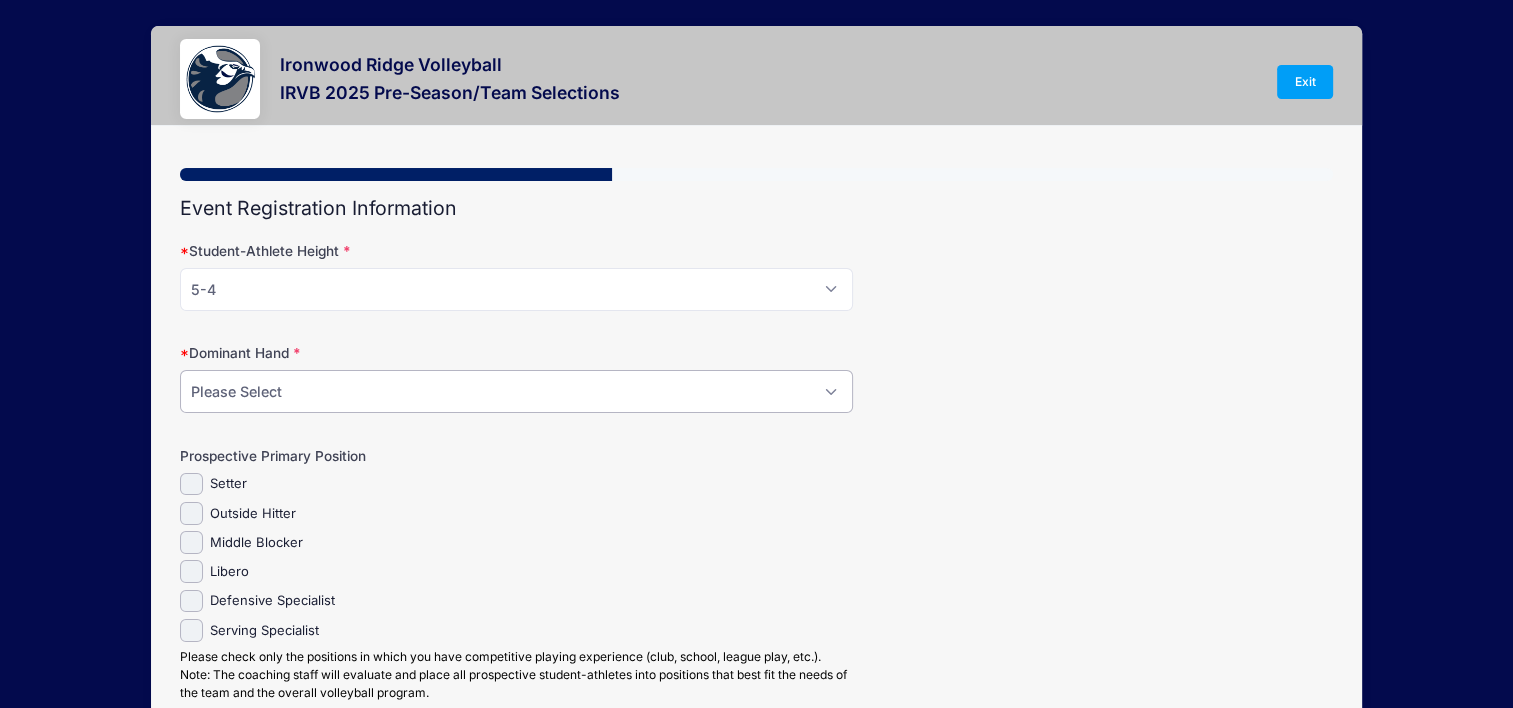 click on "Please Select Right
Left
Ambidextrous" at bounding box center [516, 391] 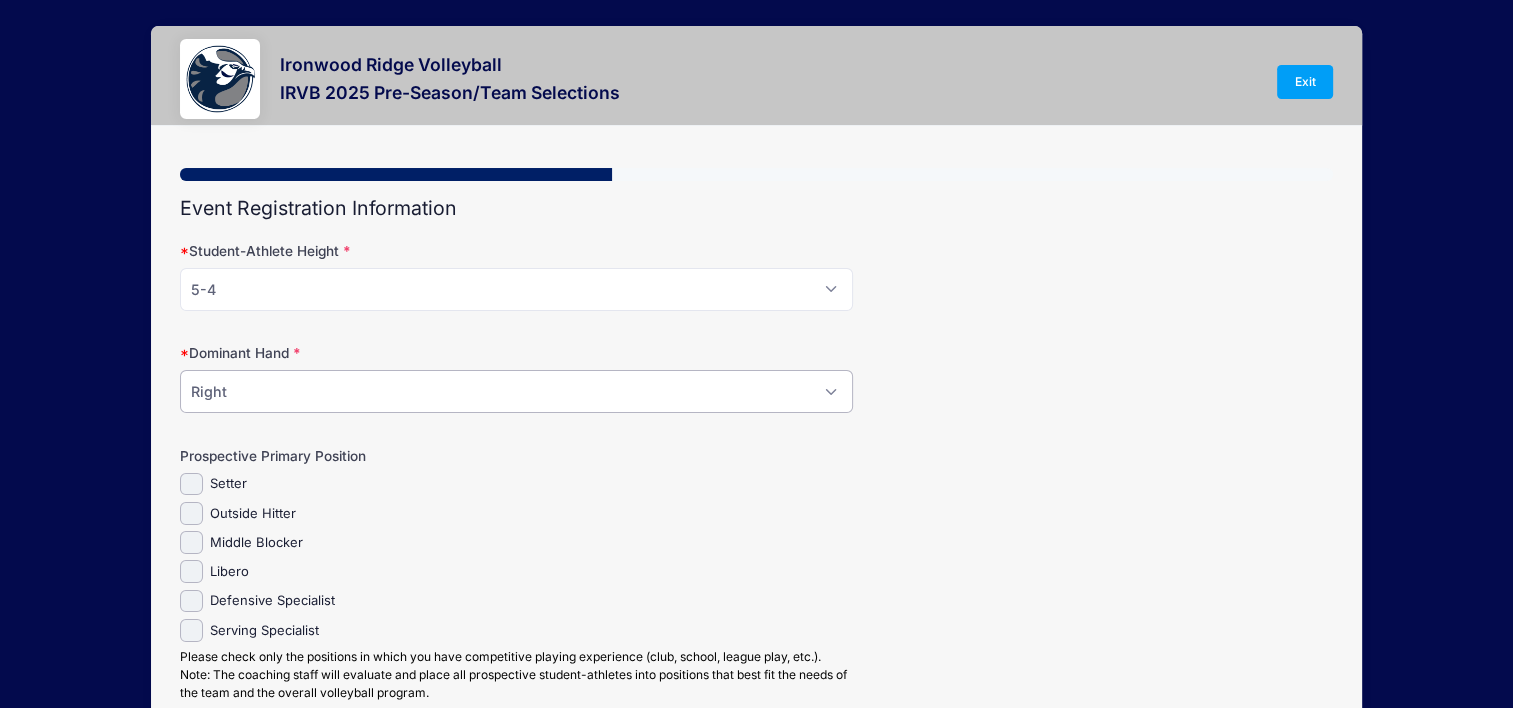 click on "Please Select Right
Left
Ambidextrous" at bounding box center [516, 391] 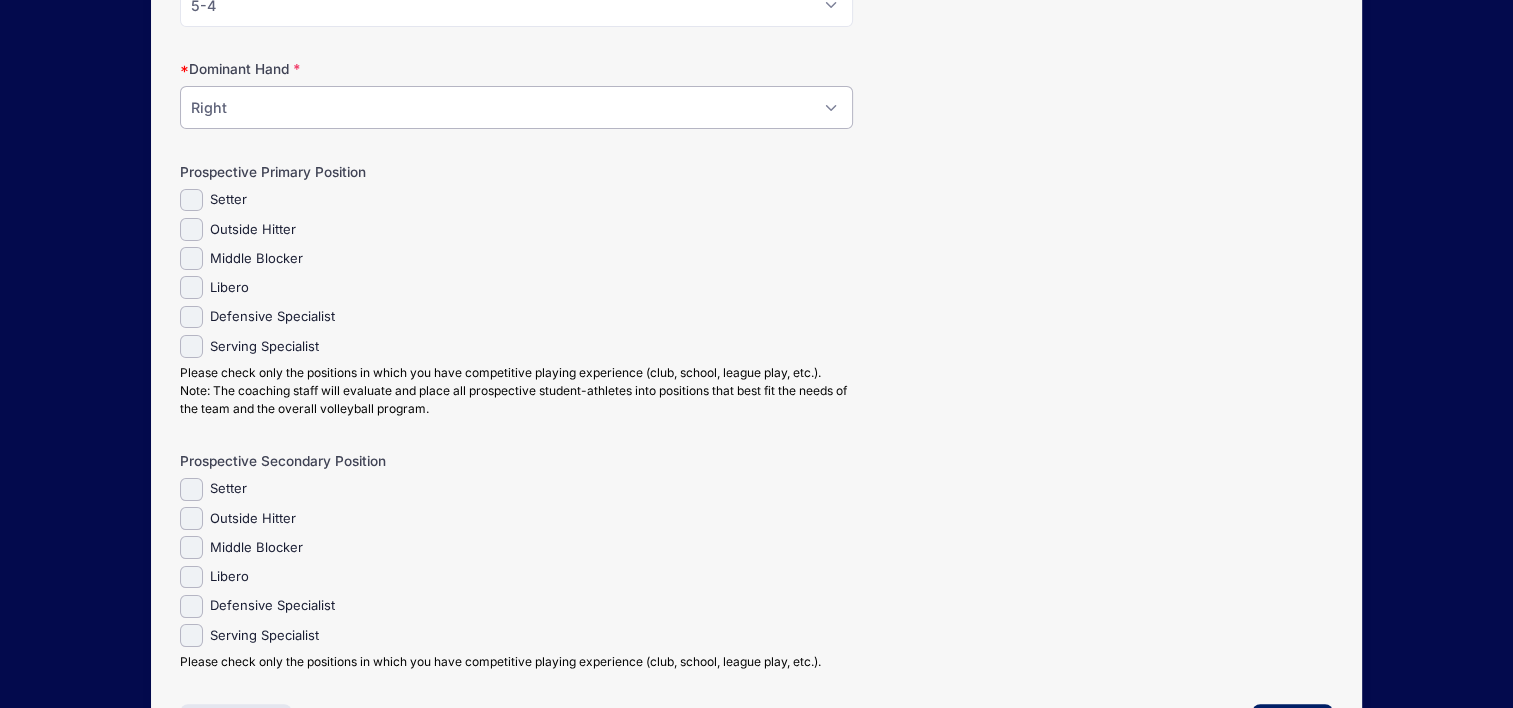 scroll, scrollTop: 285, scrollLeft: 0, axis: vertical 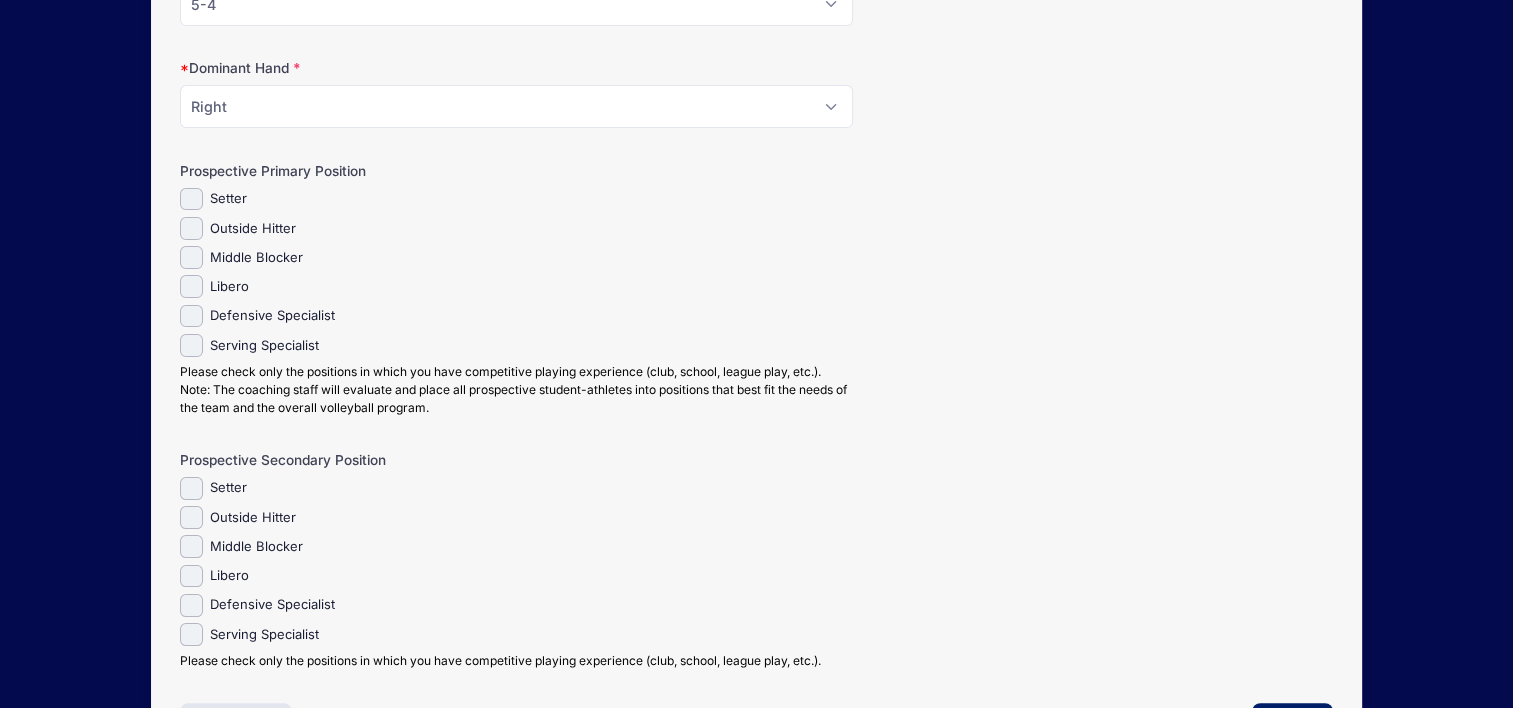 drag, startPoint x: 207, startPoint y: 292, endPoint x: 191, endPoint y: 316, distance: 28.84441 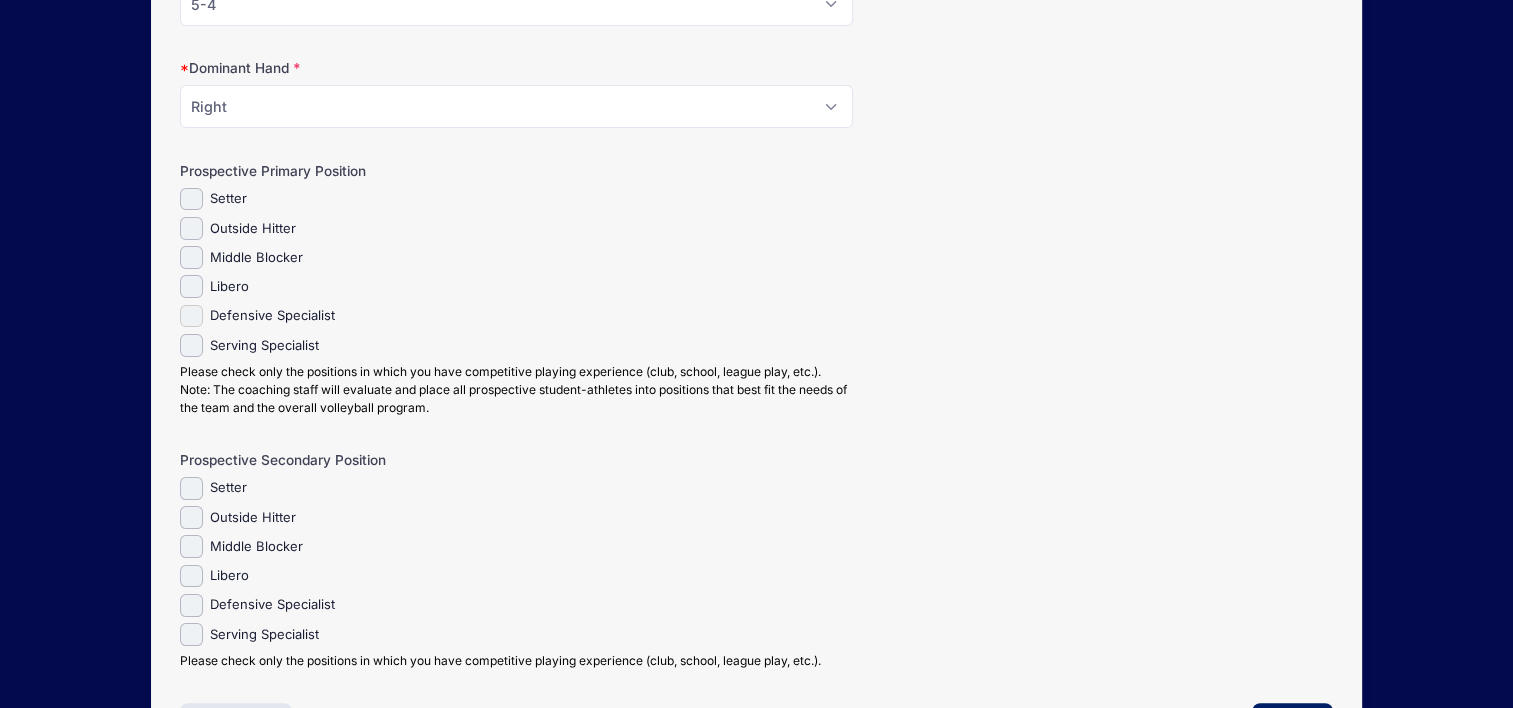 drag, startPoint x: 191, startPoint y: 316, endPoint x: 189, endPoint y: 277, distance: 39.051247 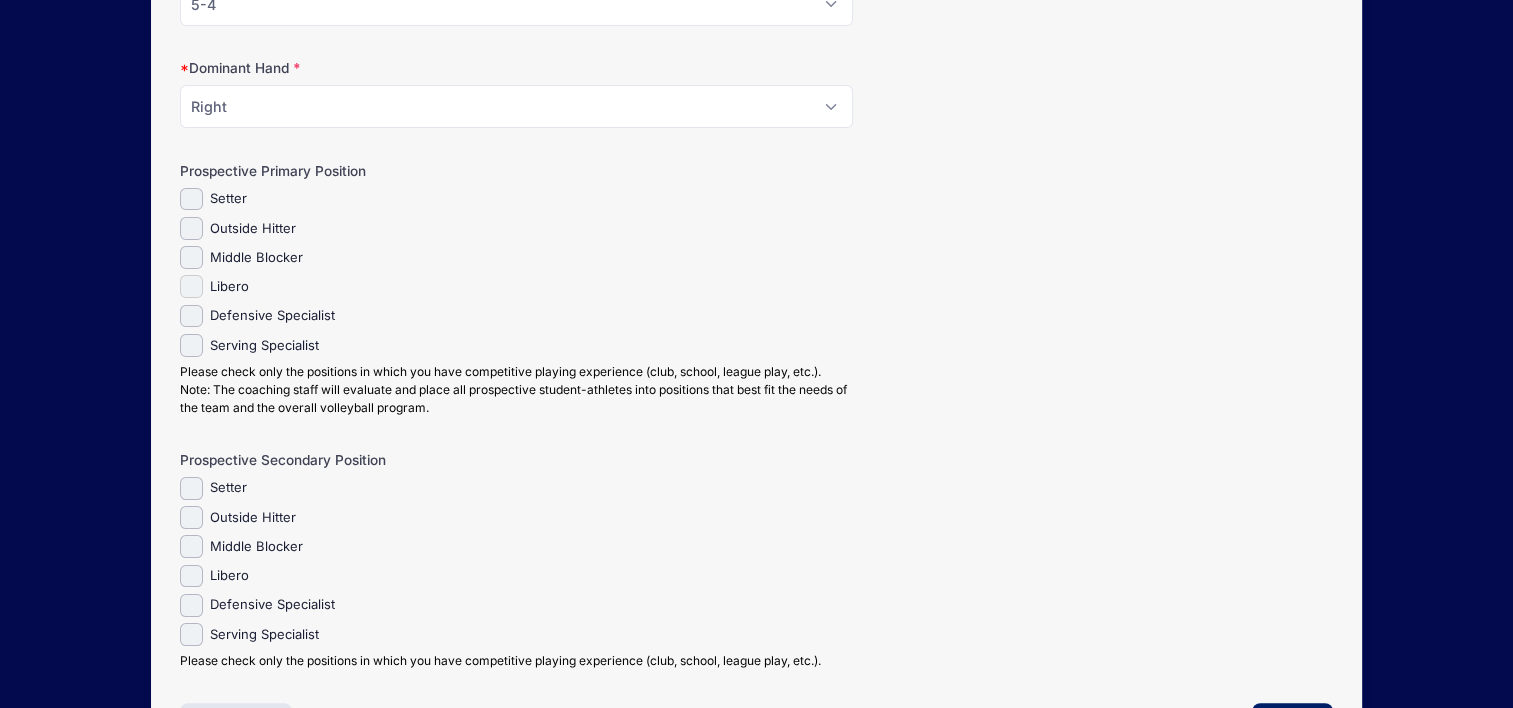 click on "Libero" at bounding box center (191, 286) 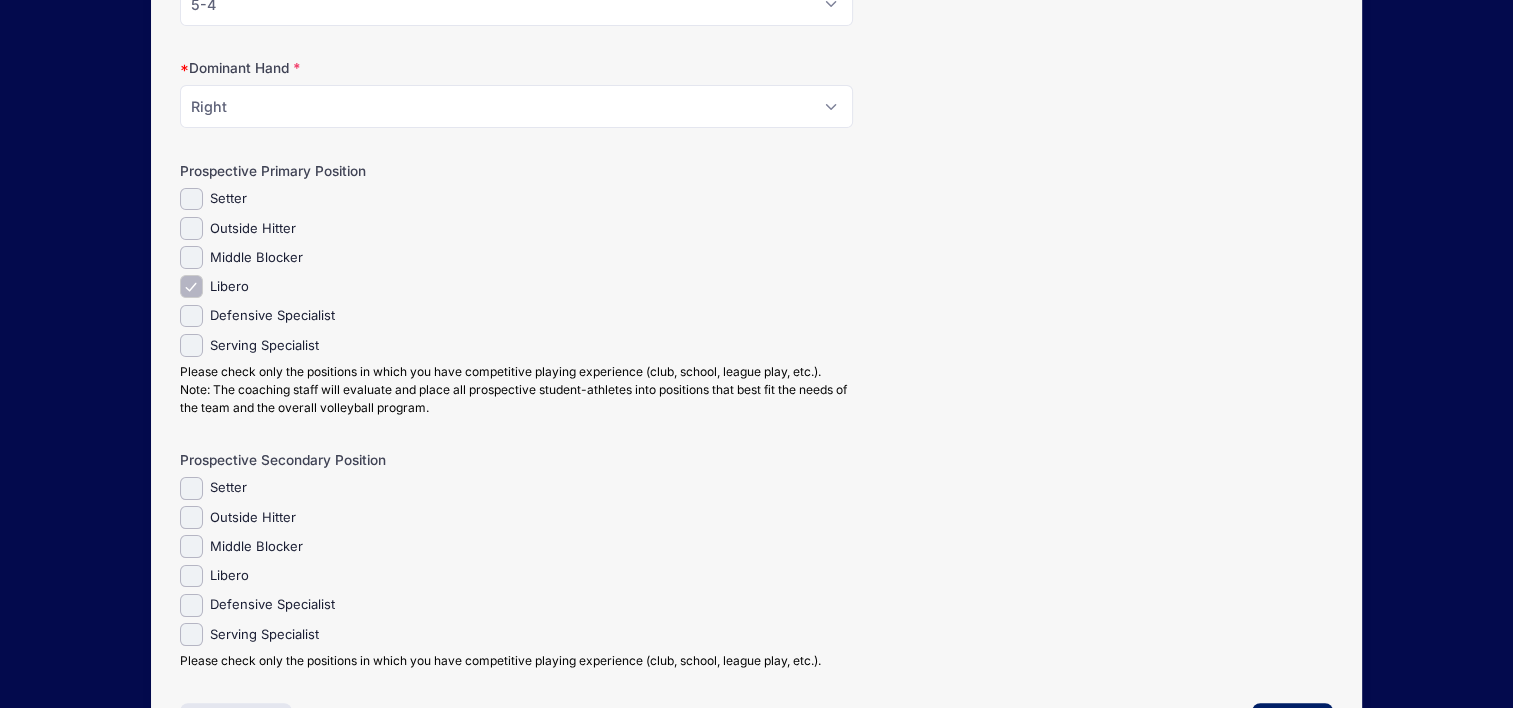 click on "Libero" at bounding box center (191, 286) 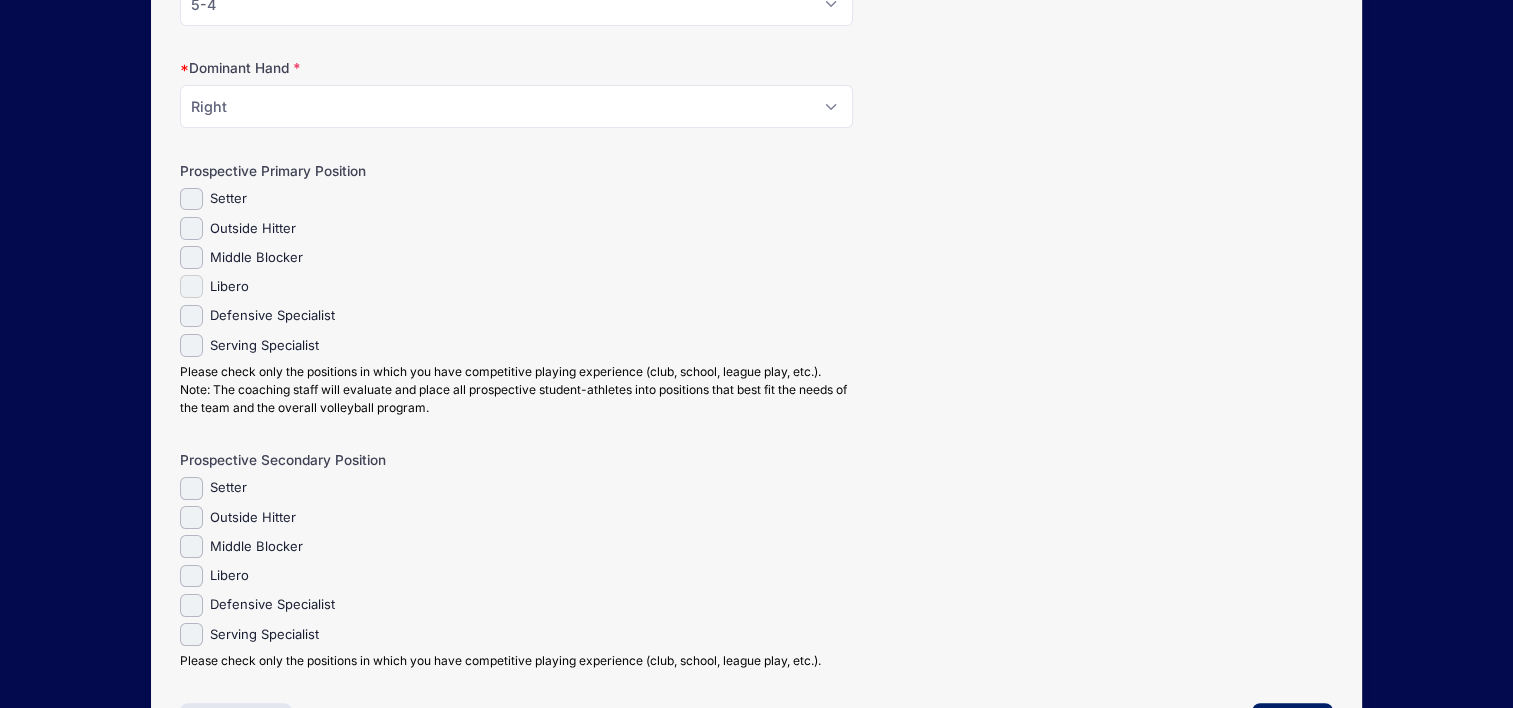 drag, startPoint x: 189, startPoint y: 277, endPoint x: 187, endPoint y: 290, distance: 13.152946 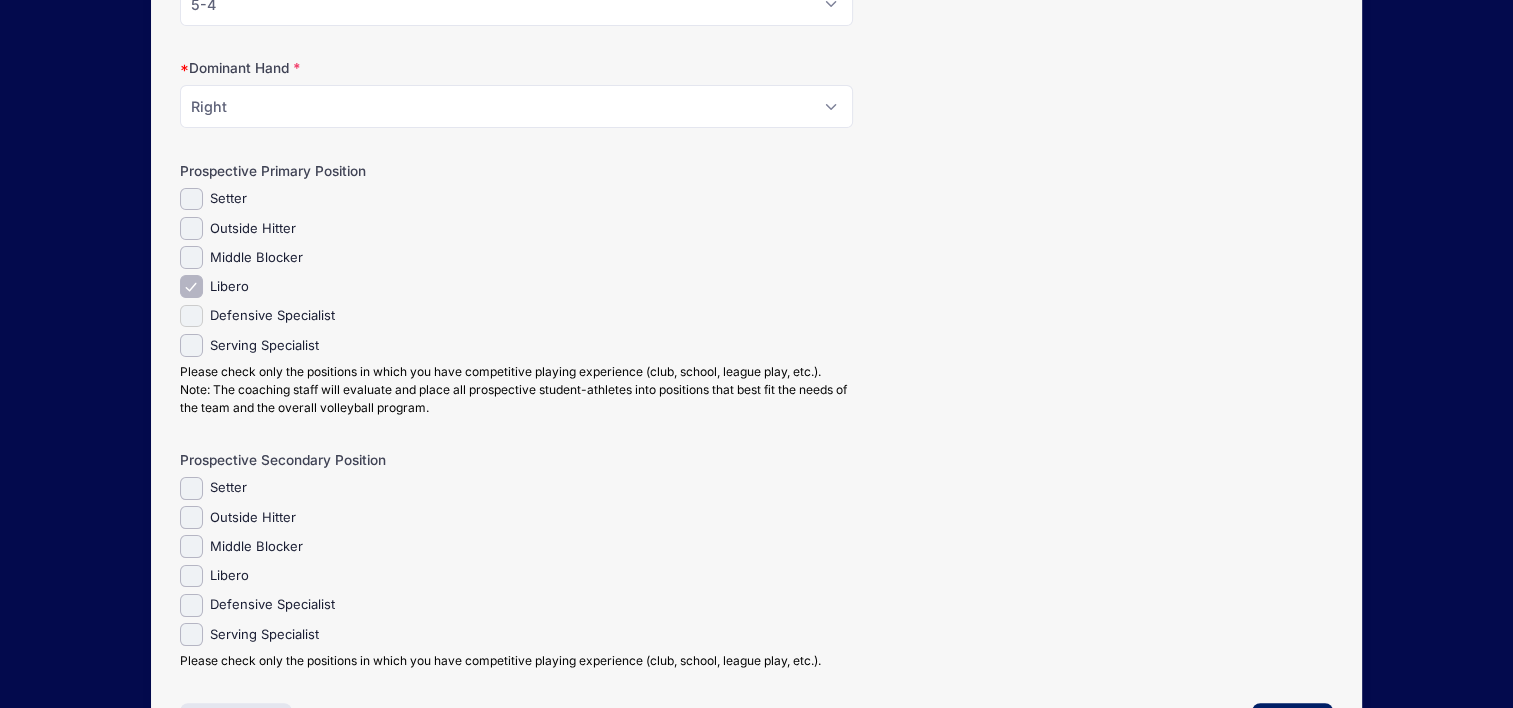 click on "Defensive Specialist" at bounding box center [191, 316] 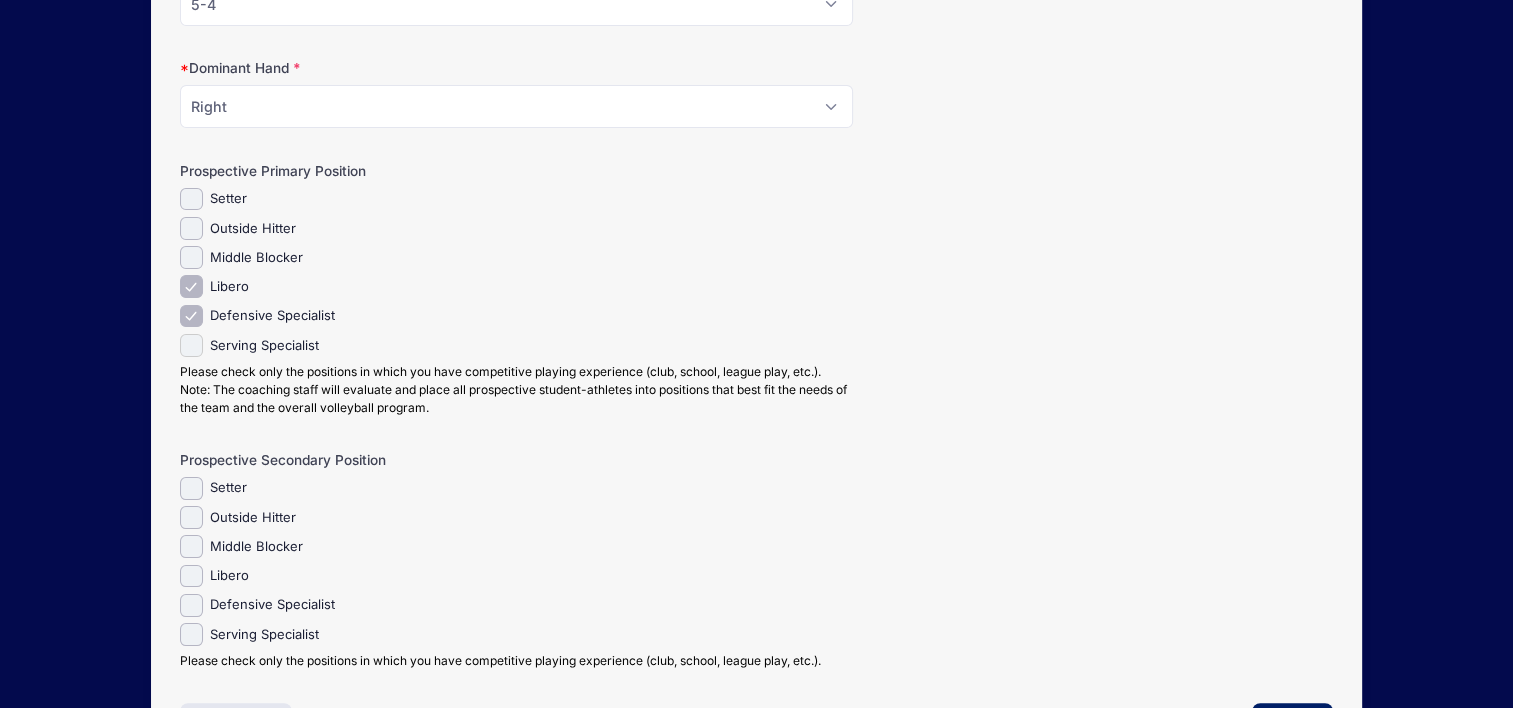 click on "Serving Specialist" at bounding box center (191, 345) 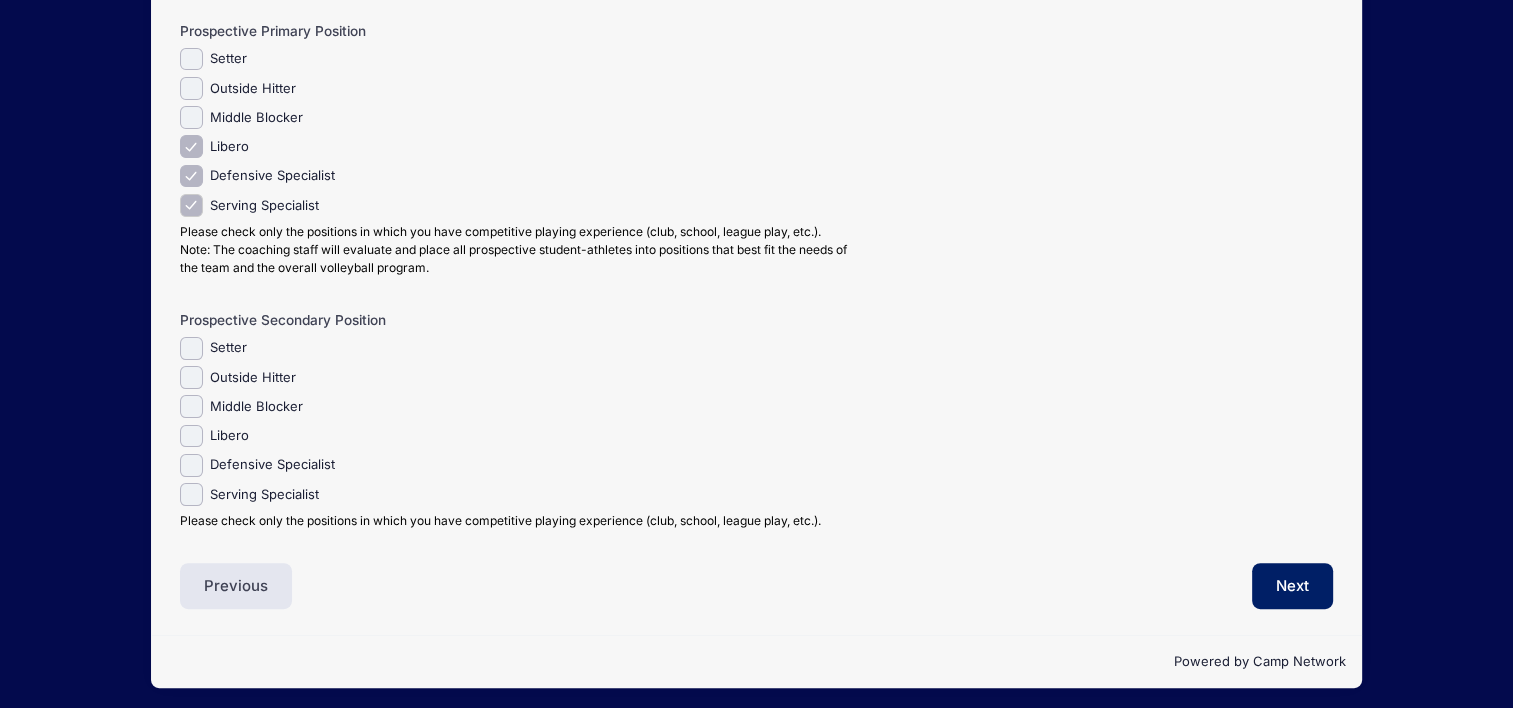 scroll, scrollTop: 428, scrollLeft: 0, axis: vertical 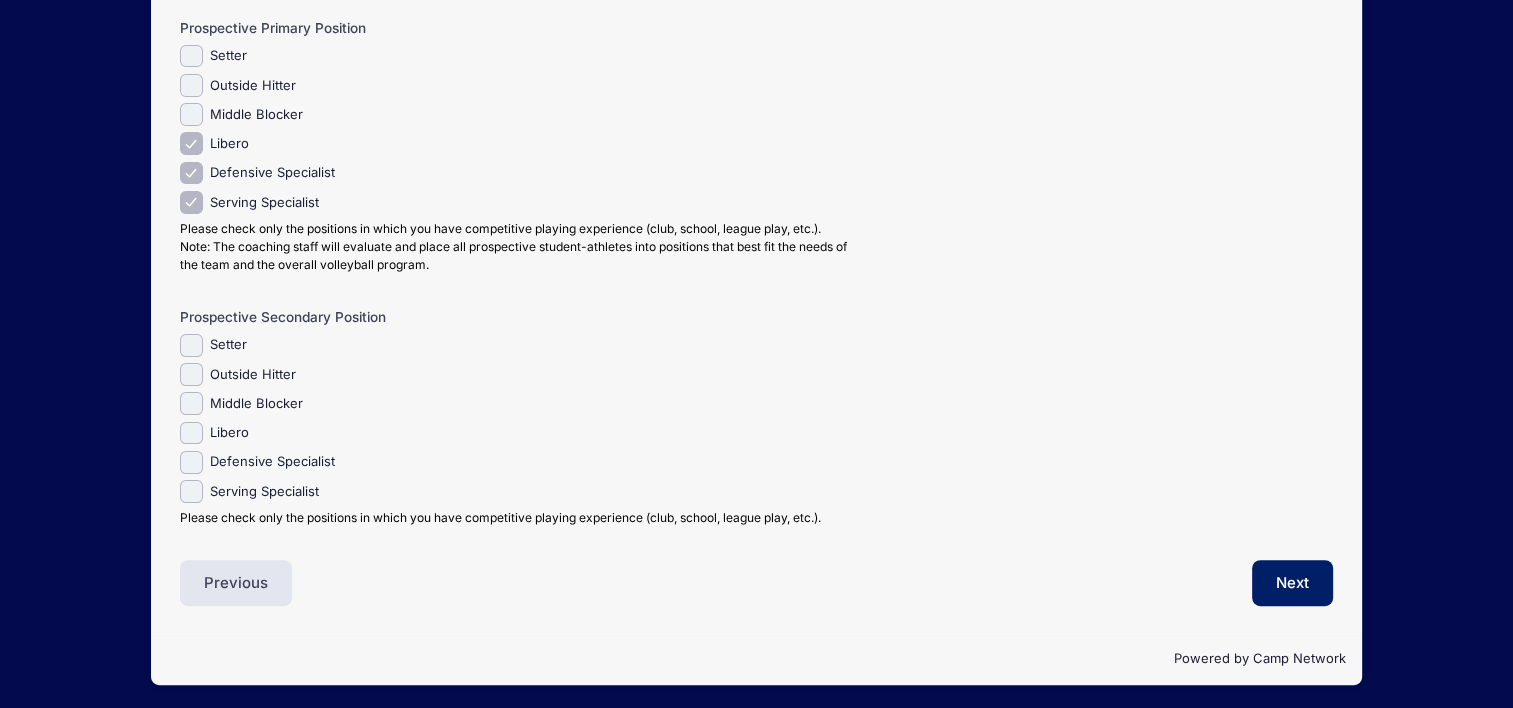 click on "Please check only the positions in which you have competitive playing experience (club, school, league play, etc.).
Note: The coaching staff will evaluate and place all prospective student-athletes into positions that best fit the needs of the team and the overall volleyball program." at bounding box center [516, 247] 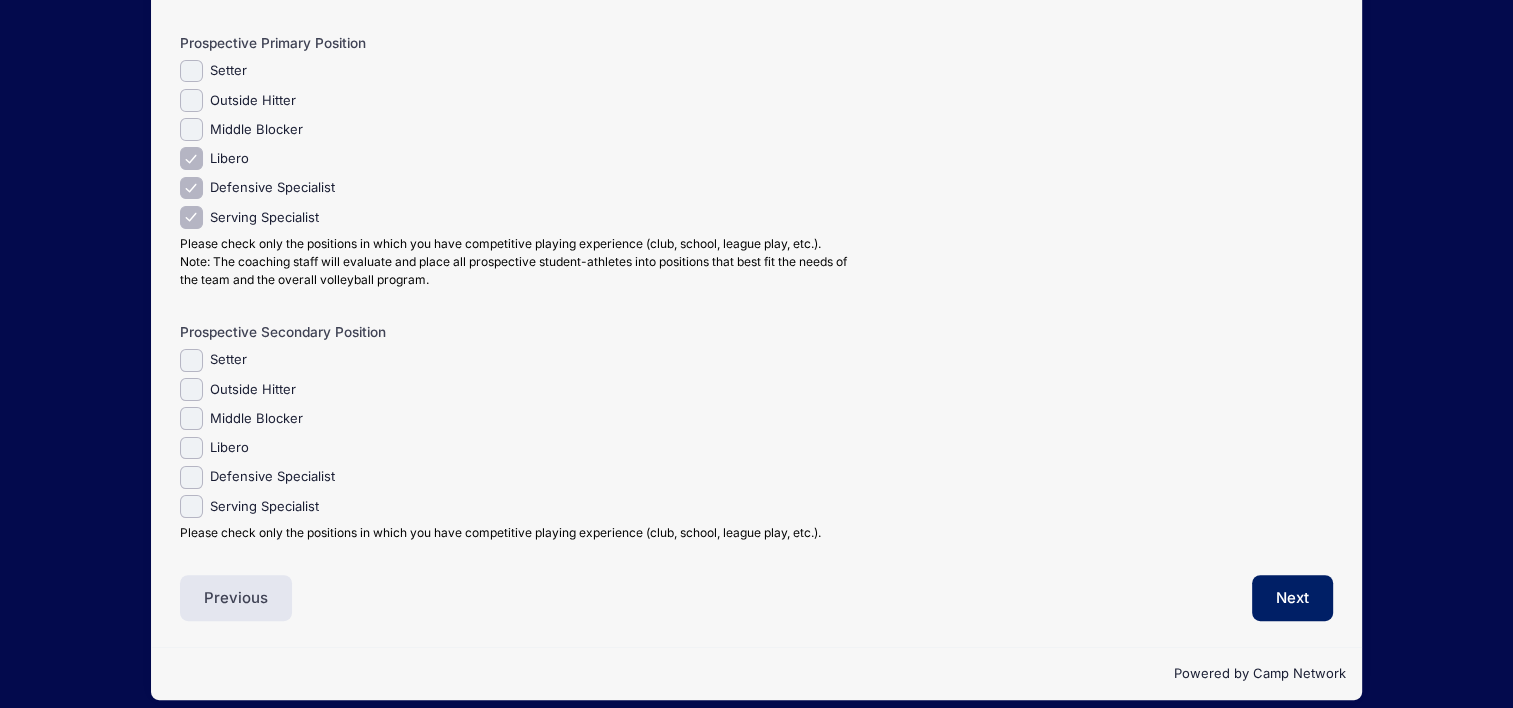 scroll, scrollTop: 412, scrollLeft: 0, axis: vertical 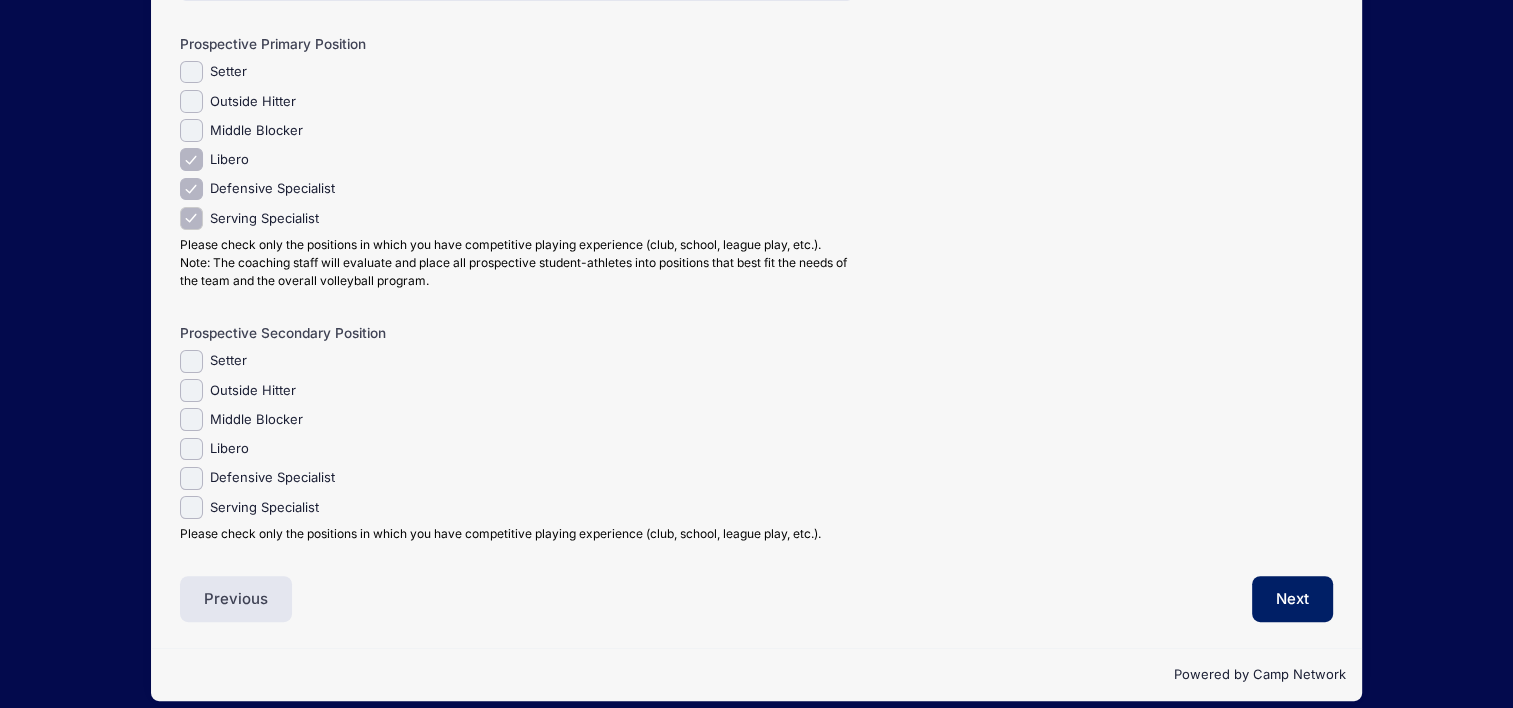 click on "Serving Specialist" at bounding box center [191, 218] 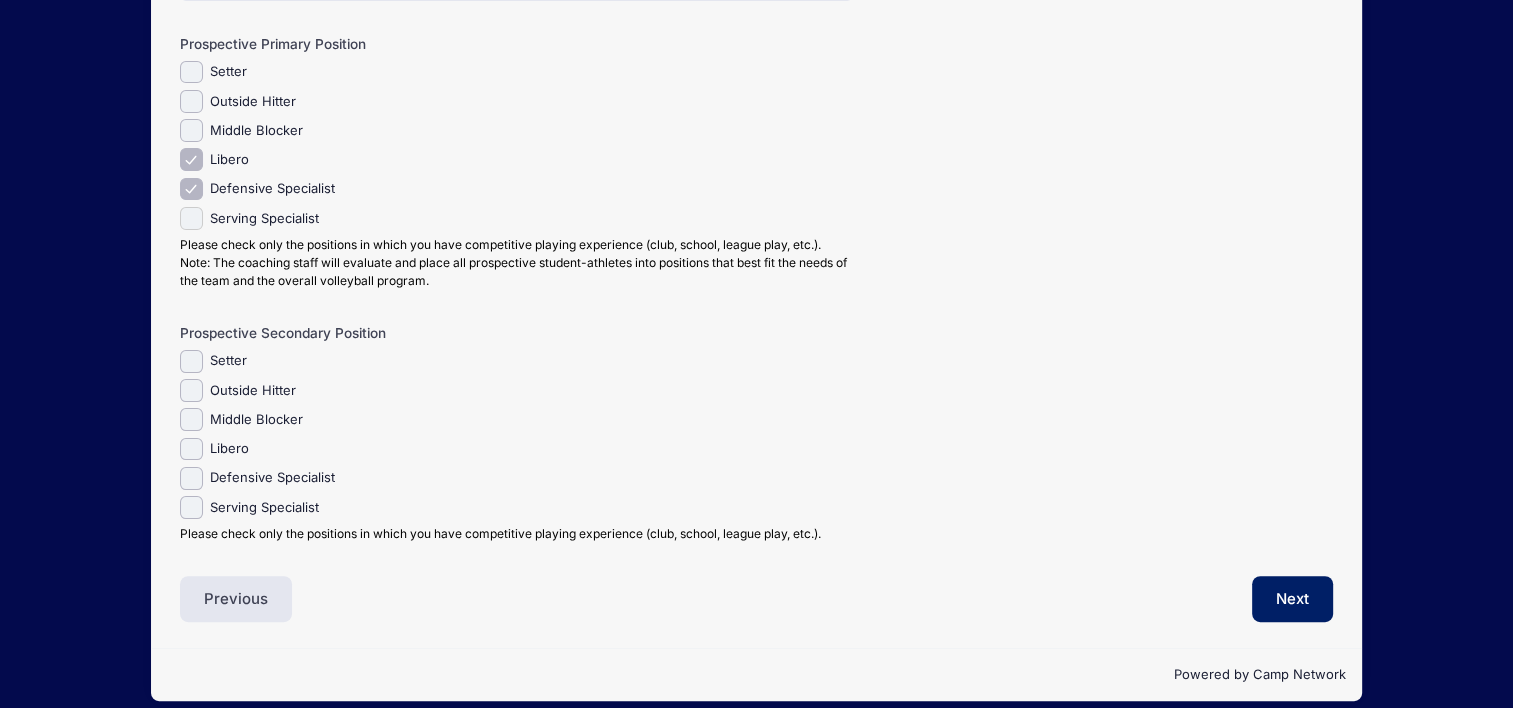 click on "Serving Specialist" at bounding box center [191, 218] 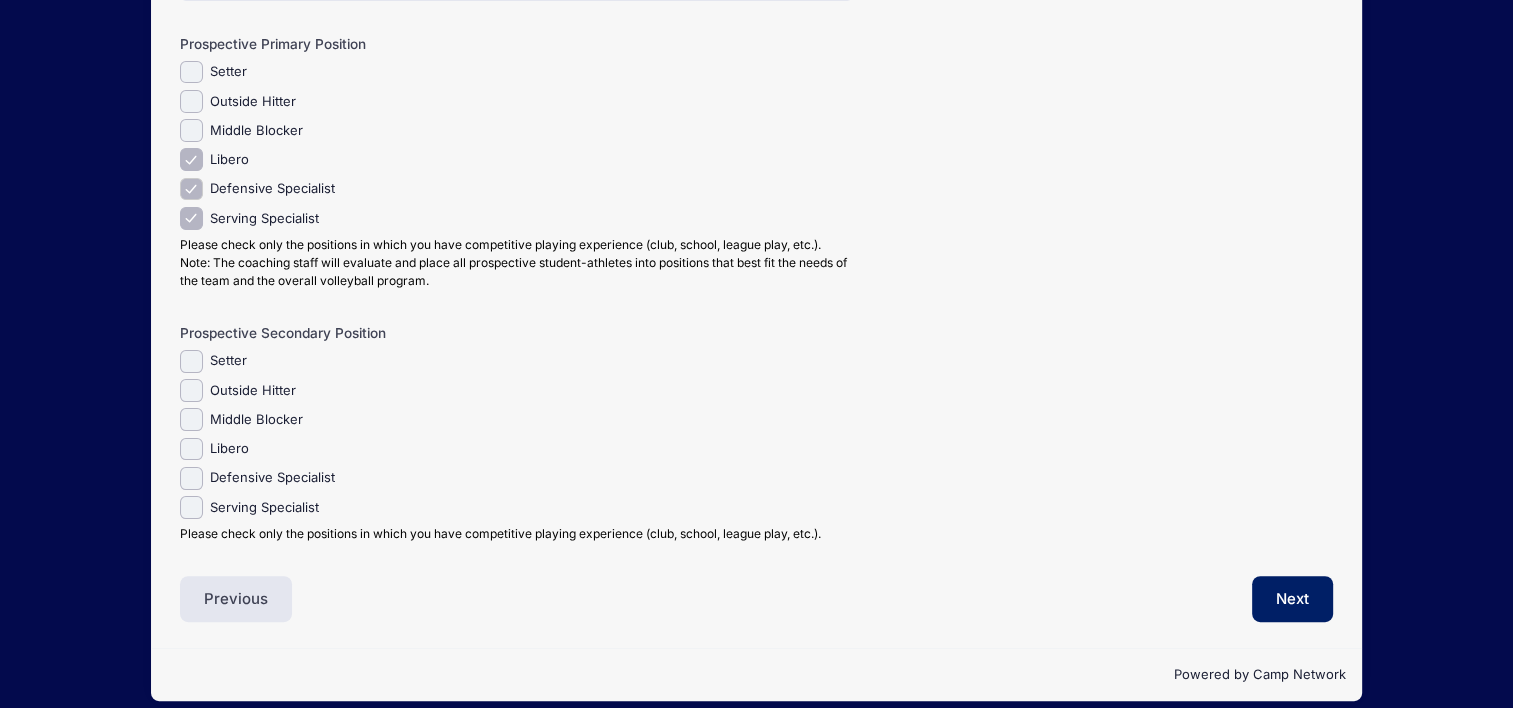 click on "Defensive Specialist" at bounding box center [191, 189] 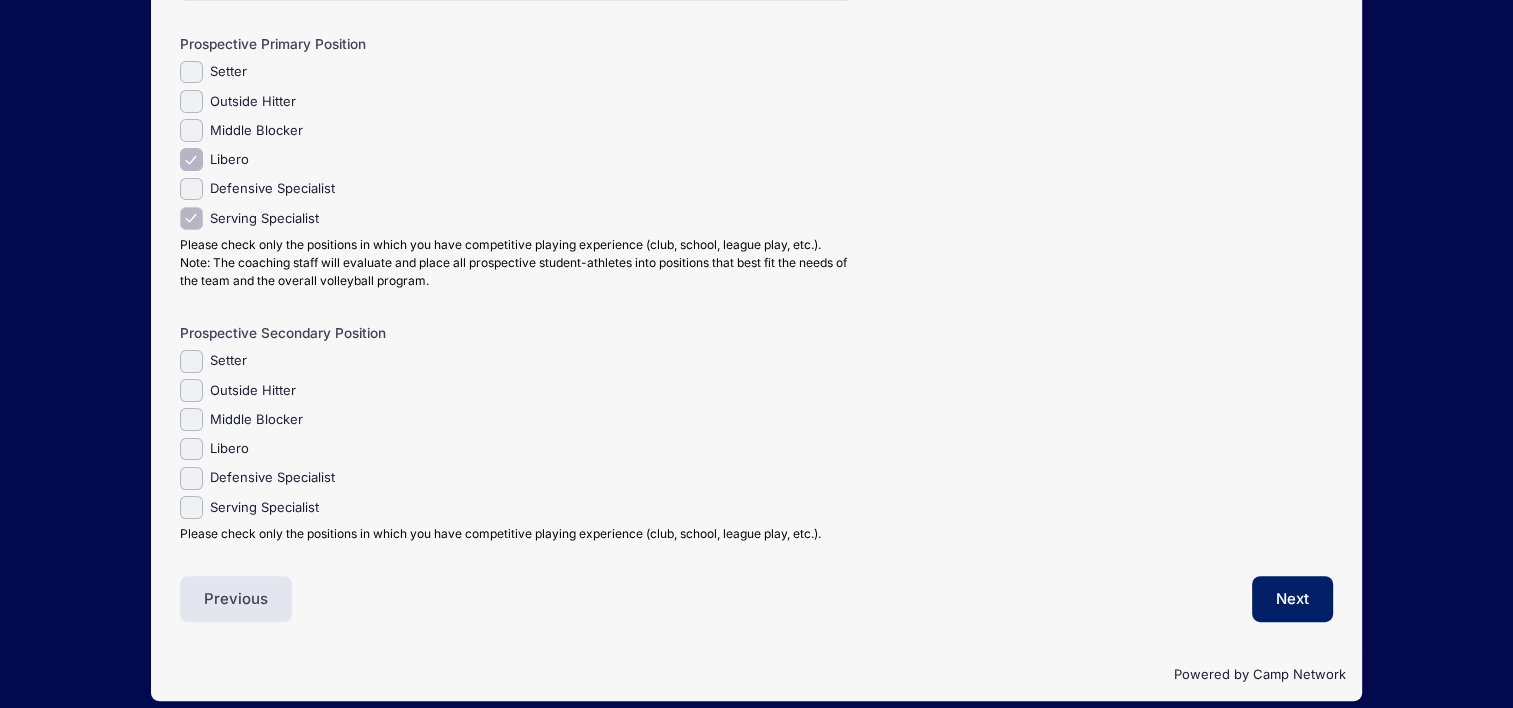 click on "Serving Specialist" at bounding box center [191, 218] 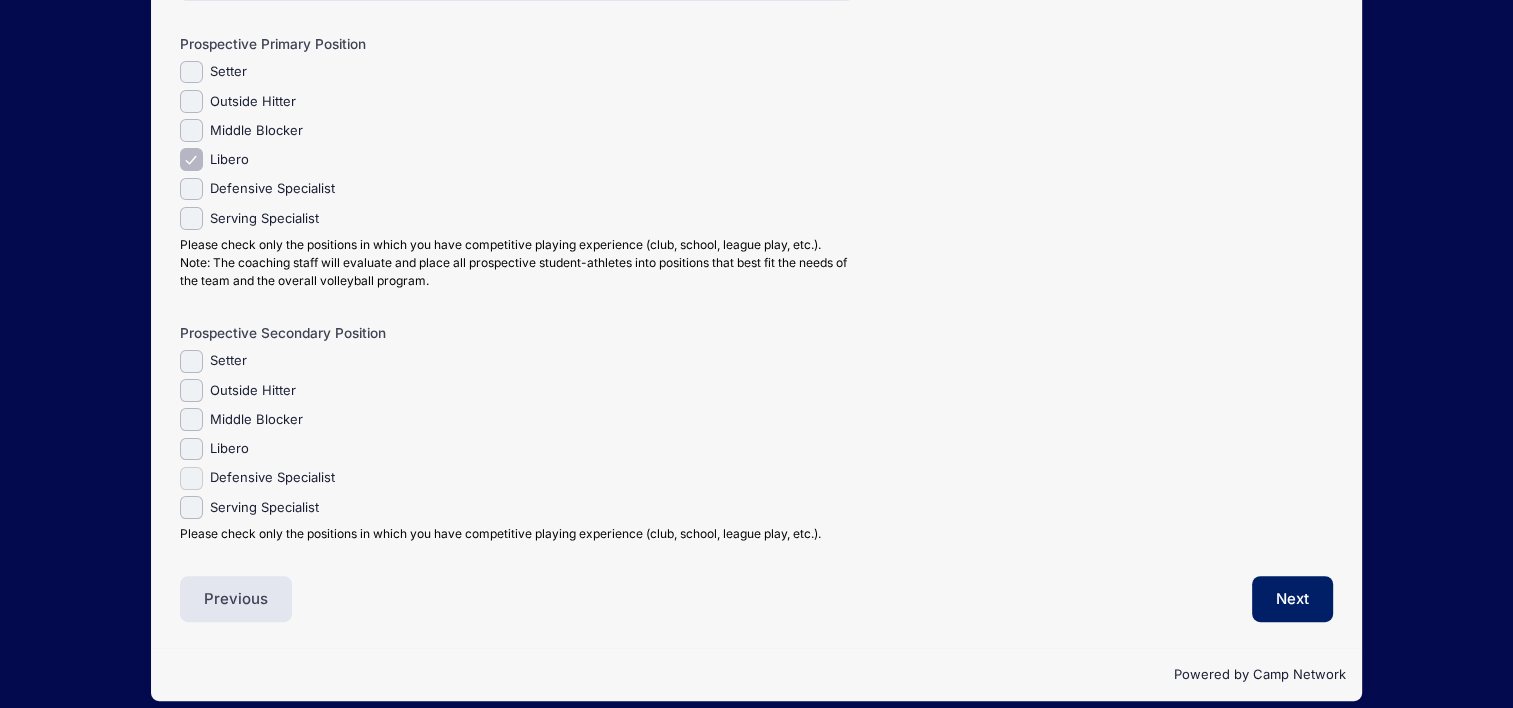 click on "Defensive Specialist" at bounding box center [191, 478] 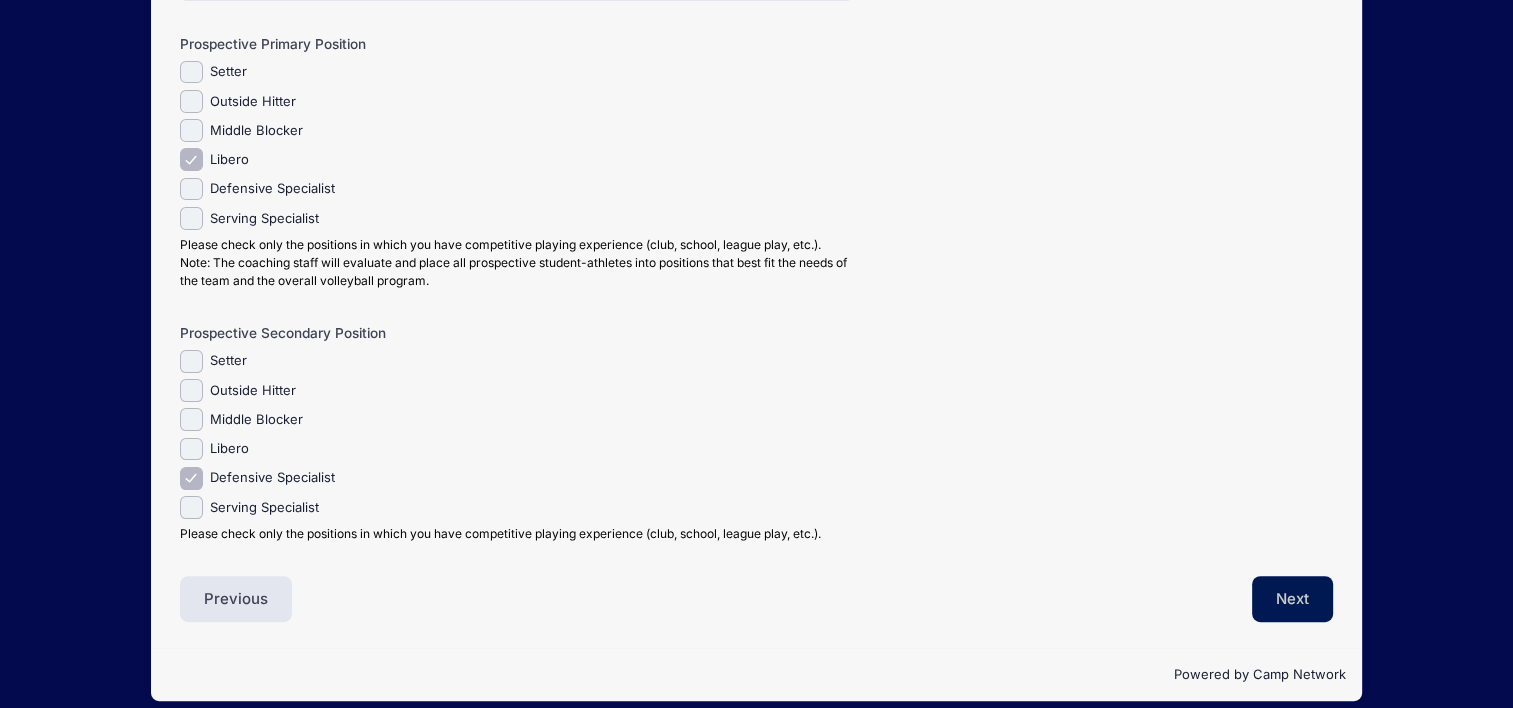 click on "Next" at bounding box center [1292, 599] 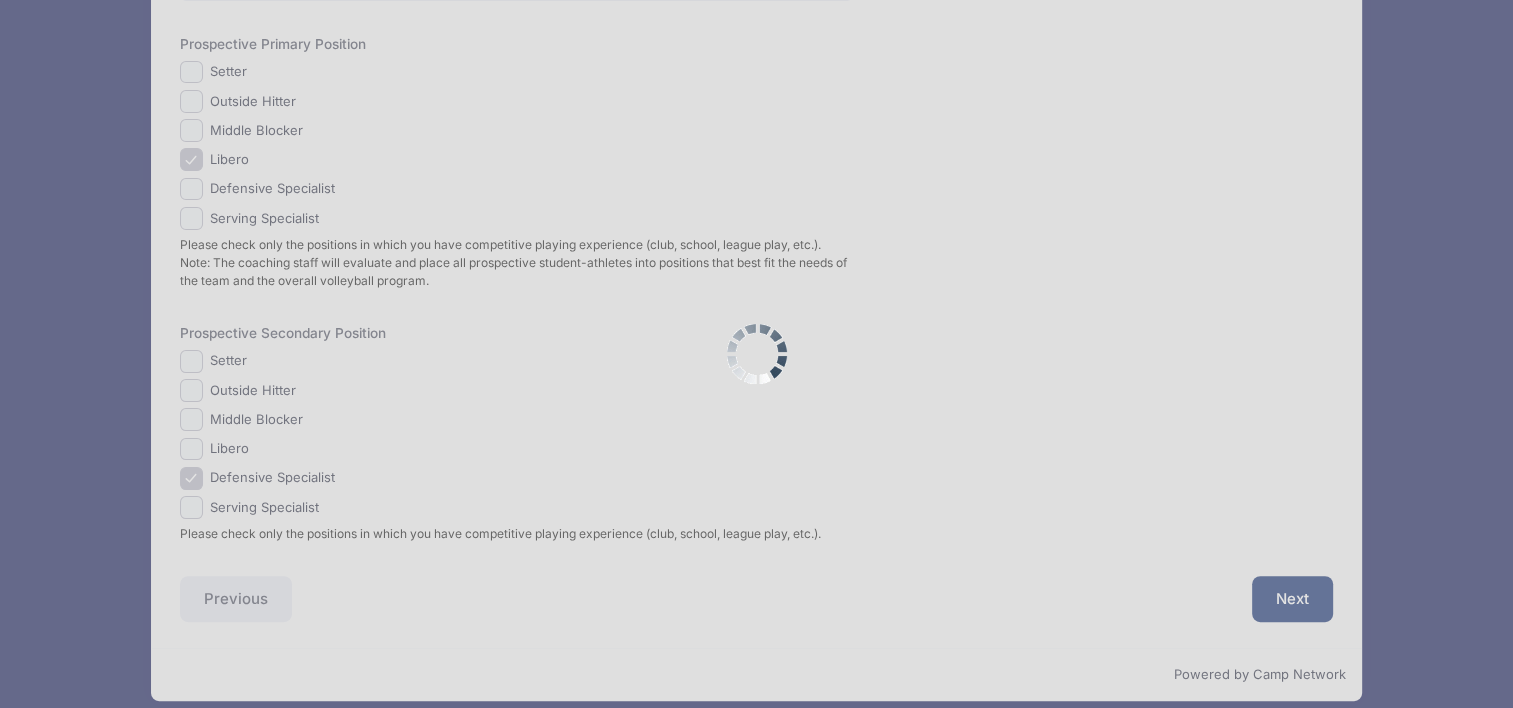 scroll, scrollTop: 0, scrollLeft: 0, axis: both 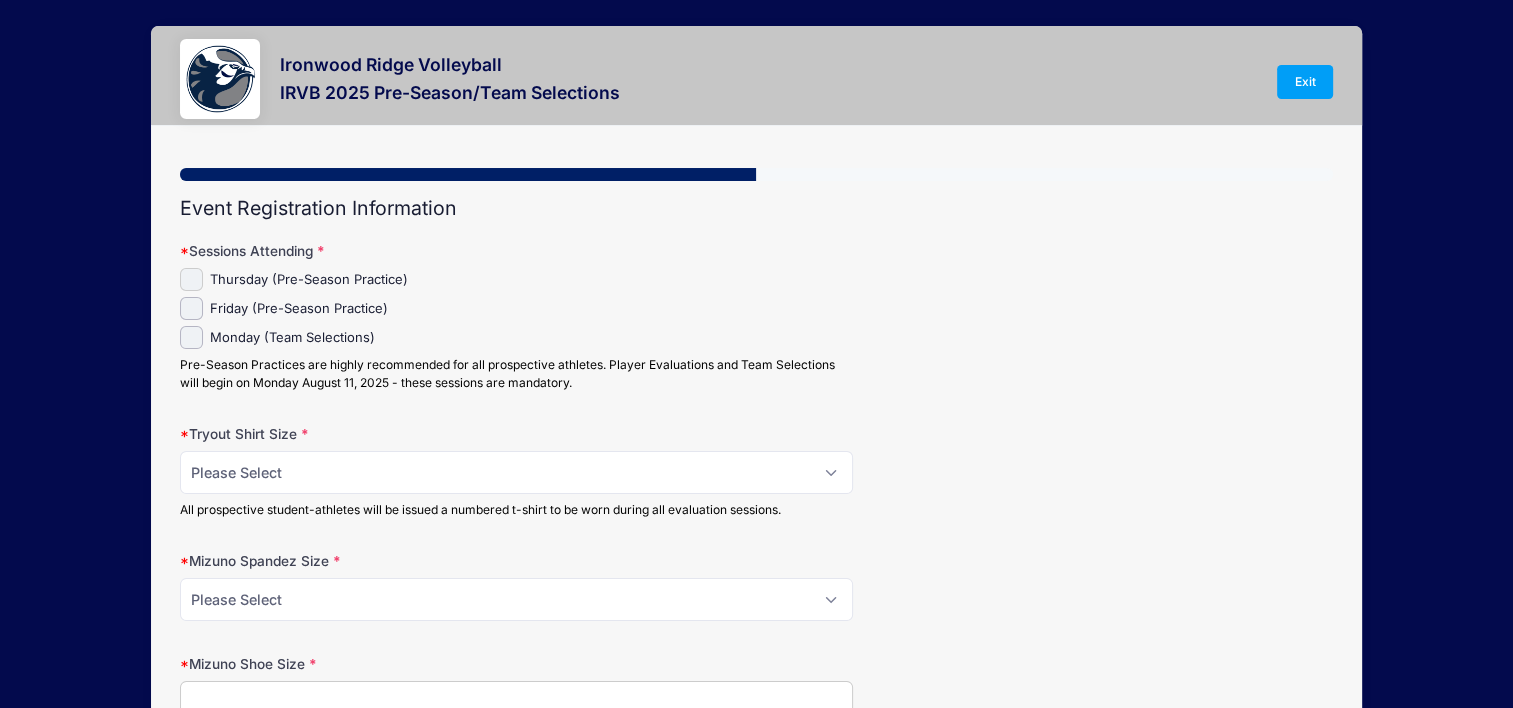 drag, startPoint x: 183, startPoint y: 270, endPoint x: 194, endPoint y: 312, distance: 43.416588 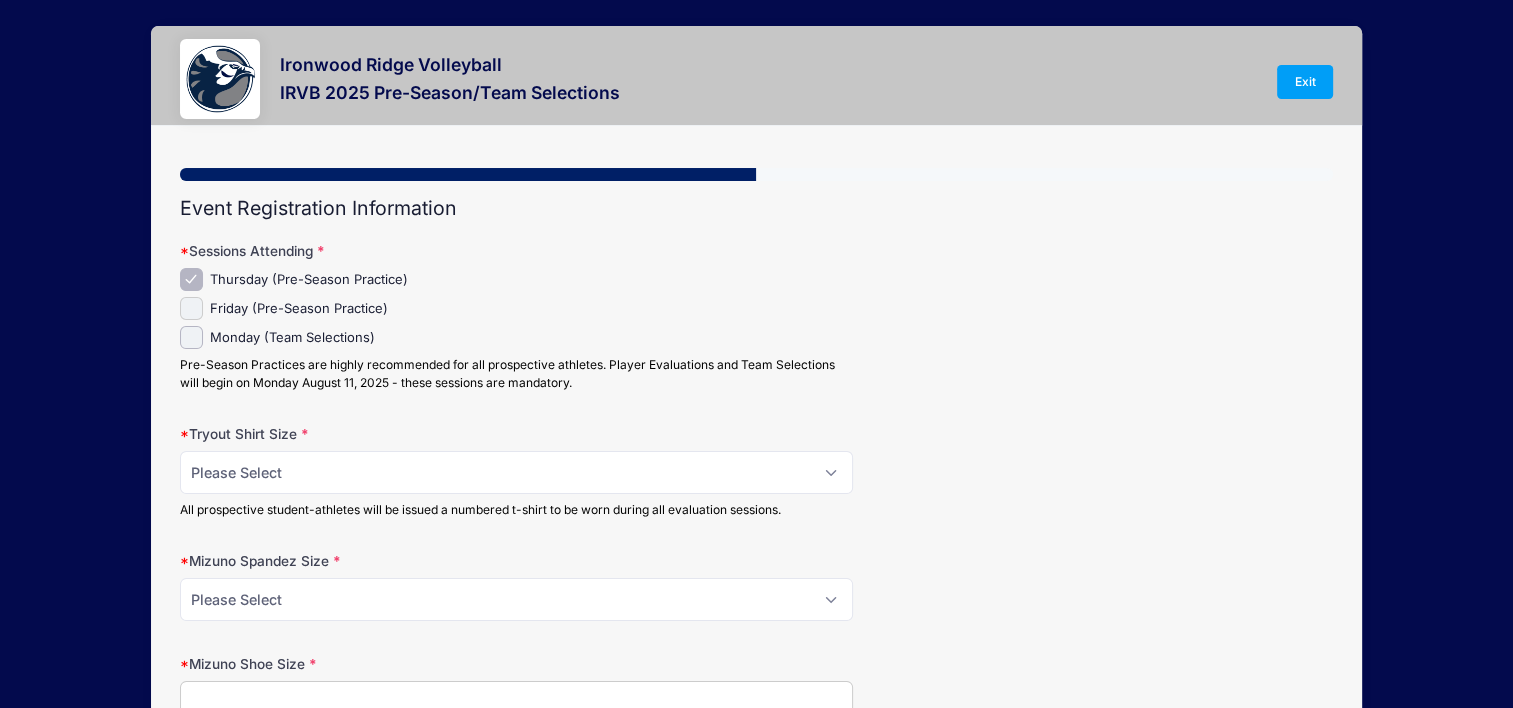click on "Friday (Pre-Season Practice)" at bounding box center (191, 308) 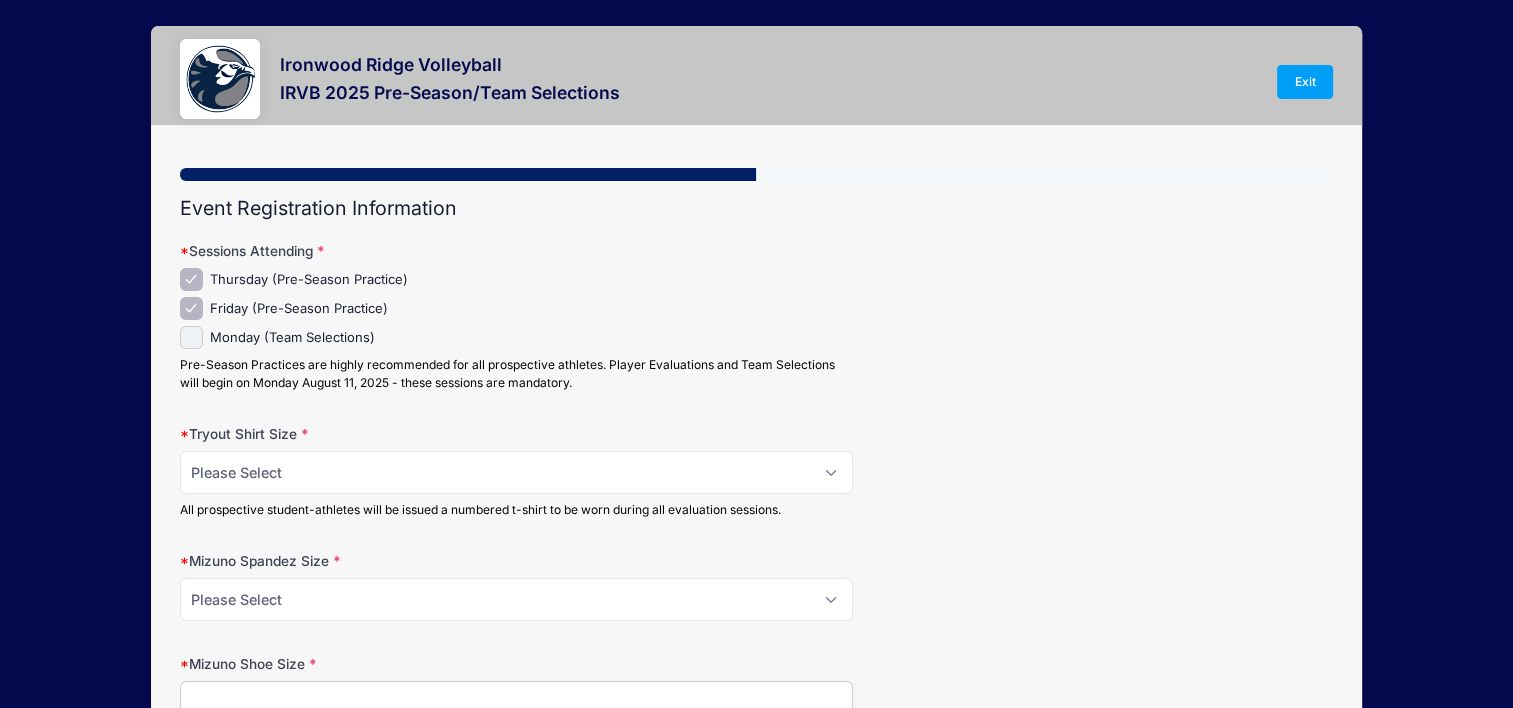 click on "Monday (Team Selections)" at bounding box center [191, 337] 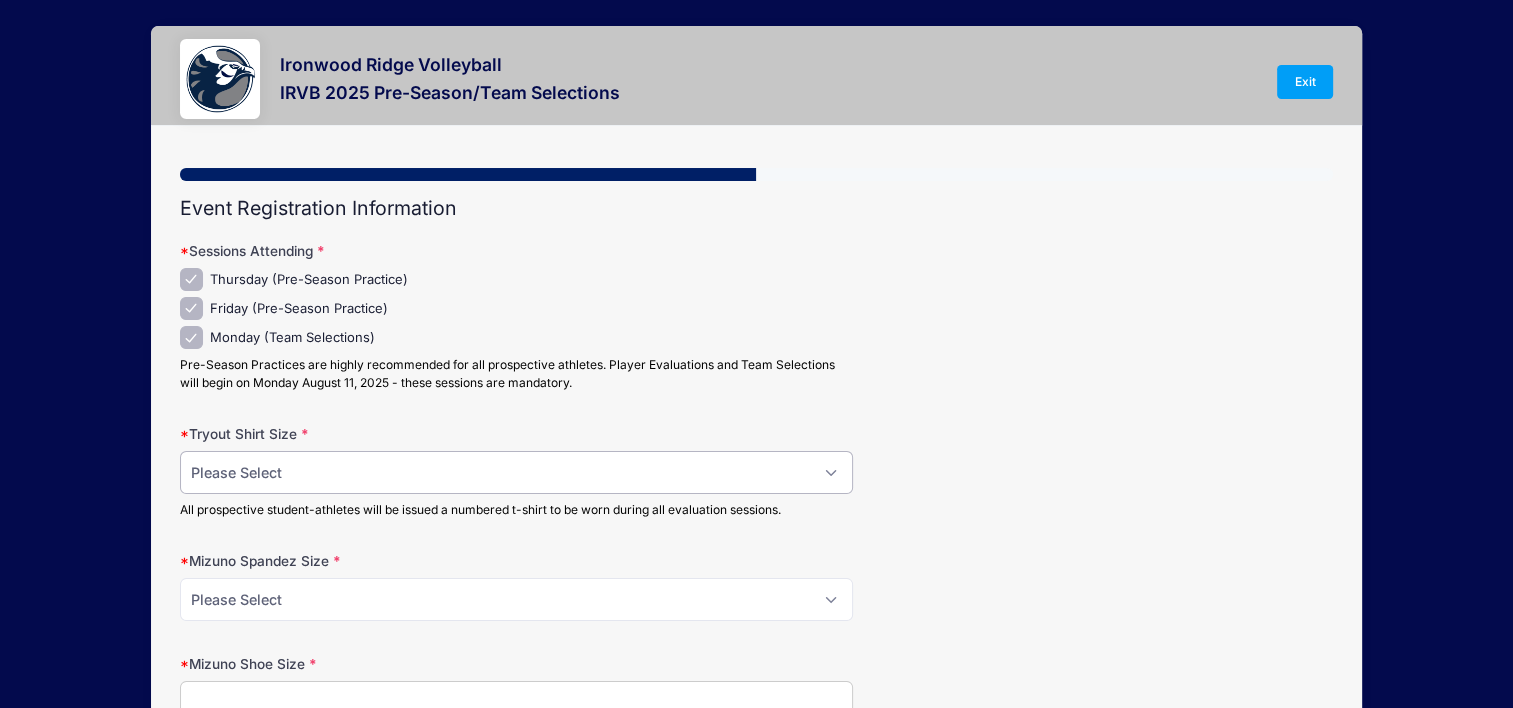 click on "Please Select XS
S
M
L
XL" at bounding box center [516, 472] 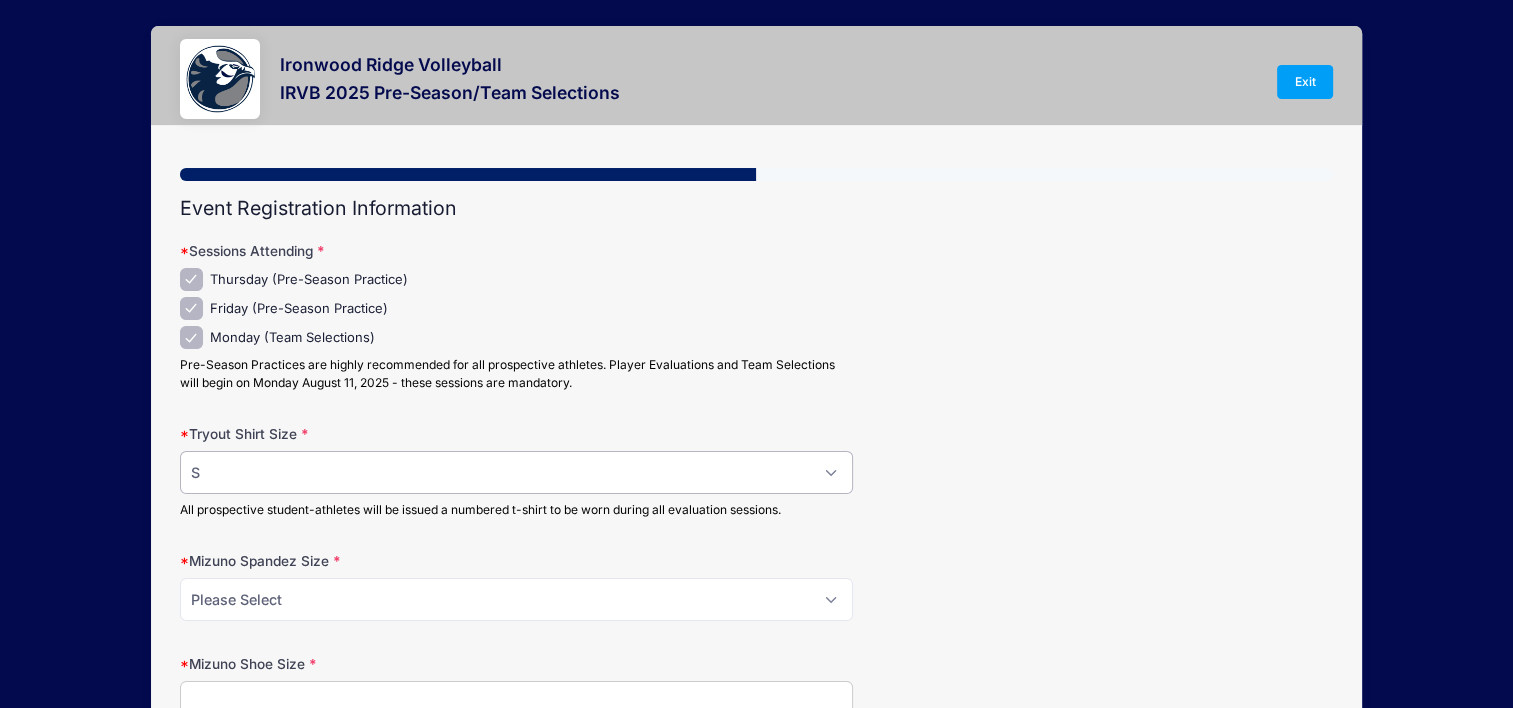 click on "Please Select XS
S
M
L
XL" at bounding box center [516, 472] 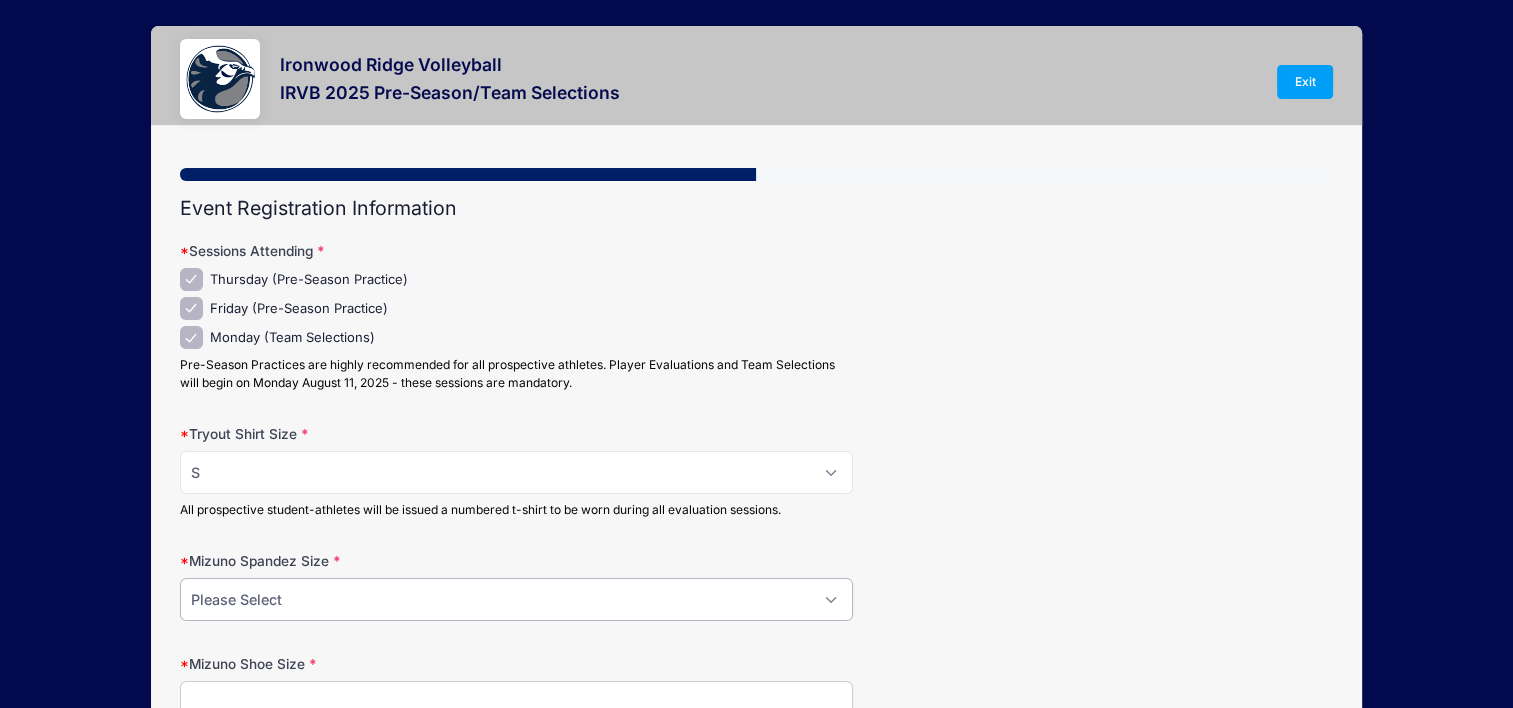 click on "Please Select XS
S
M
L
XL" at bounding box center [516, 599] 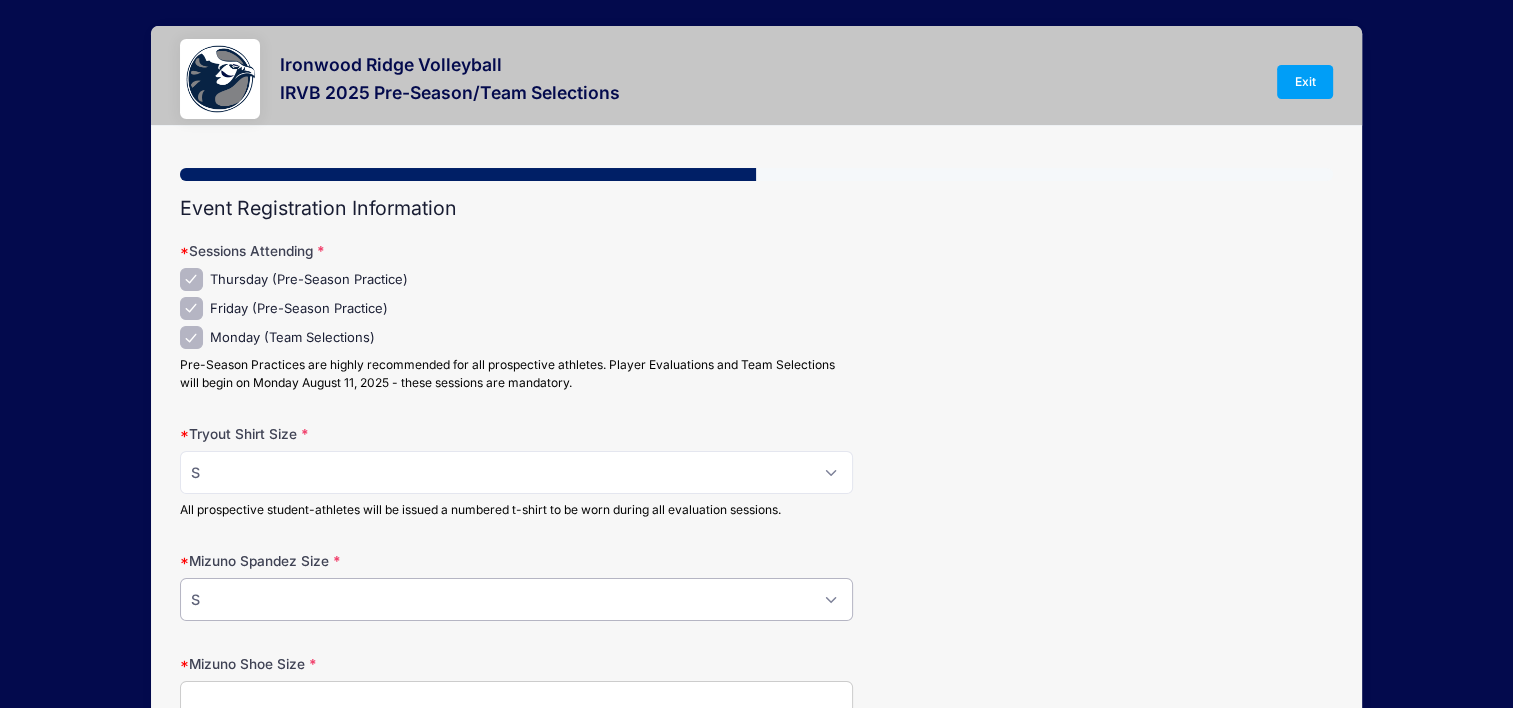 click on "Please Select XS
S
M
L
XL" at bounding box center [516, 599] 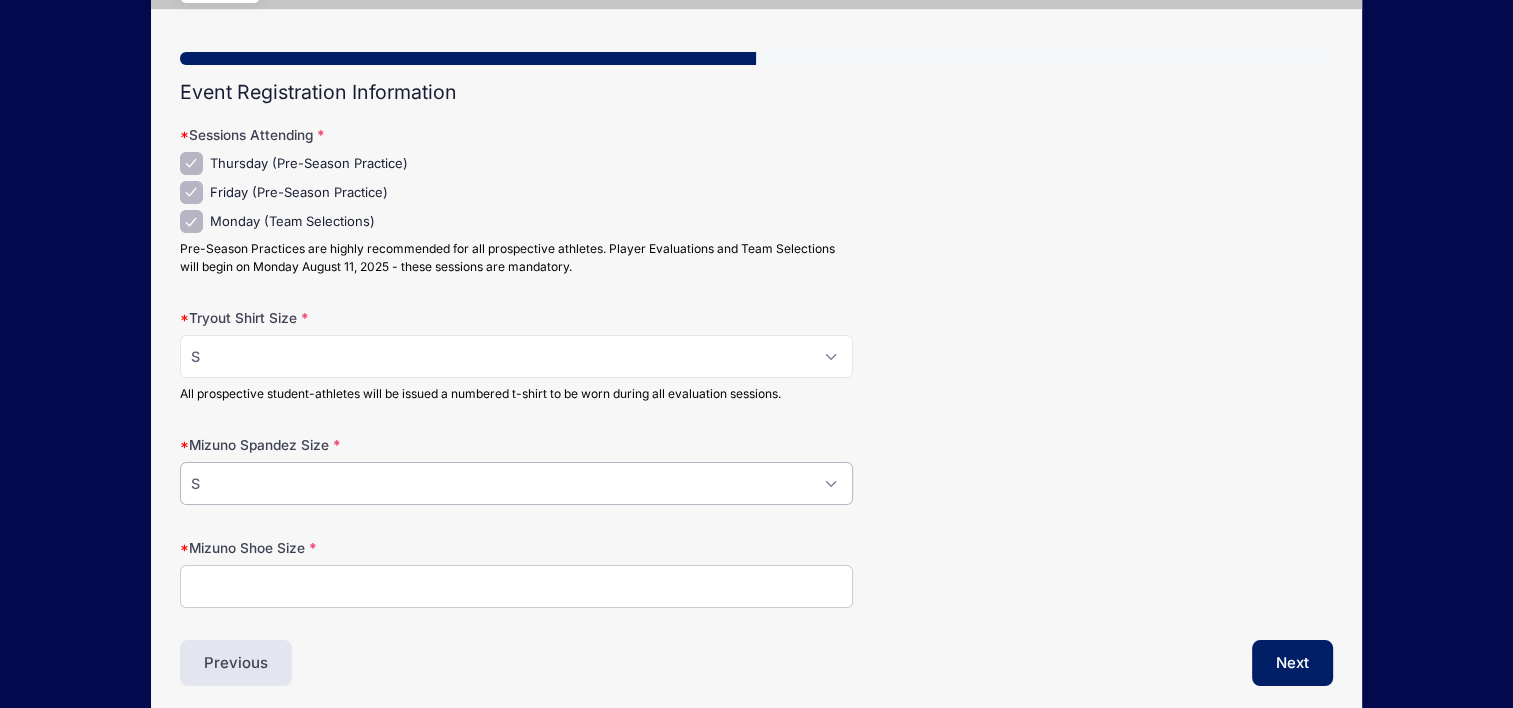 scroll, scrollTop: 196, scrollLeft: 0, axis: vertical 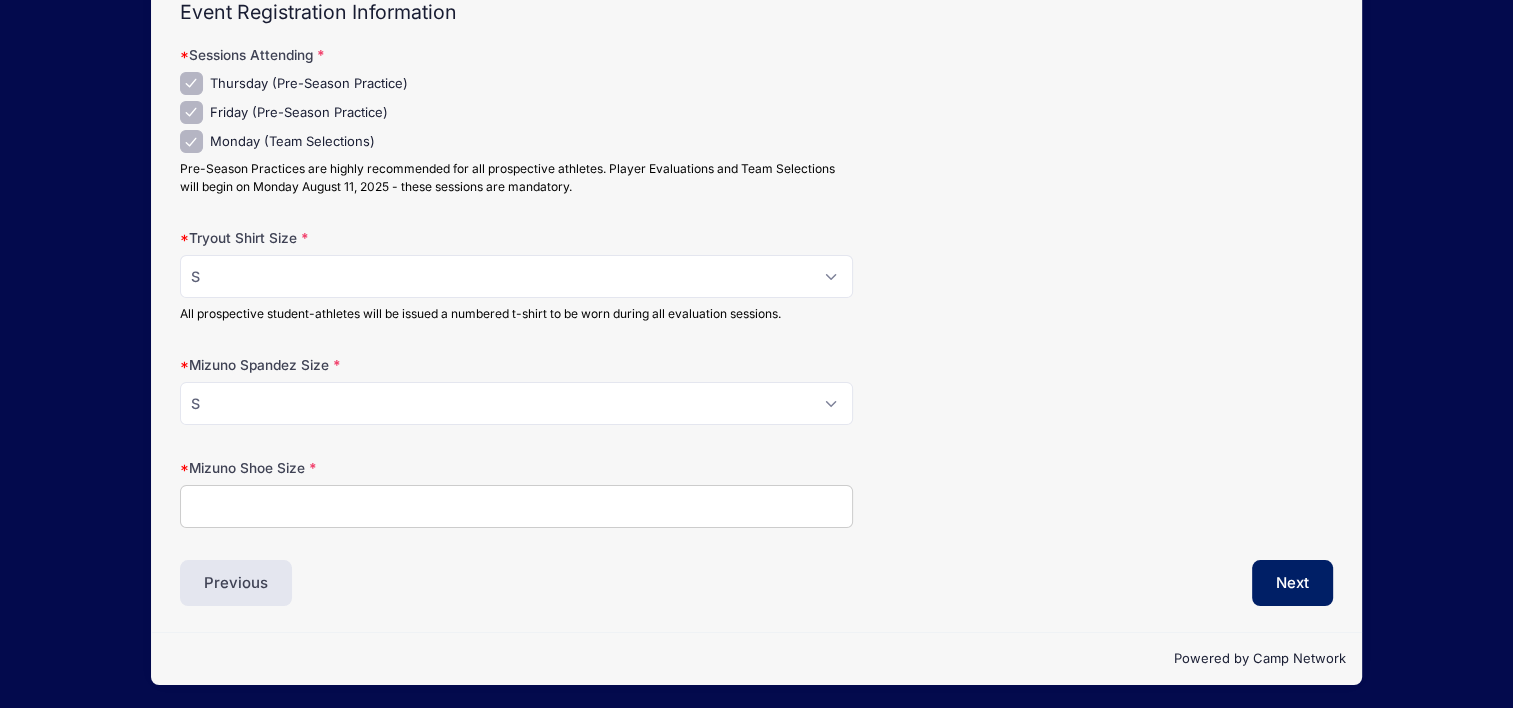 click on "Mizuno Shoe Size" at bounding box center (516, 506) 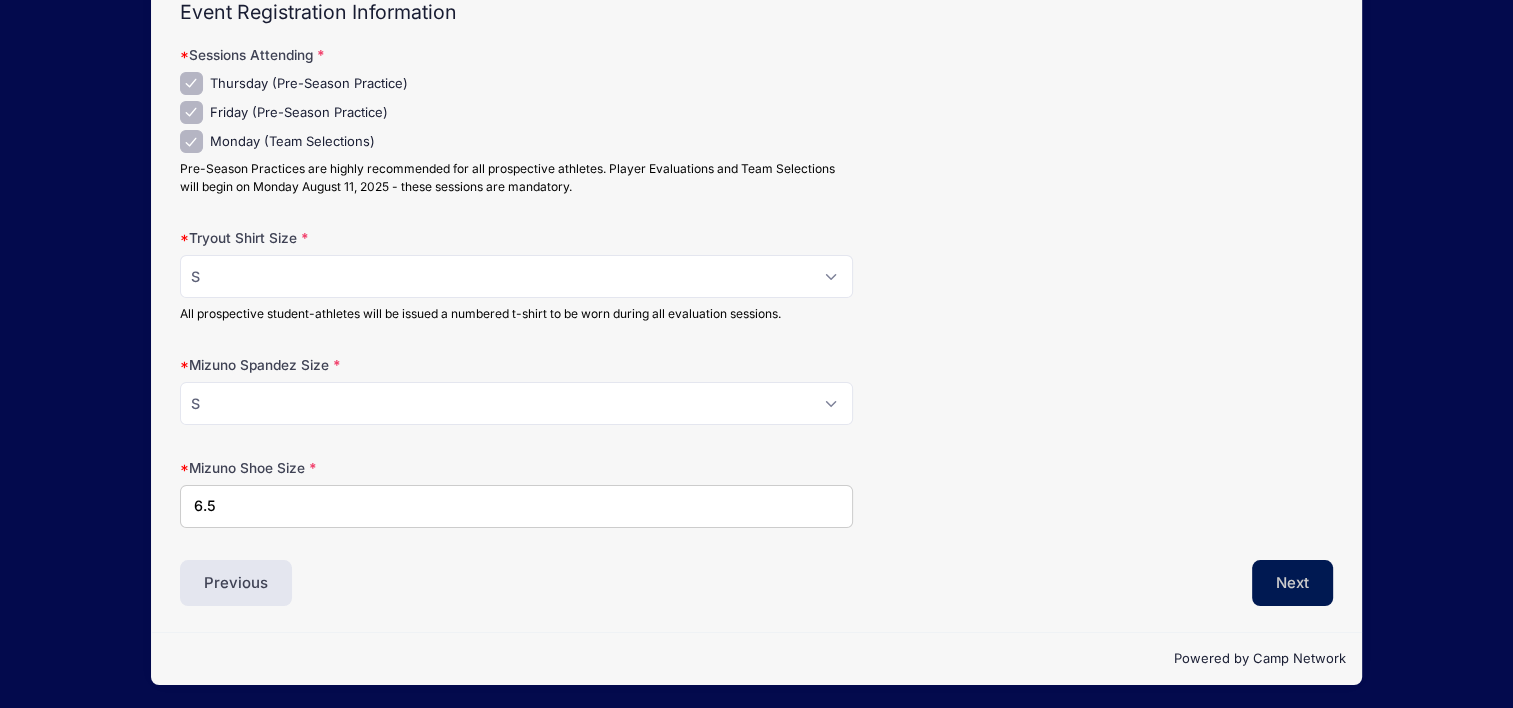 type on "6.5" 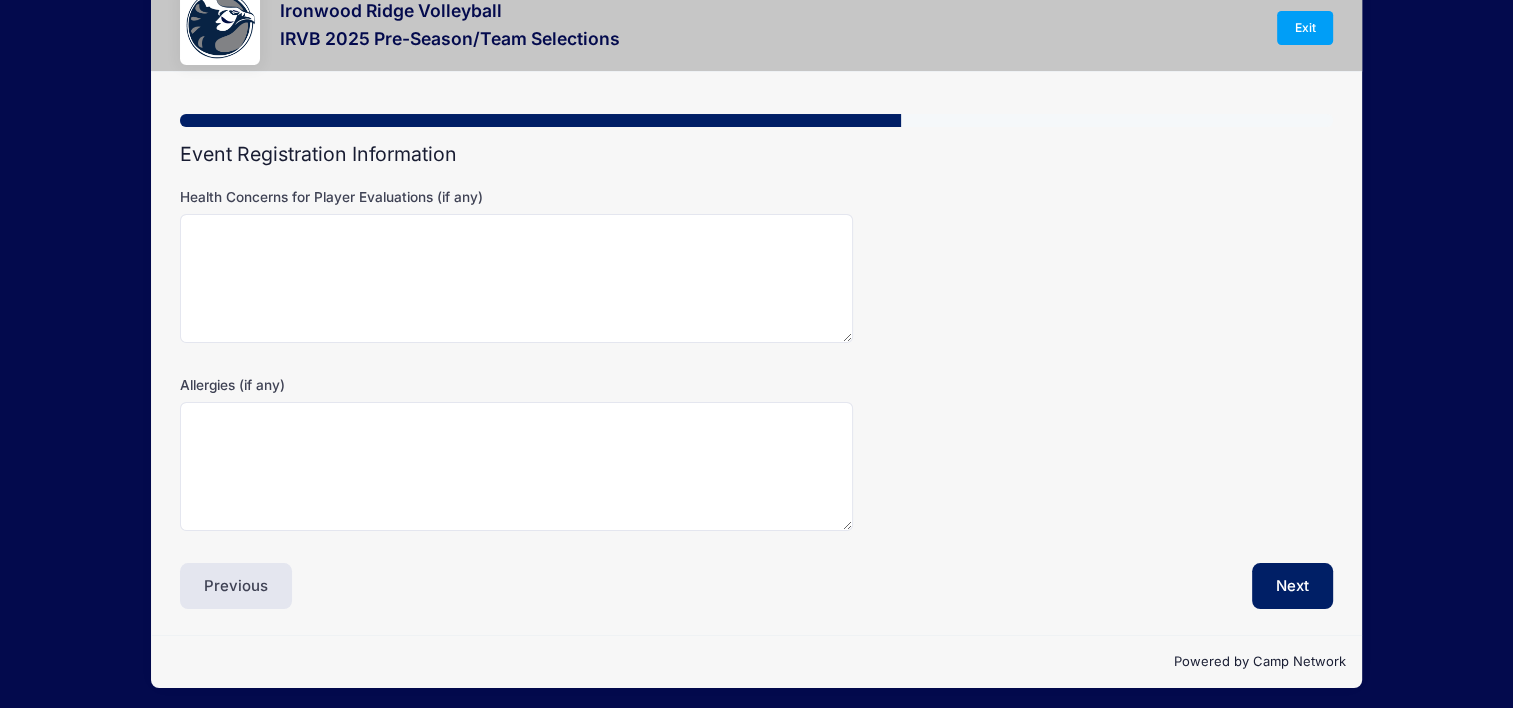 scroll, scrollTop: 0, scrollLeft: 0, axis: both 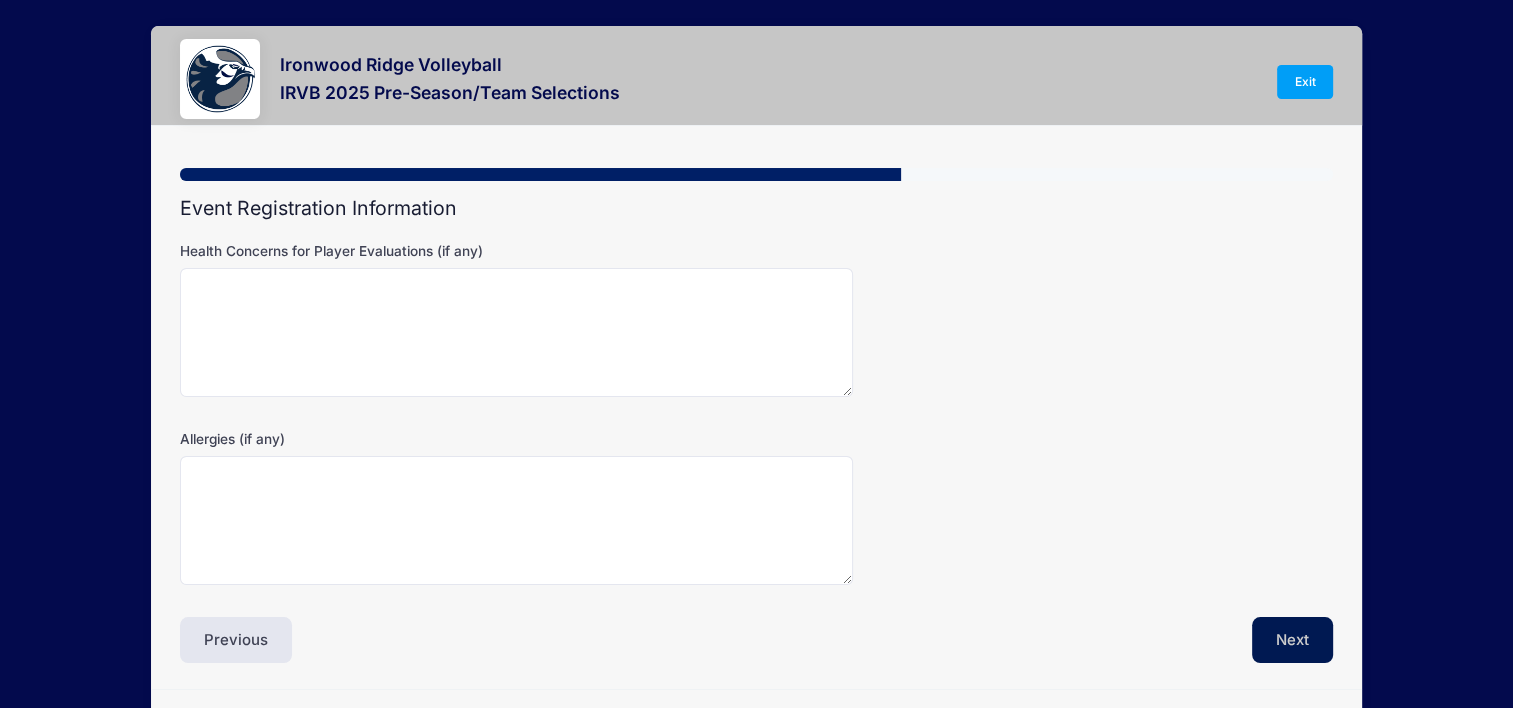 click on "Next" at bounding box center [1292, 640] 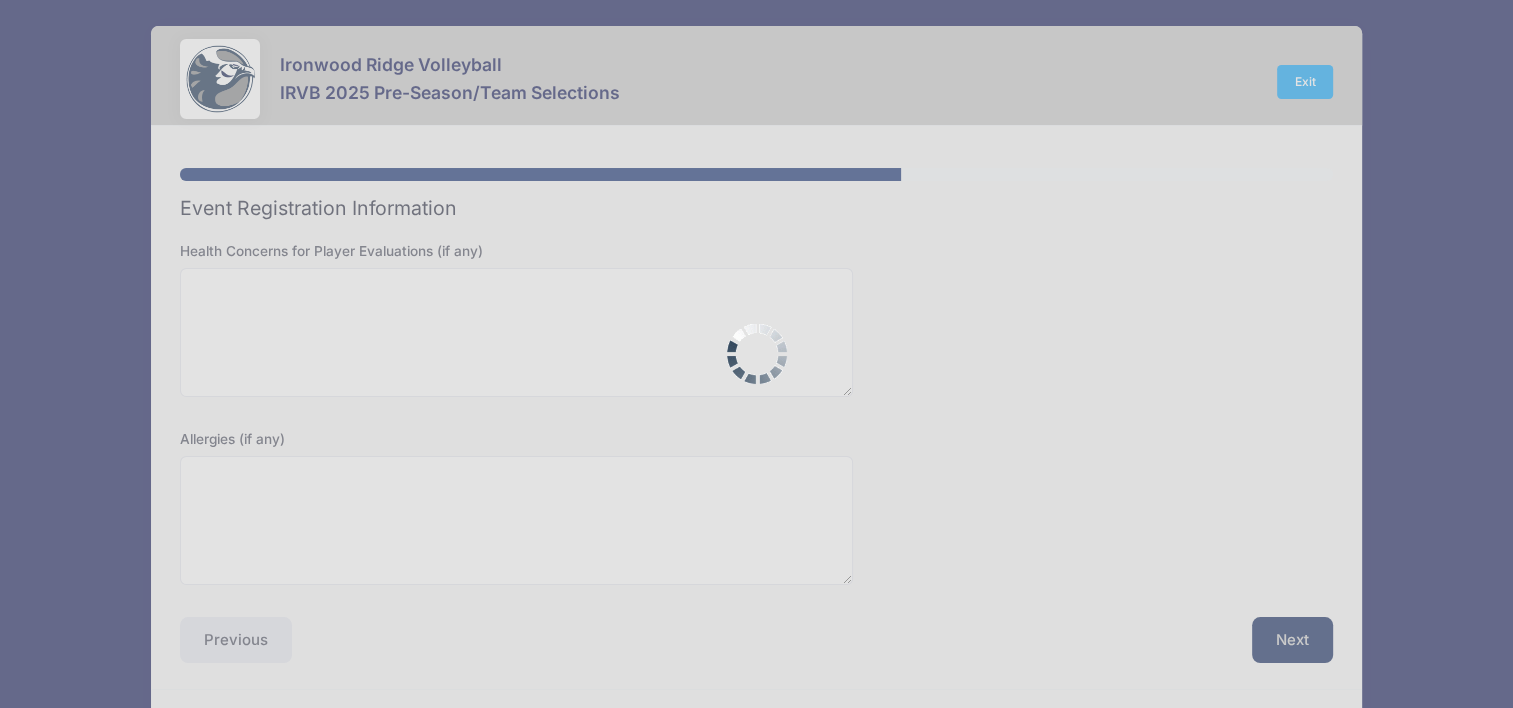 scroll, scrollTop: 0, scrollLeft: 0, axis: both 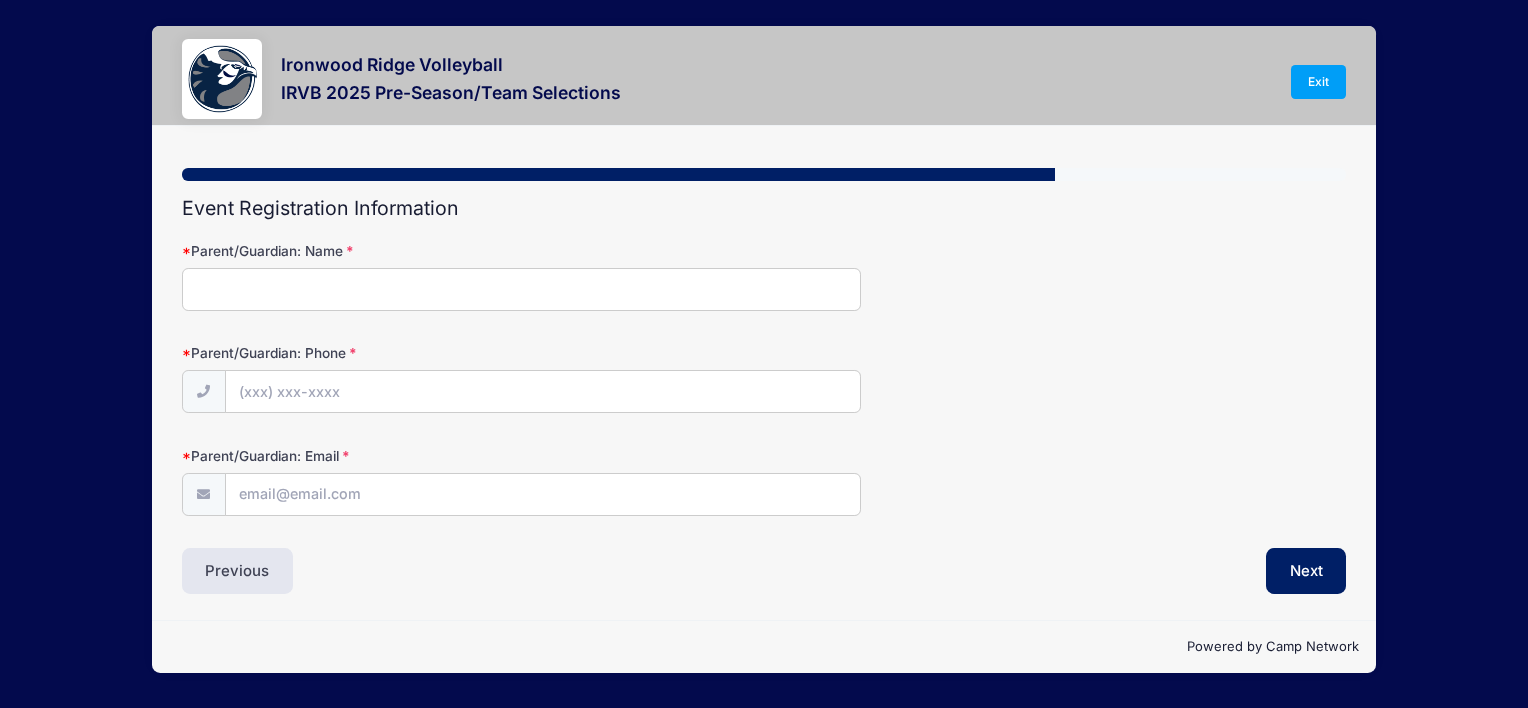 click on "Parent/Guardian: Name" at bounding box center (521, 289) 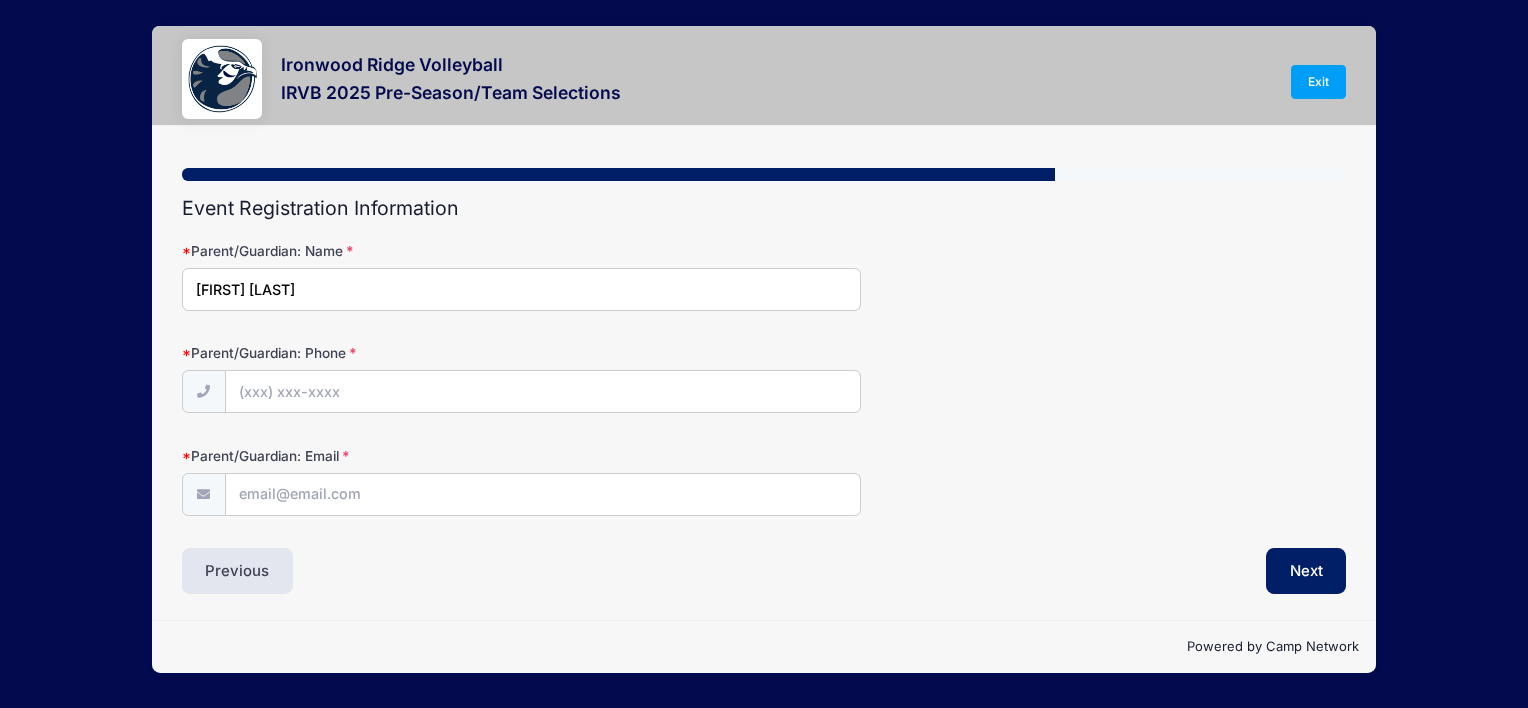 type on "Robert Witt" 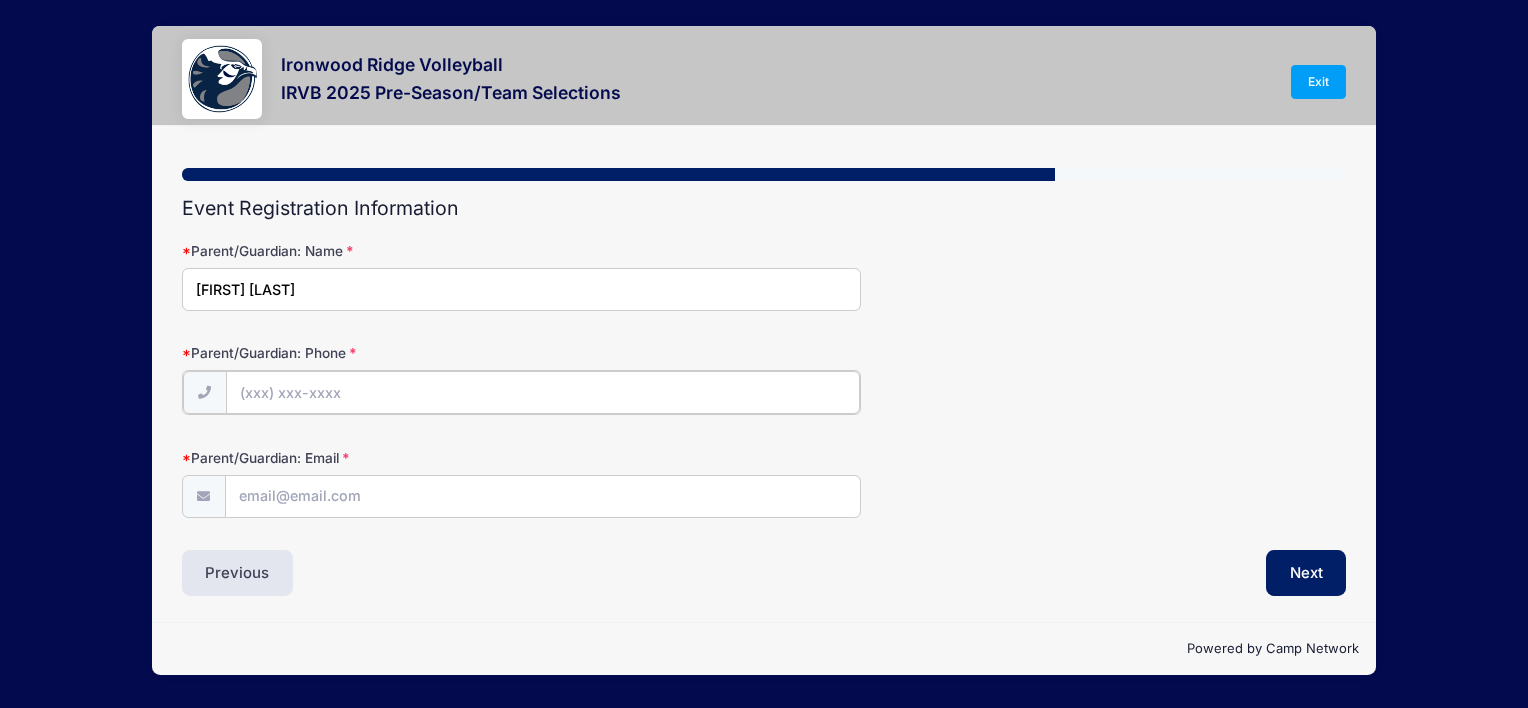 click on "Parent/Guardian: Phone" at bounding box center [543, 392] 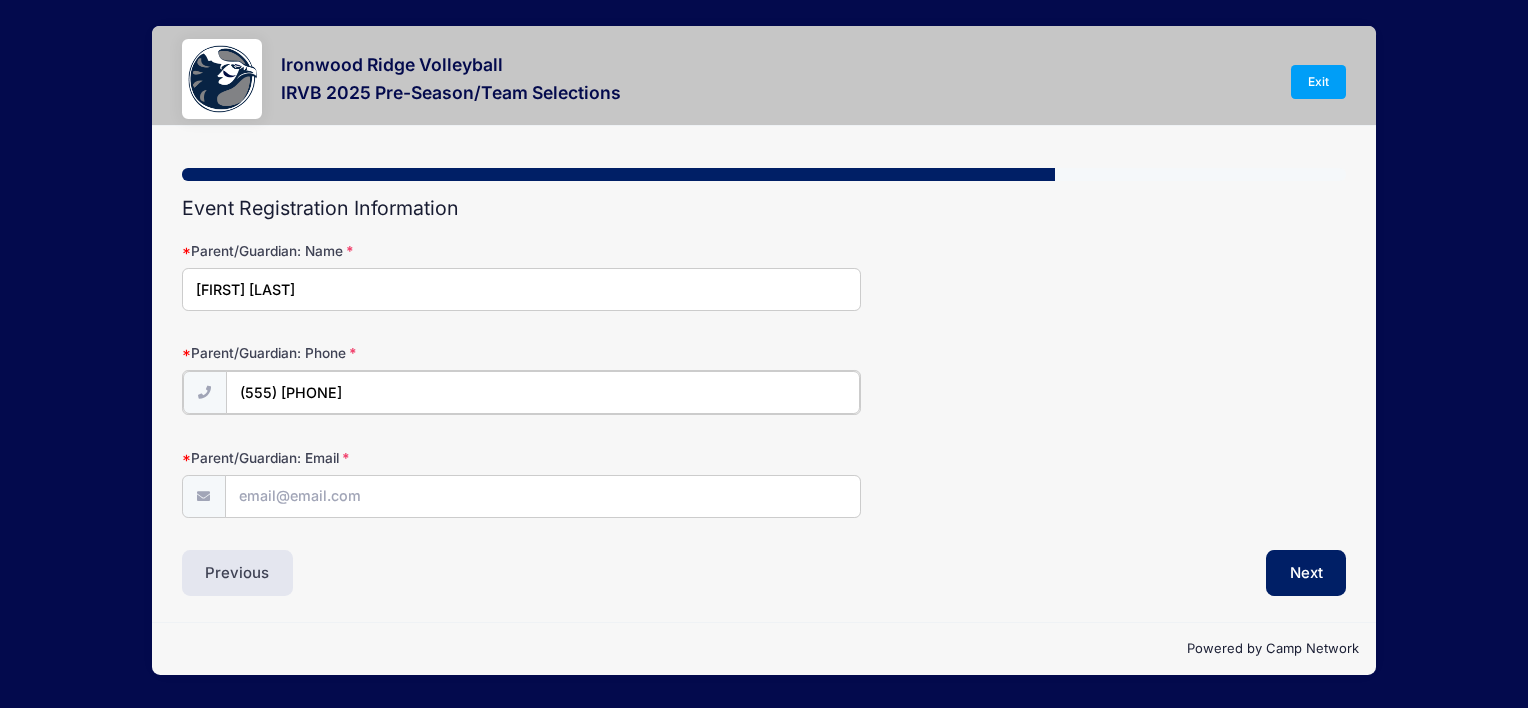 type on "(520) 268-4351" 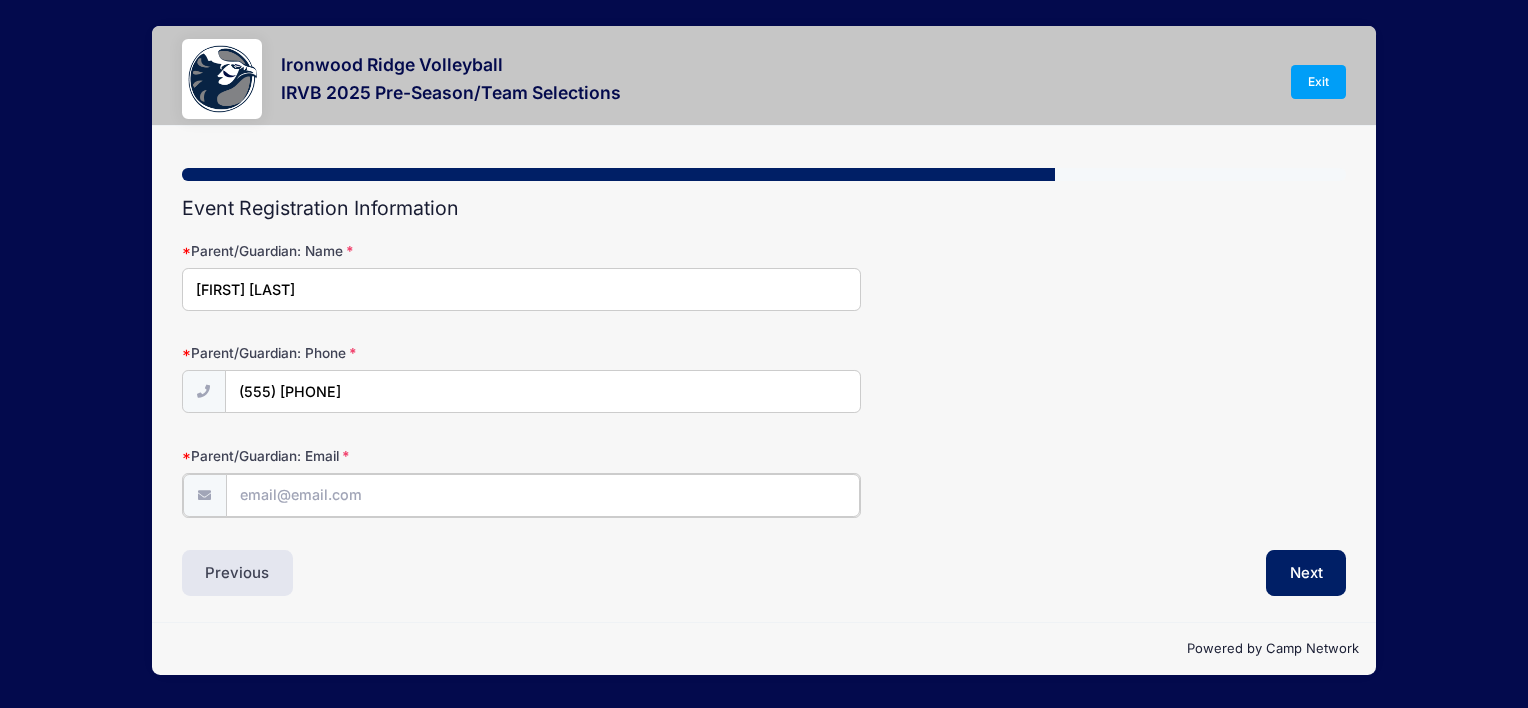 click on "Parent/Guardian: Email" at bounding box center (543, 495) 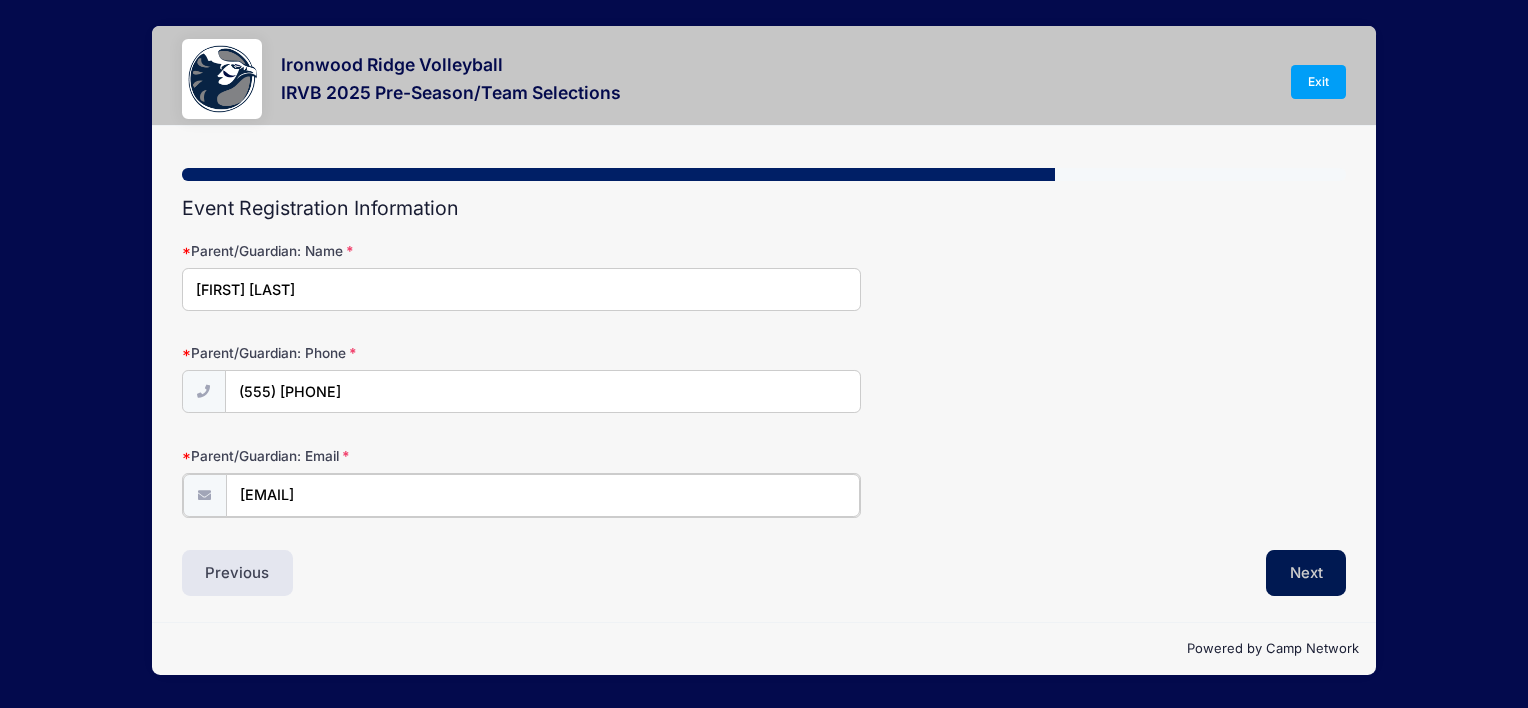 type on "ra_witt@yahoo.com" 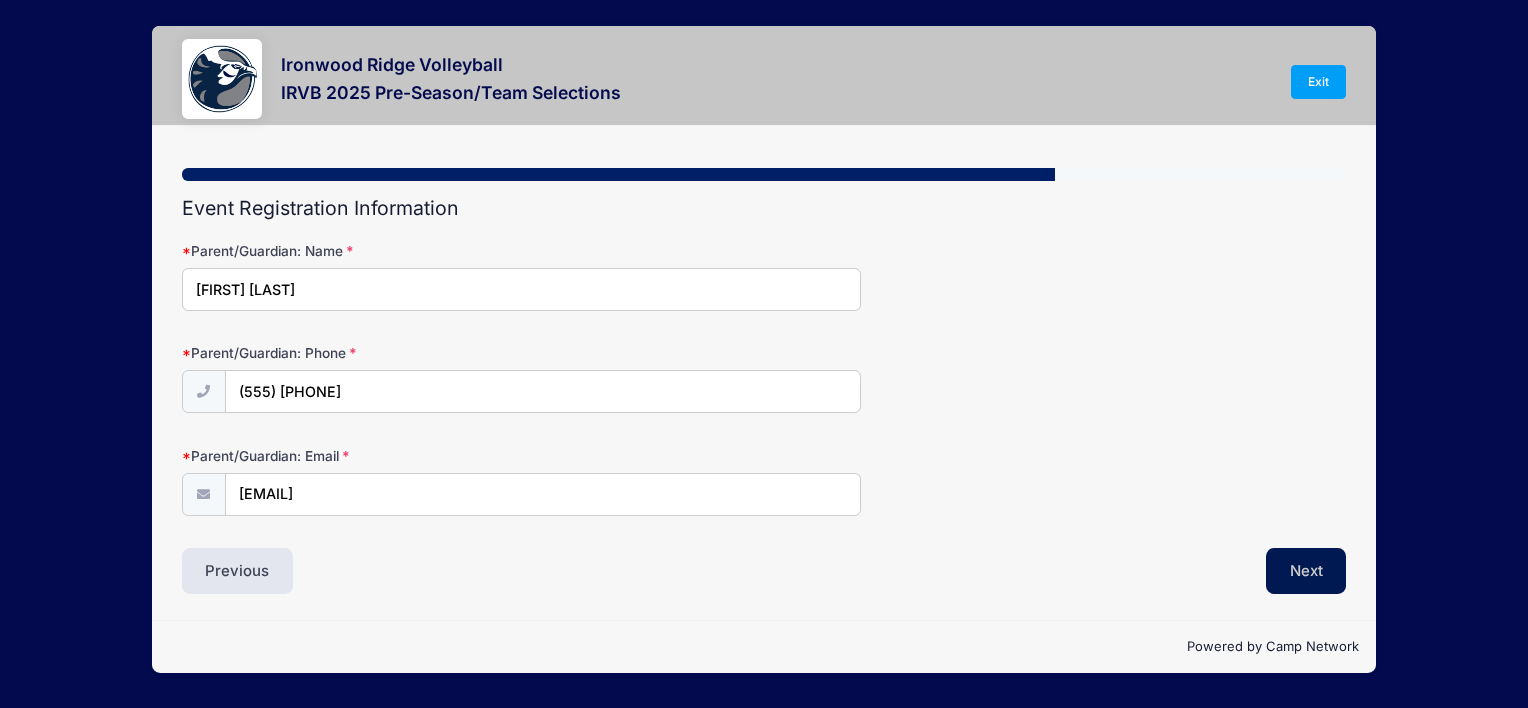 click on "Next" at bounding box center (1306, 571) 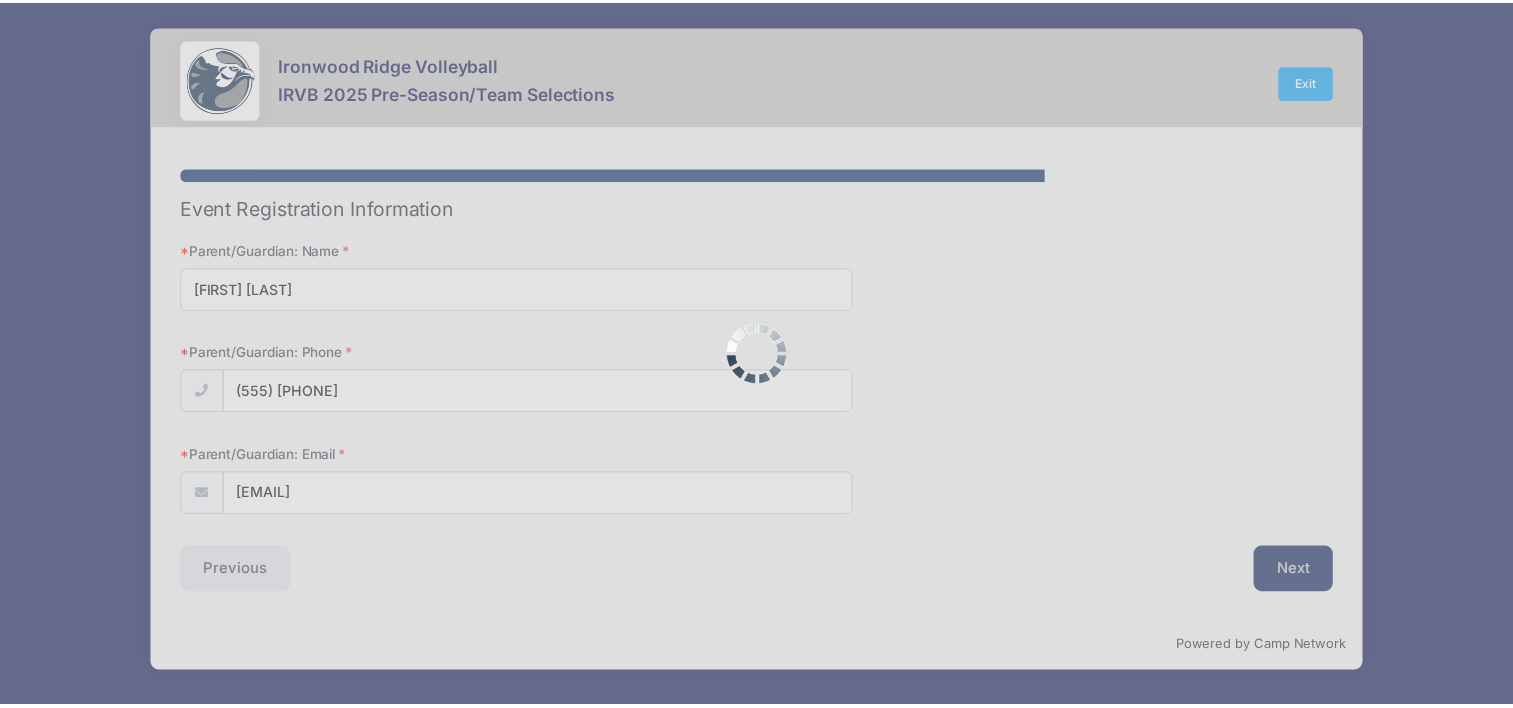 scroll, scrollTop: 0, scrollLeft: 0, axis: both 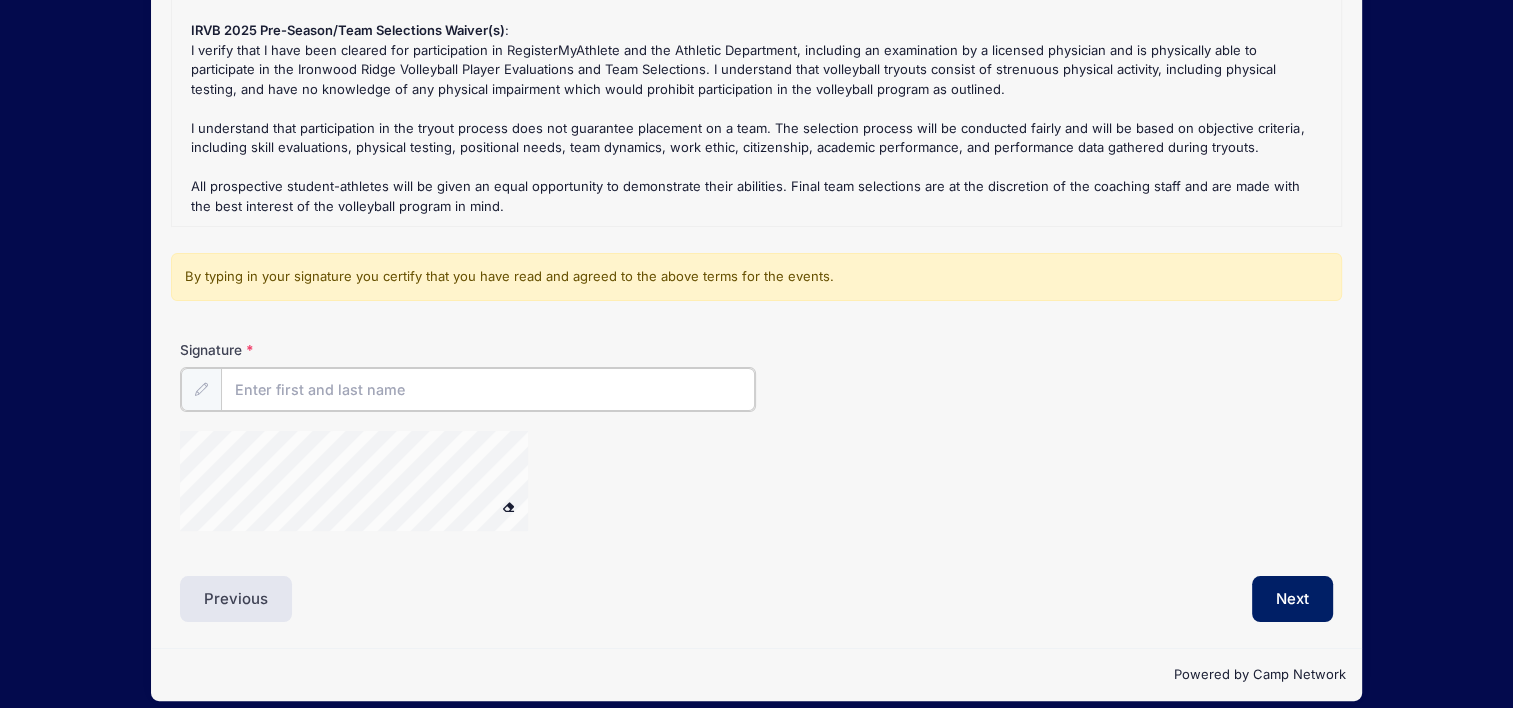 click on "Signature" at bounding box center [488, 389] 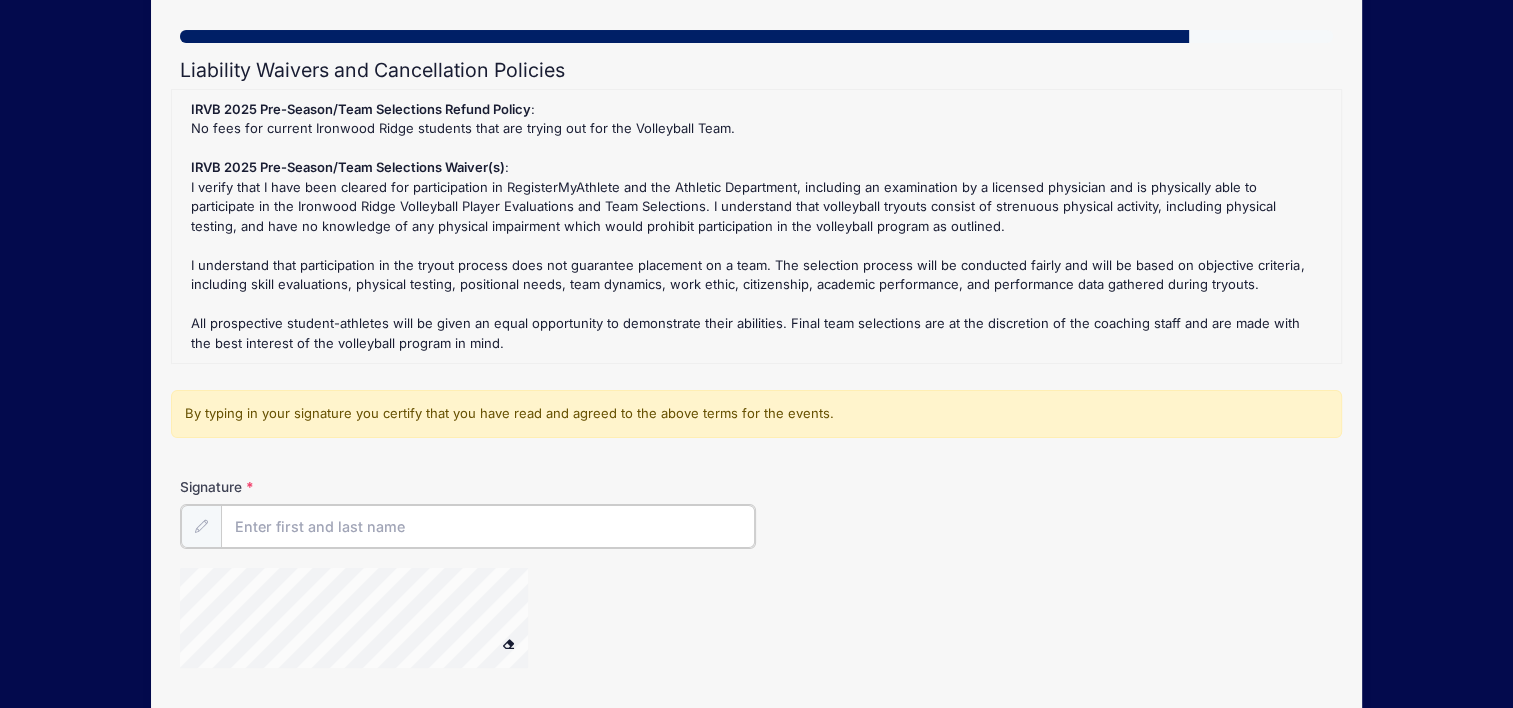 scroll, scrollTop: 131, scrollLeft: 0, axis: vertical 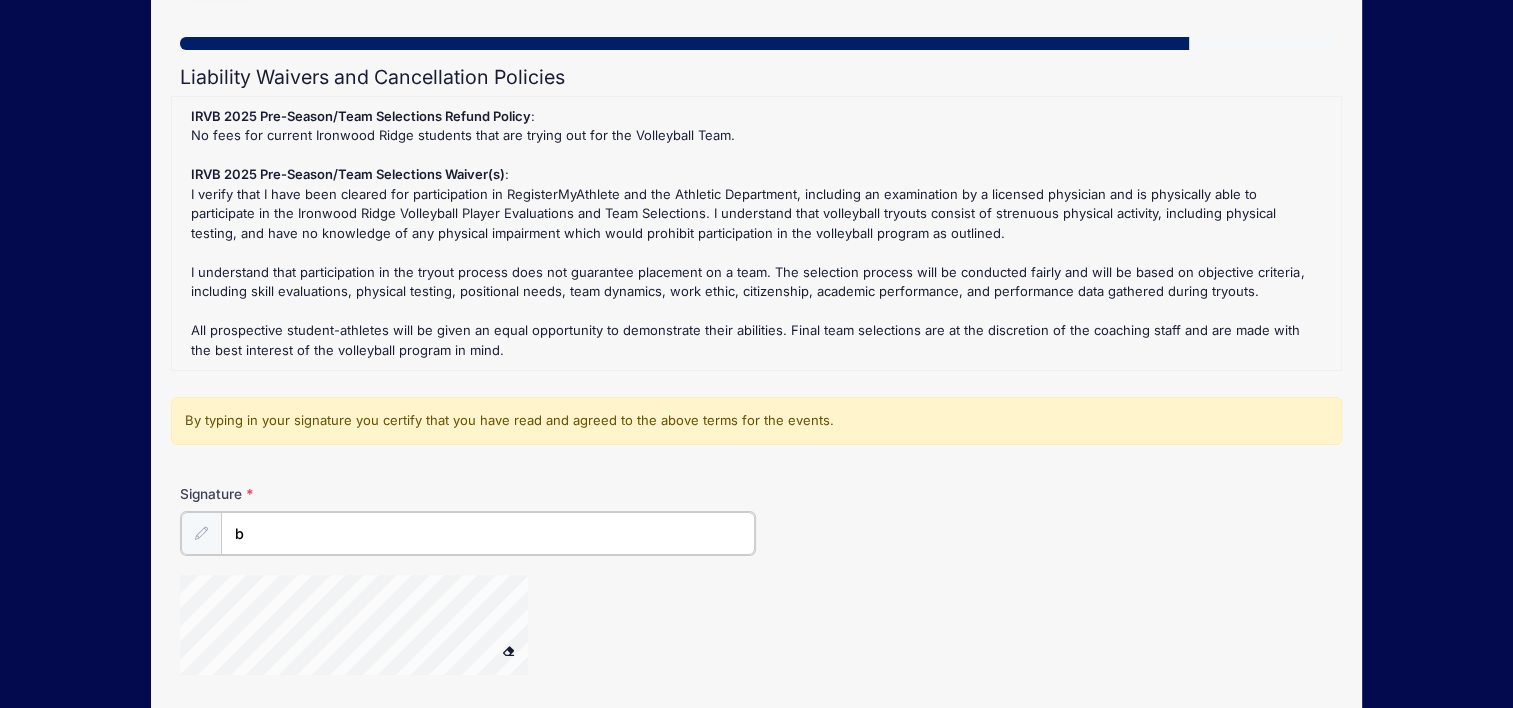type on "Brooklyn Witt" 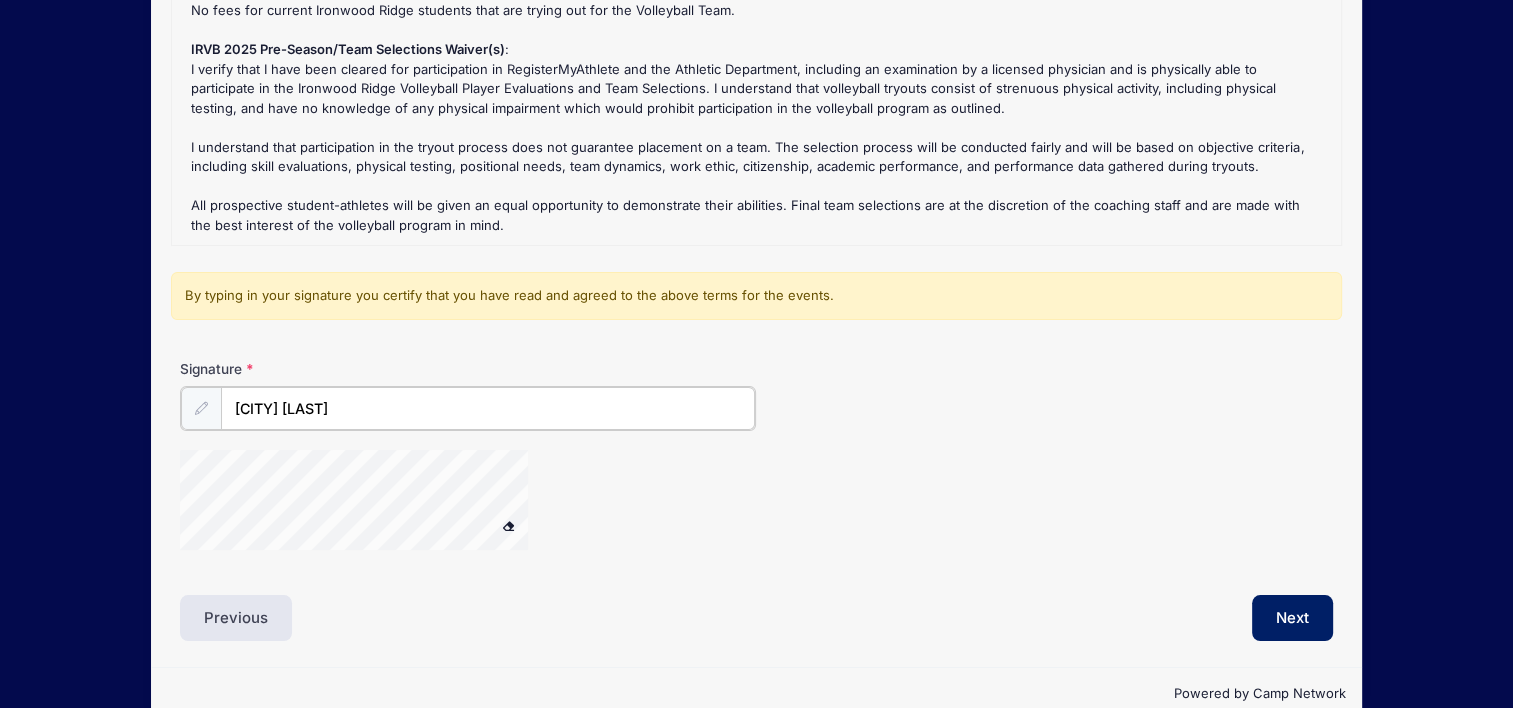 scroll, scrollTop: 291, scrollLeft: 0, axis: vertical 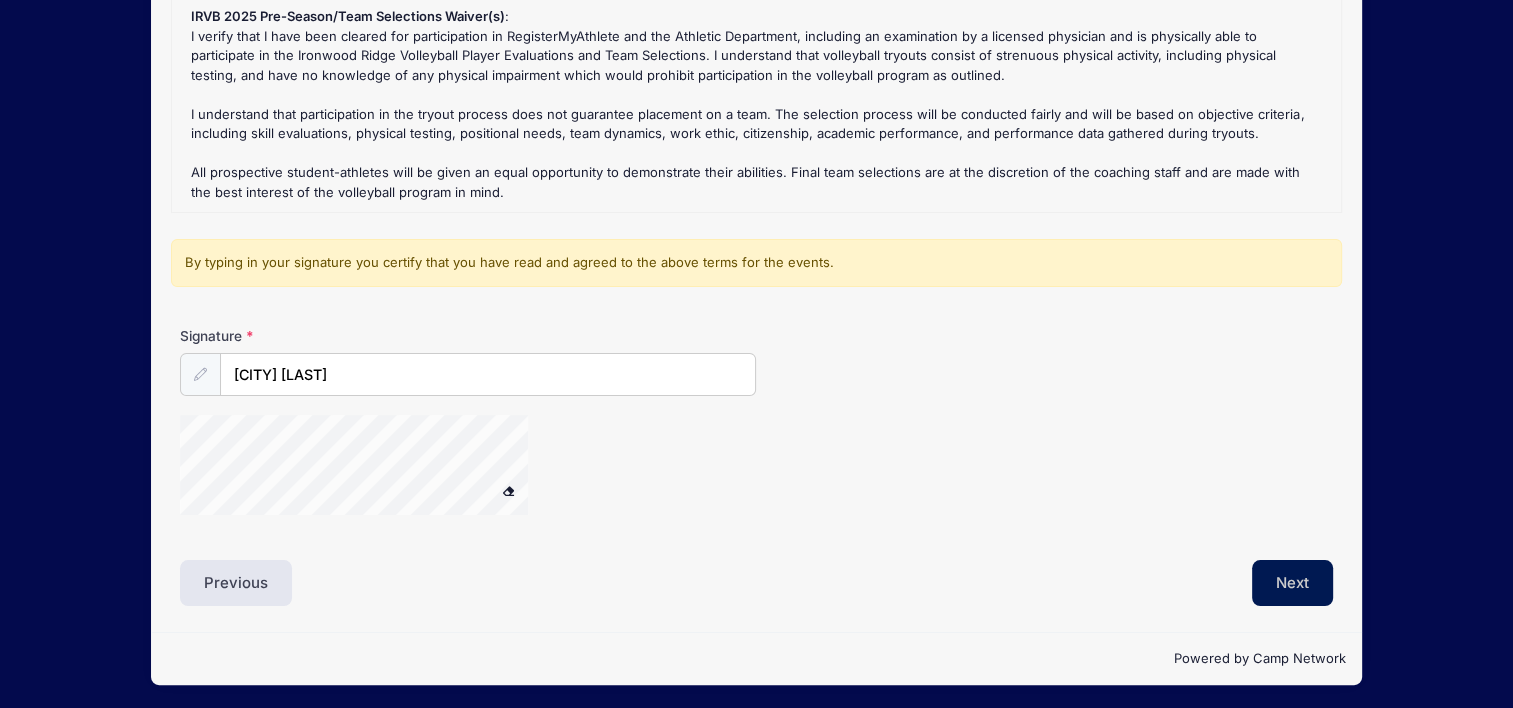 click on "Next" at bounding box center [1292, 583] 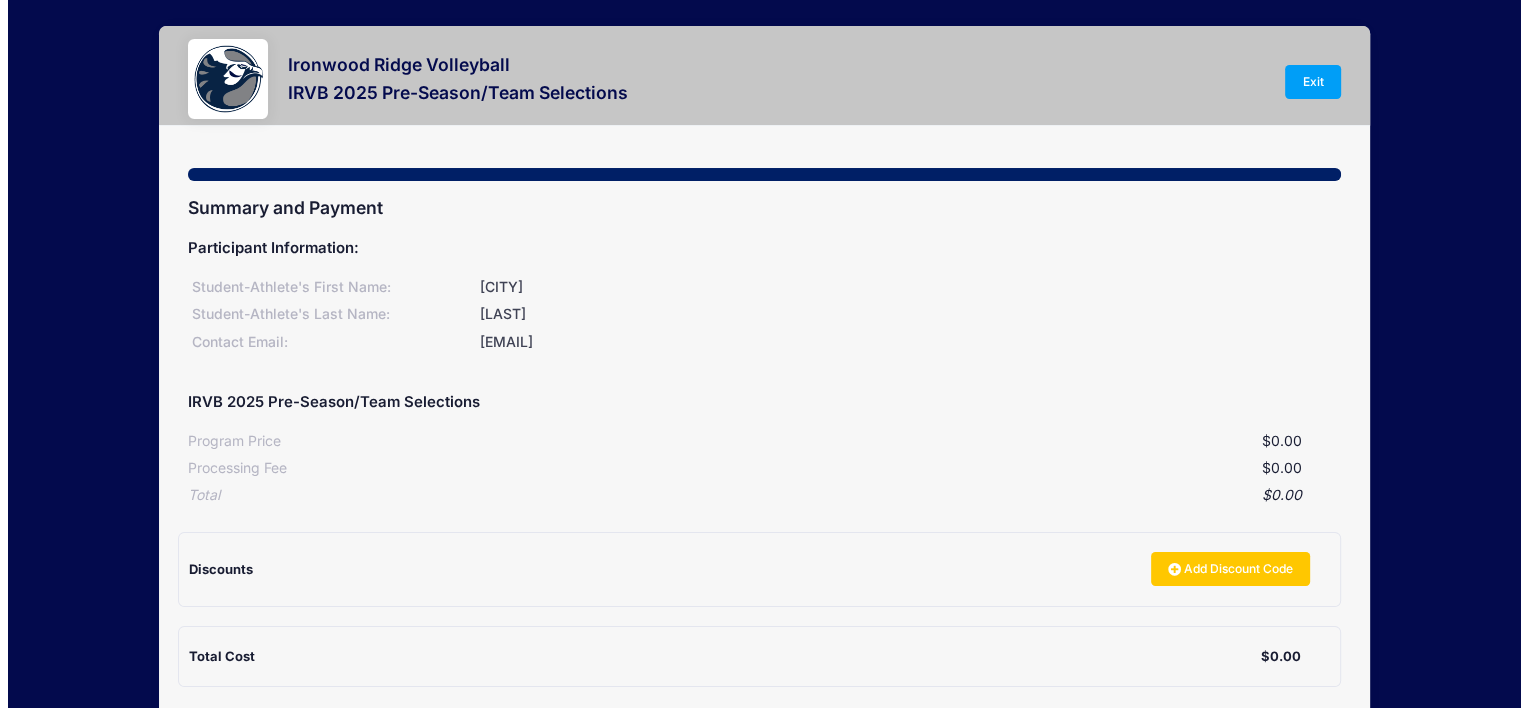 scroll, scrollTop: 180, scrollLeft: 0, axis: vertical 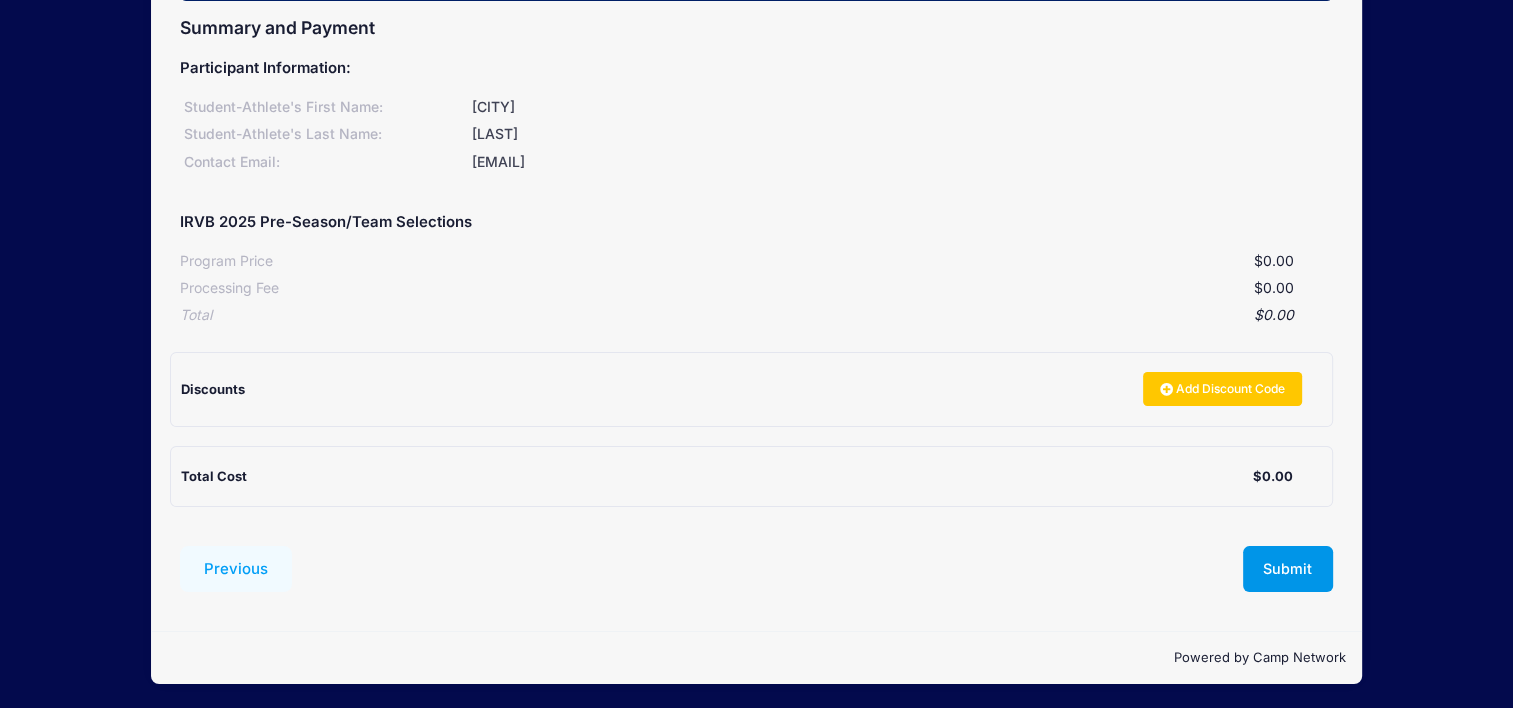 click on "Submit" at bounding box center [1288, 569] 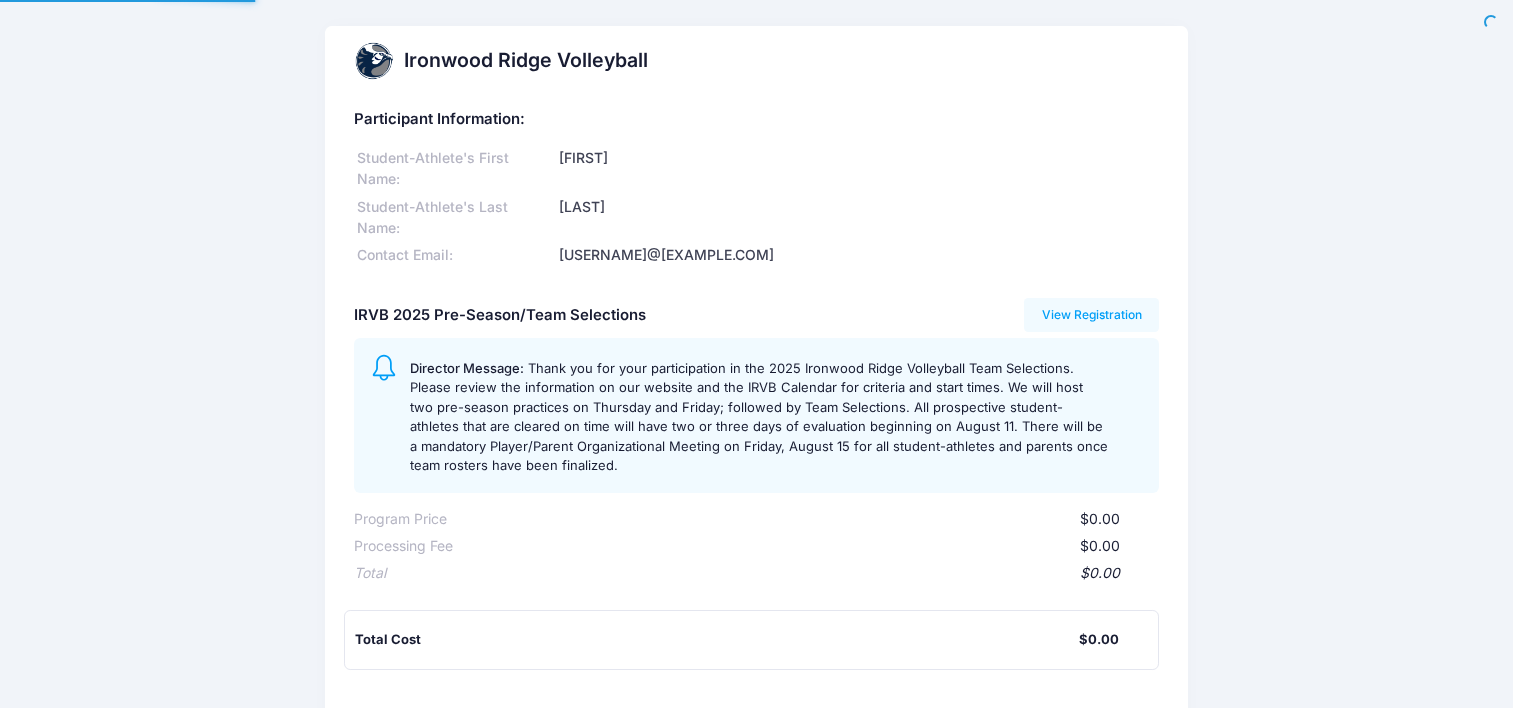scroll, scrollTop: 0, scrollLeft: 0, axis: both 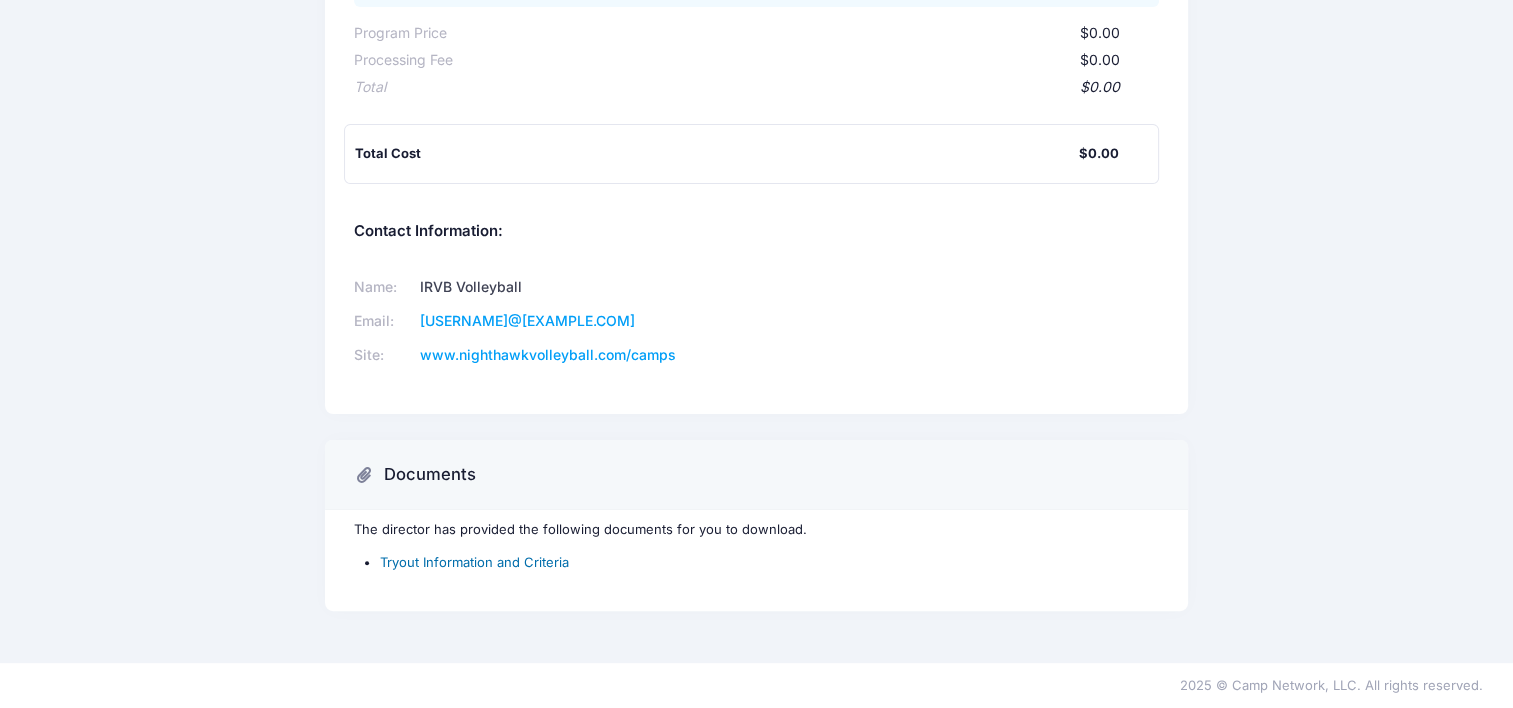 click on "Tryout Information and Criteria" at bounding box center [474, 562] 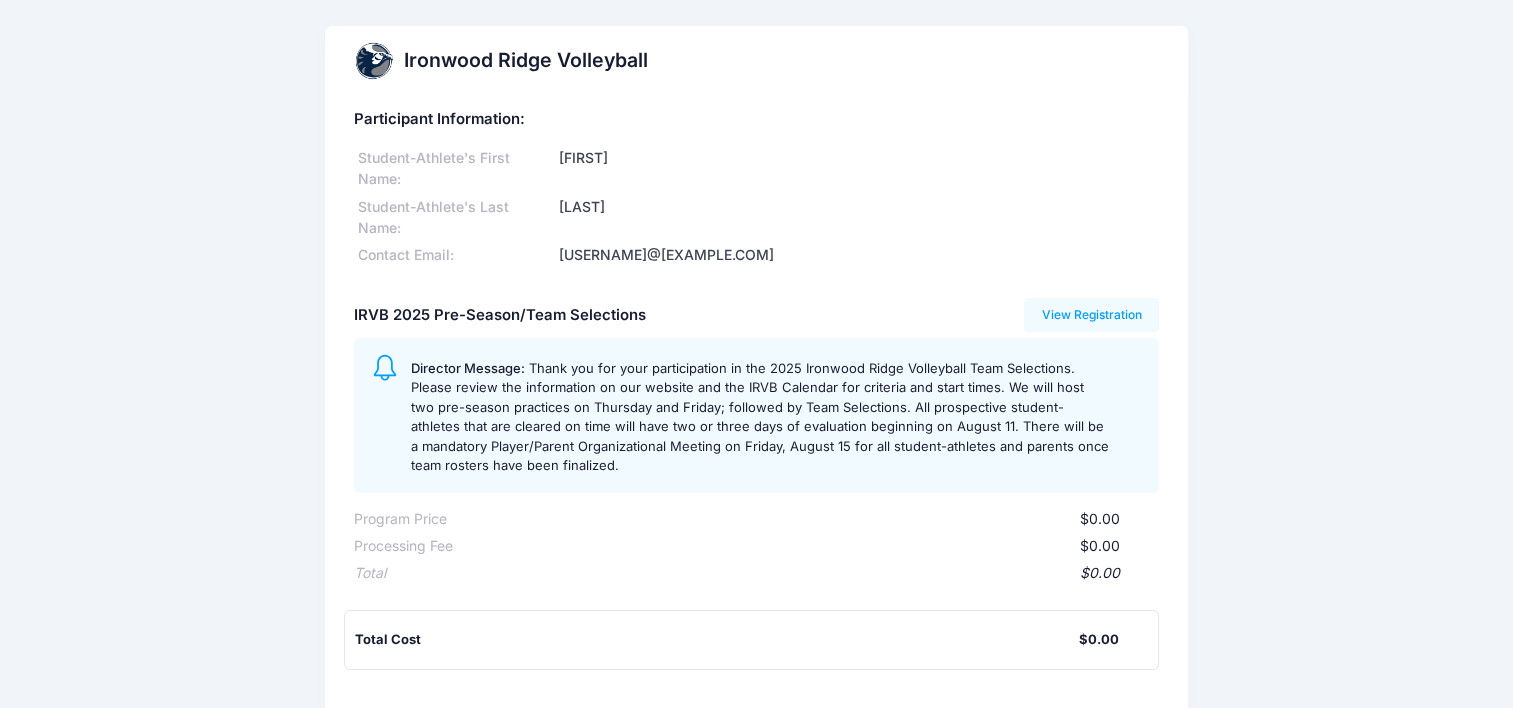 scroll, scrollTop: 0, scrollLeft: 0, axis: both 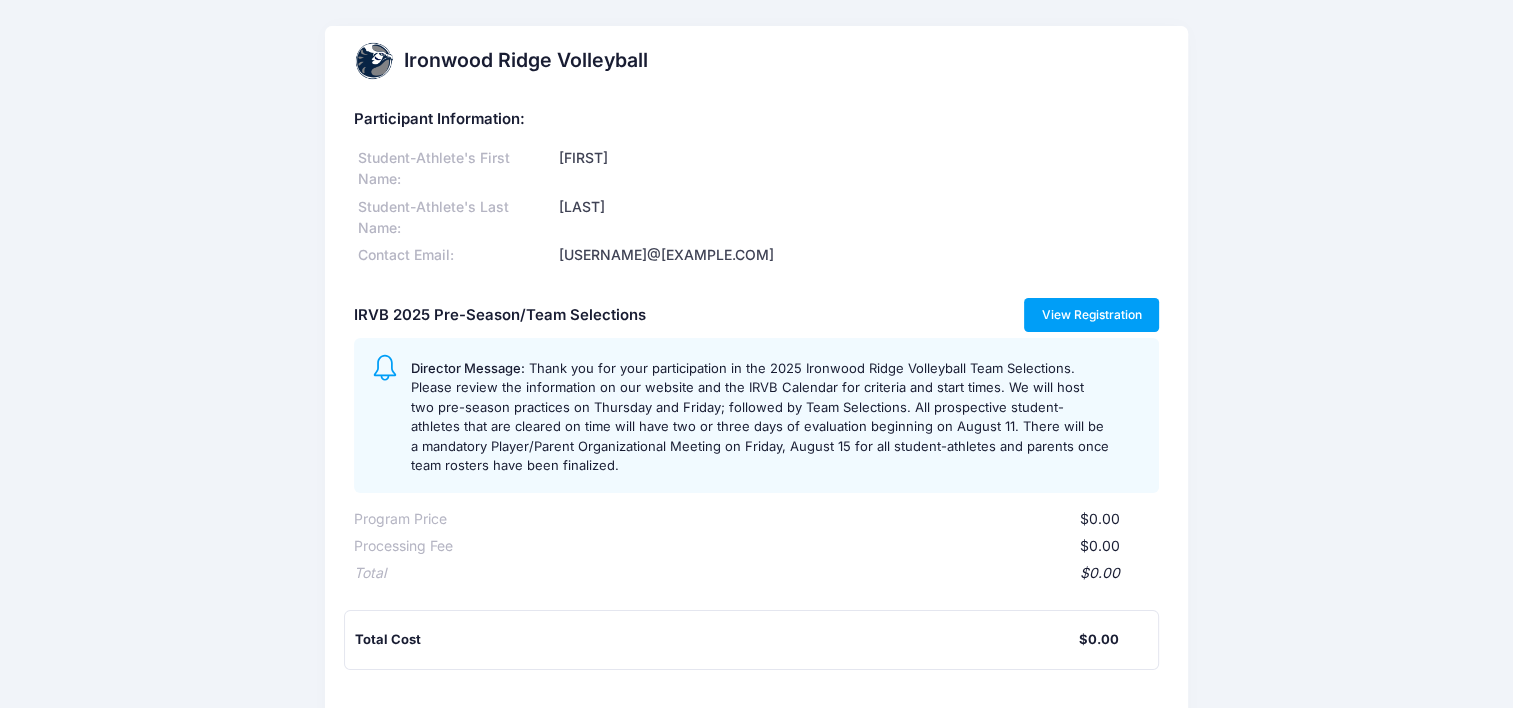 click on "View Registration" at bounding box center [1091, 315] 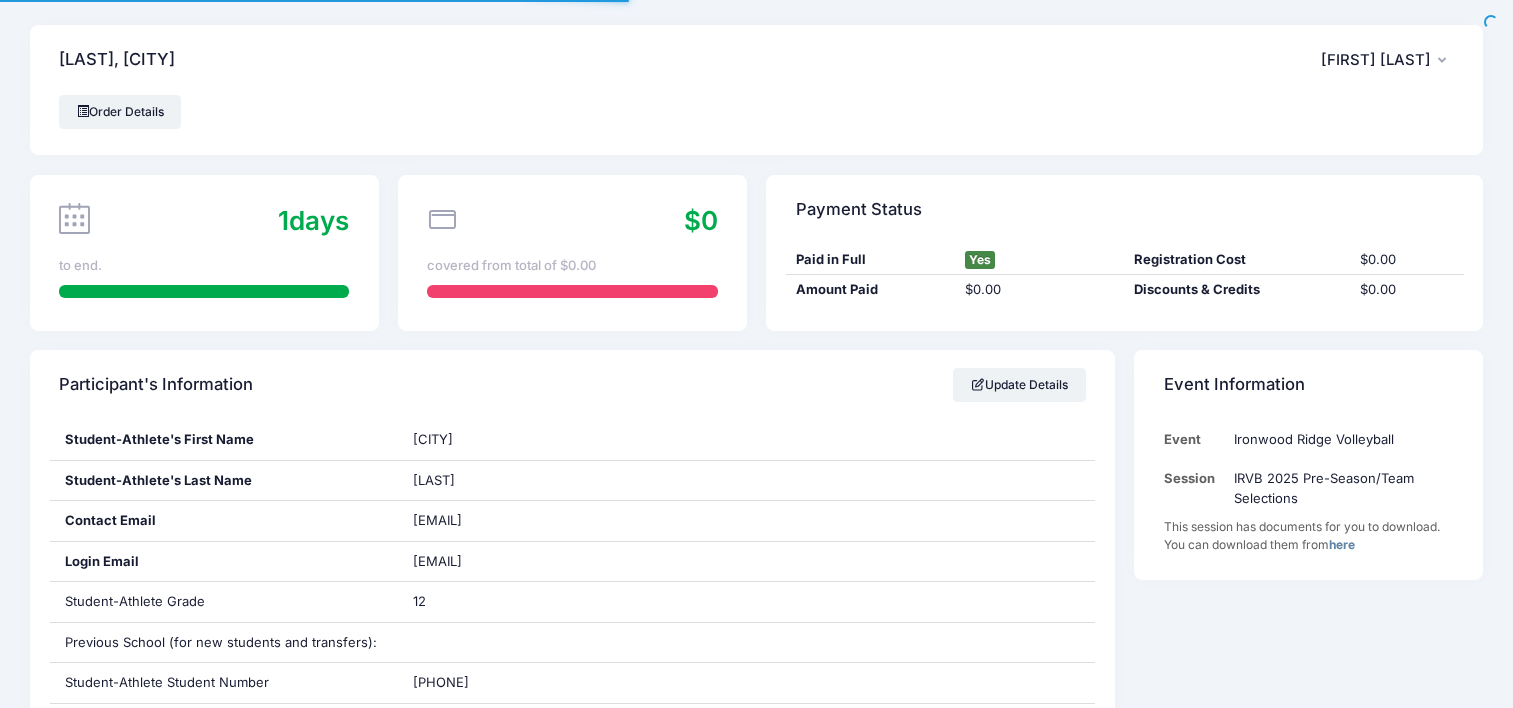 scroll, scrollTop: 0, scrollLeft: 0, axis: both 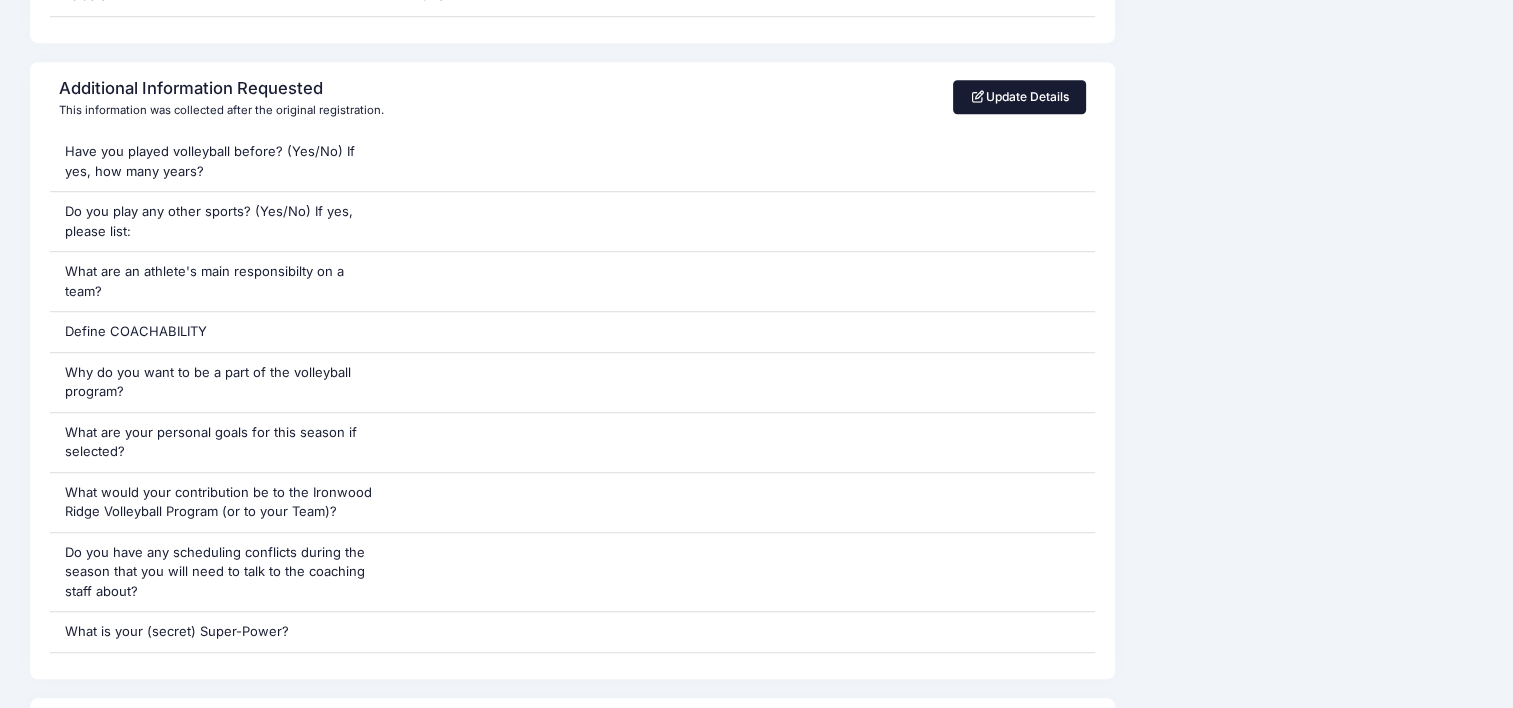 click on "Update Details" at bounding box center (1019, 97) 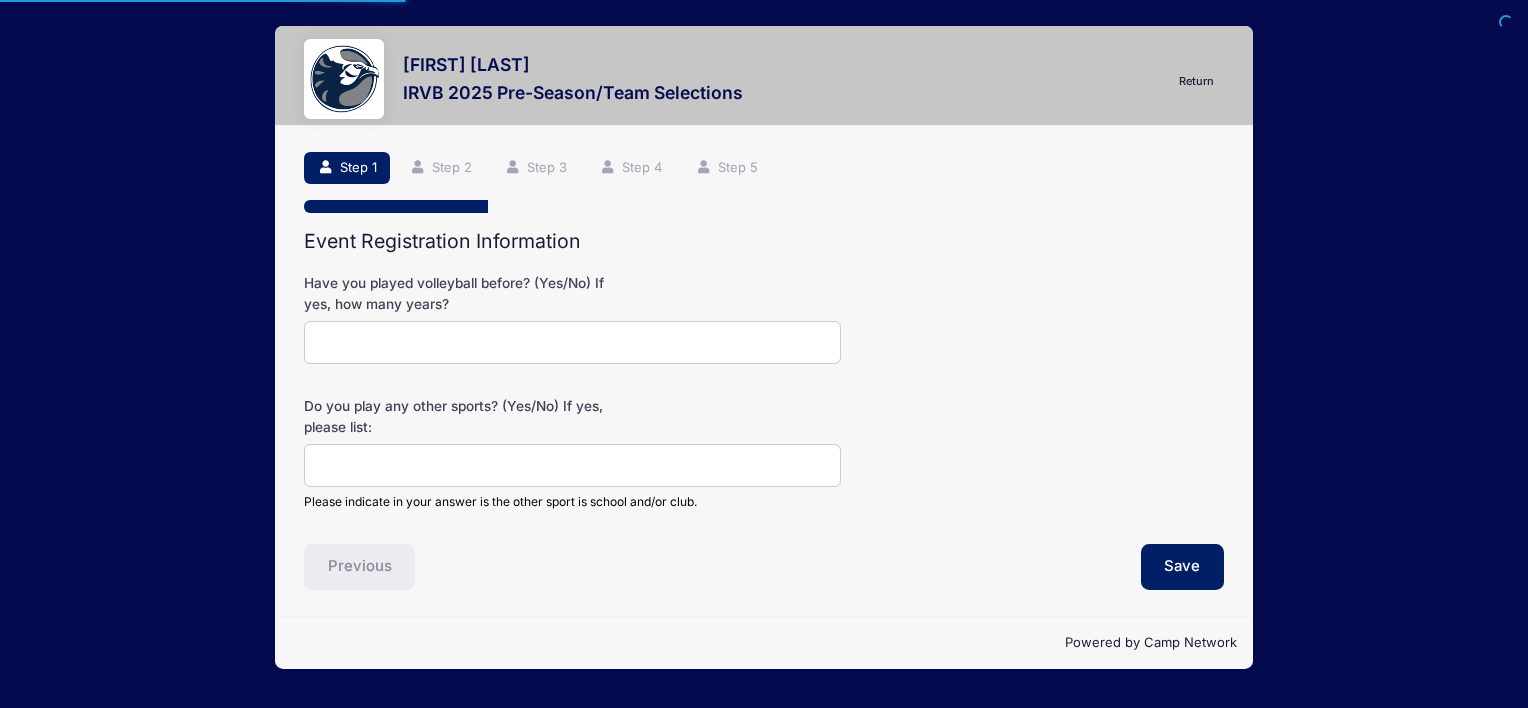 scroll, scrollTop: 0, scrollLeft: 0, axis: both 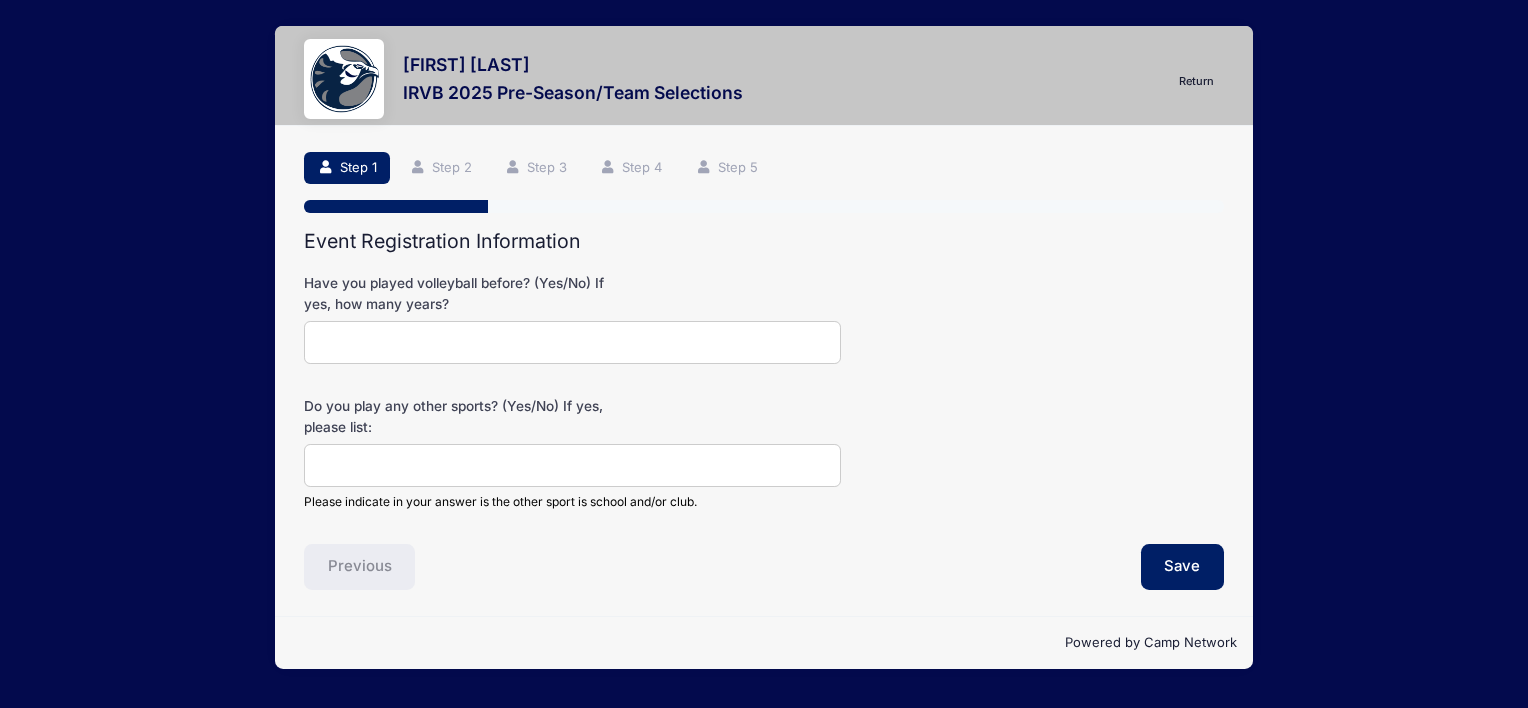 click on "Have you played volleyball before? (Yes/No)  If yes, how many years?" at bounding box center [572, 342] 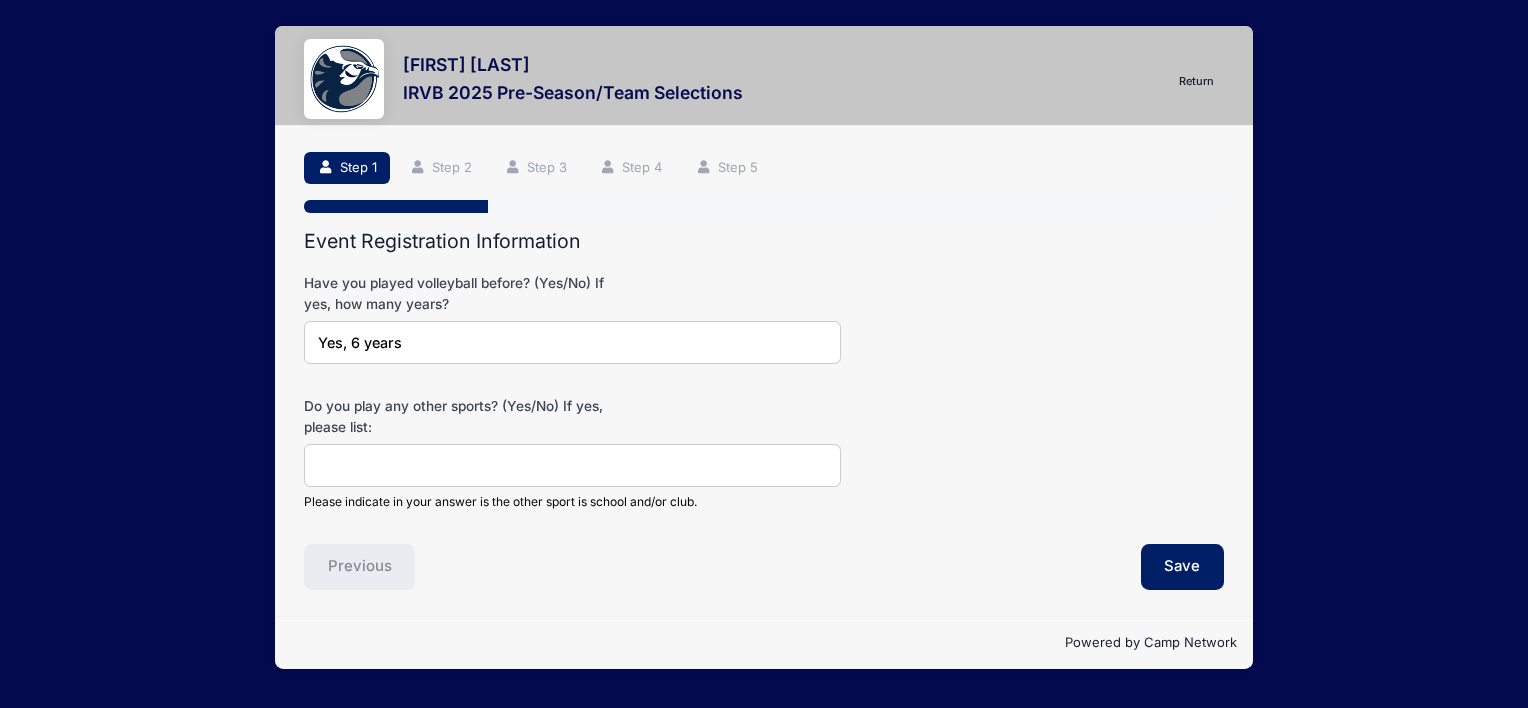 type on "Yes, 6 years" 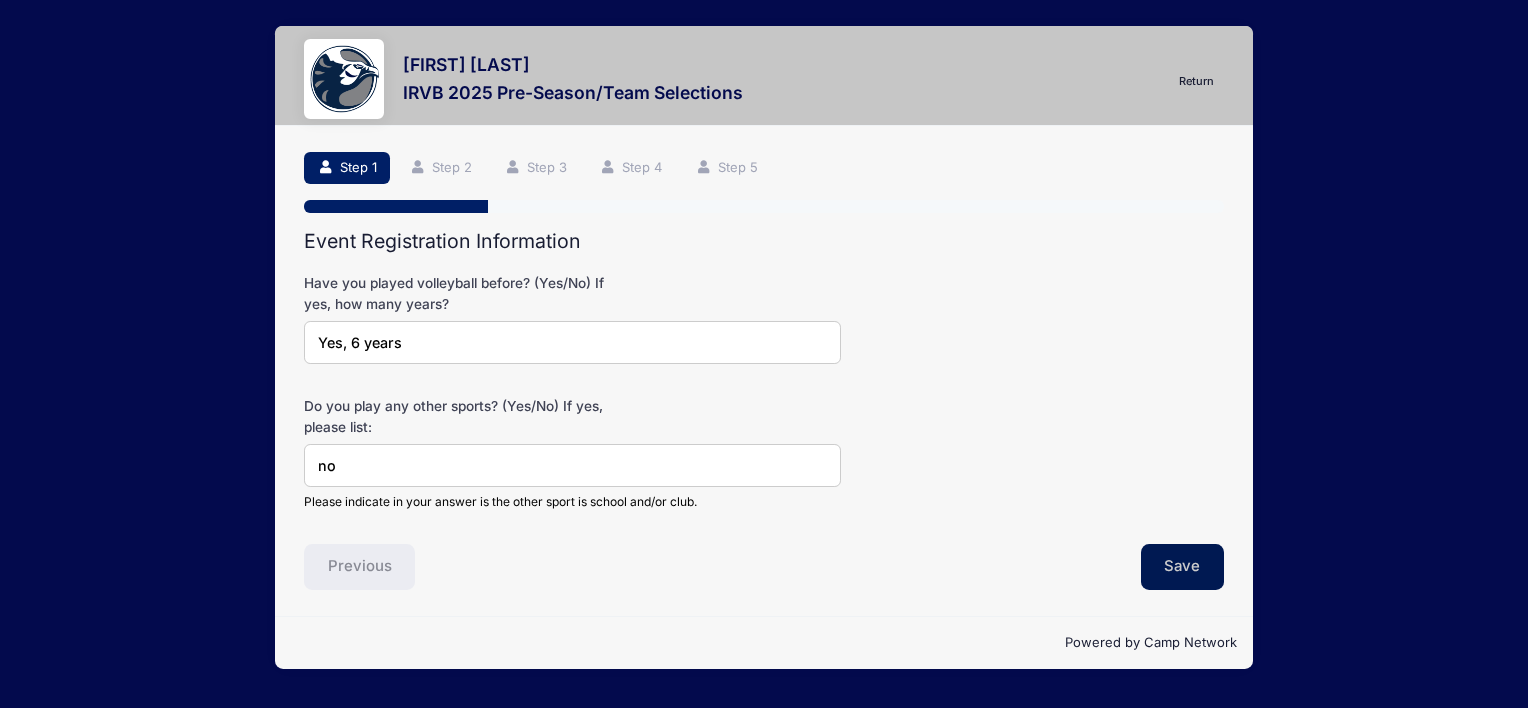 type on "no" 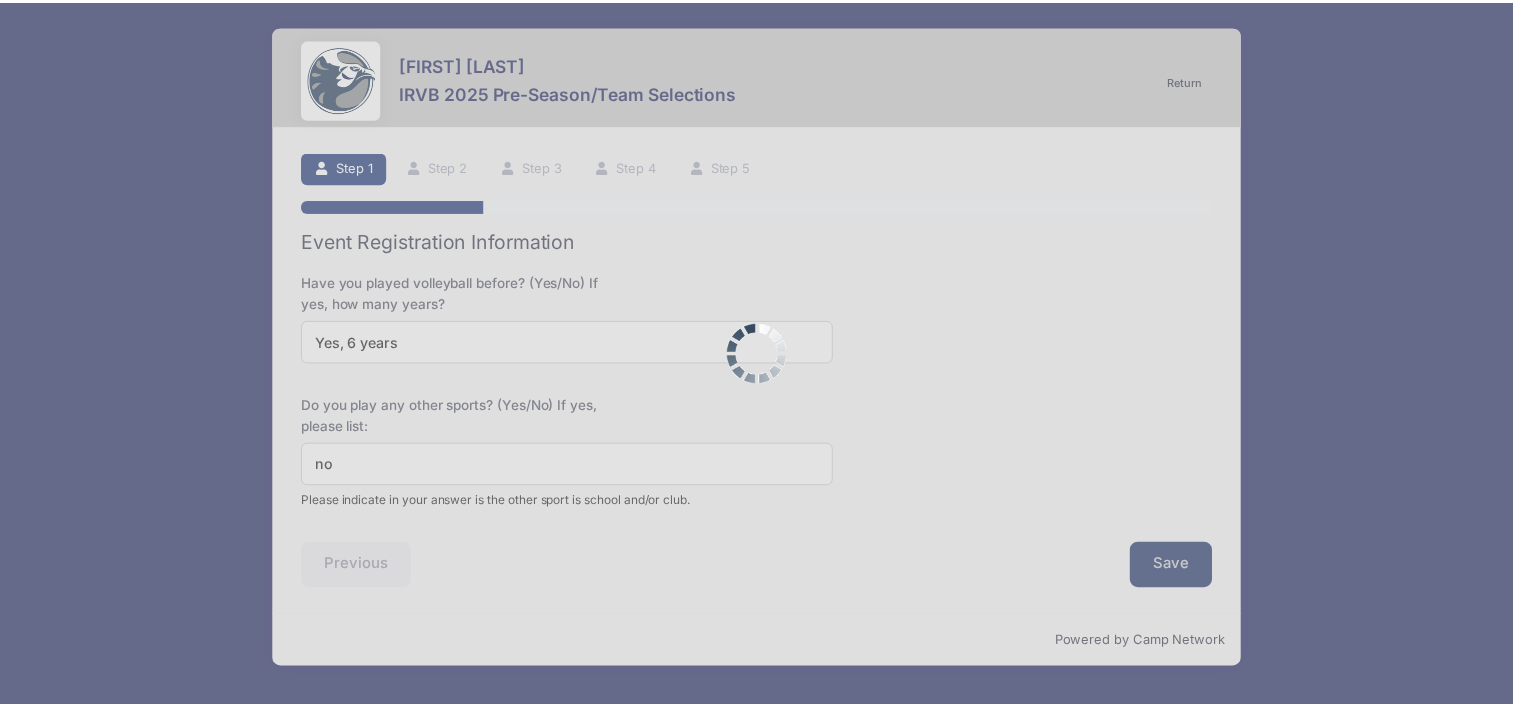 scroll, scrollTop: 0, scrollLeft: 0, axis: both 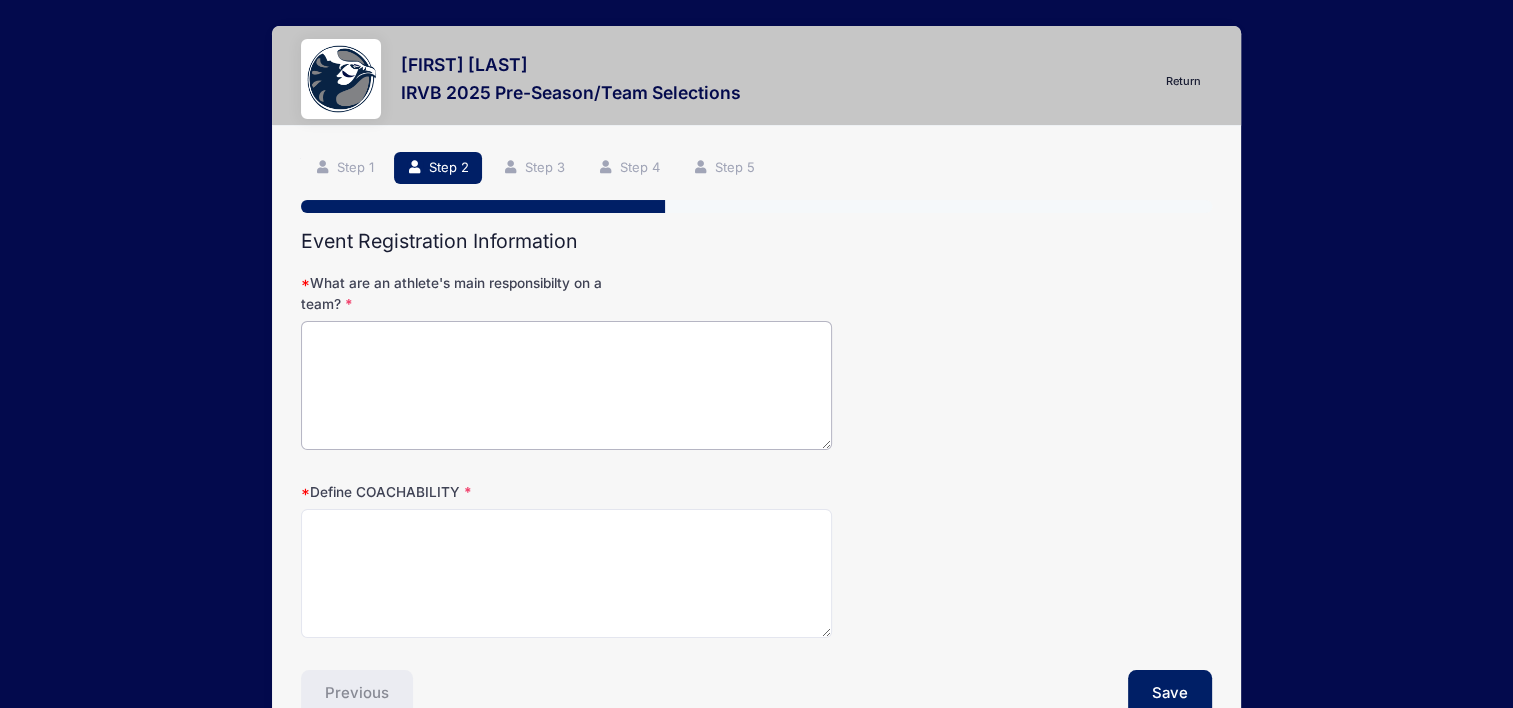 click on "What are an athlete's main responsibilty on a team?" at bounding box center (566, 385) 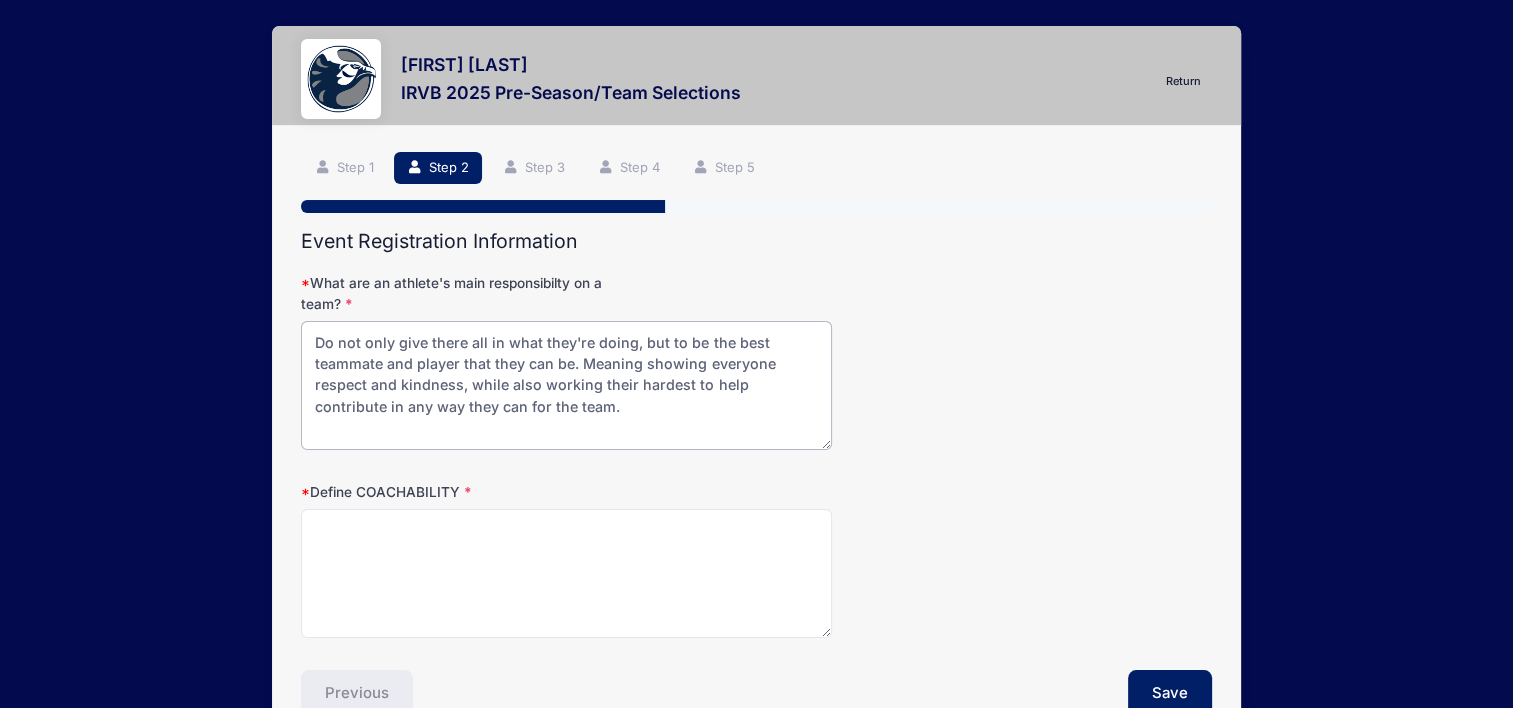click on "Do not only give there all in what they're doing, but to be the best teammate and player that they can be. Meaning showing everyone respect and kindness, while also working their hardest to help contribute in any way they can for the team." at bounding box center [566, 385] 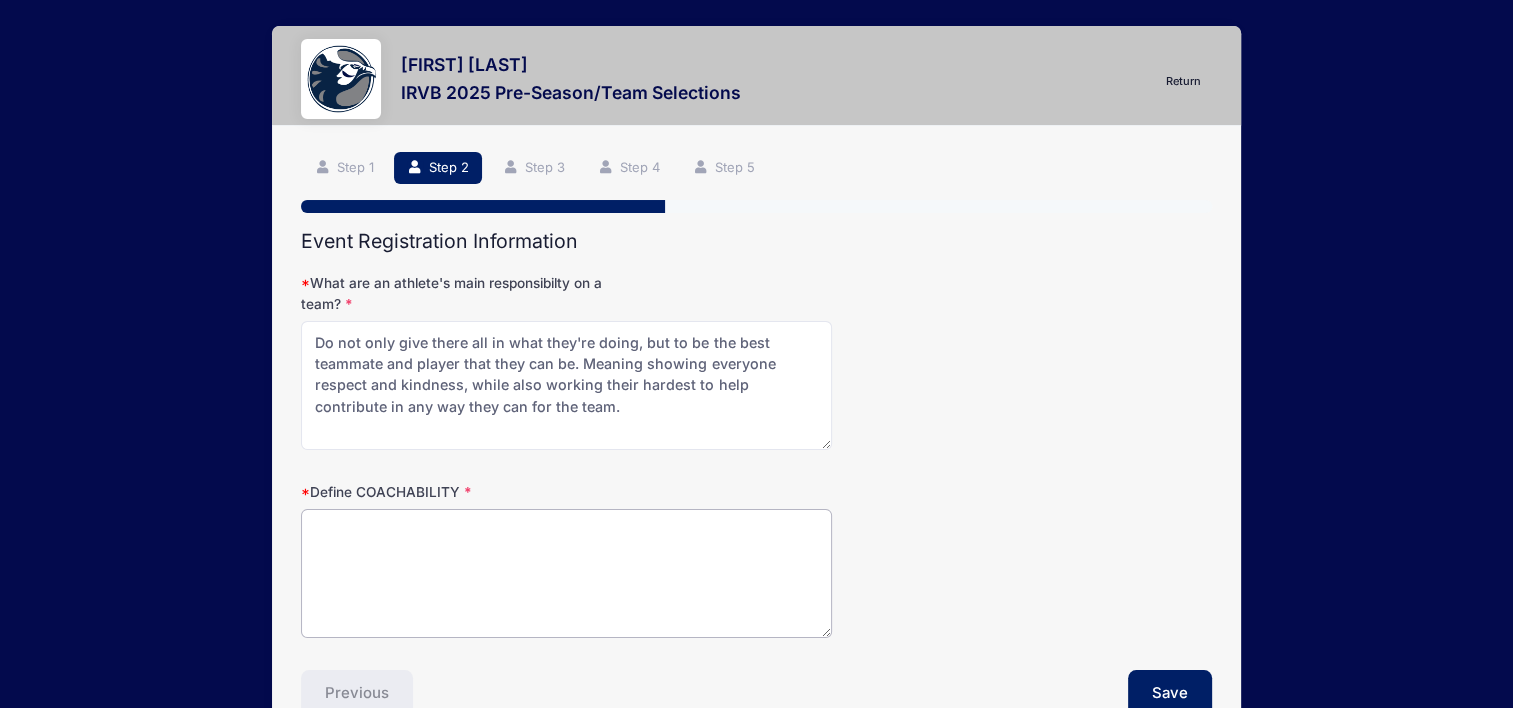 click on "Define COACHABILITY" at bounding box center (566, 573) 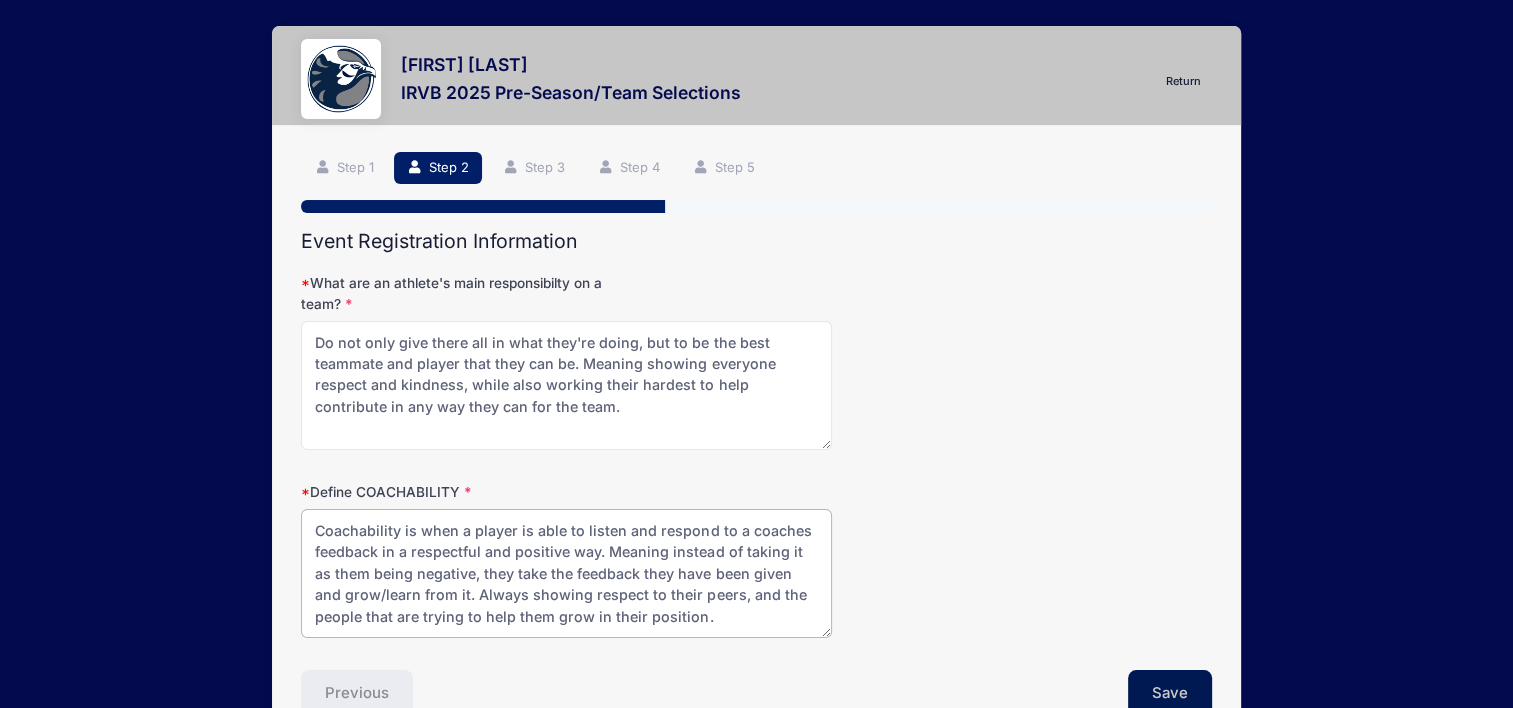type on "Coachability is when a player is able to listen and respond to a coaches feedback in a respectful and positive way. Meaning instead of taking it as them being negative, they take the feedback they have been given and grow/learn from it. Always showing respect to their peers, and the people that are trying to help them grow in their position." 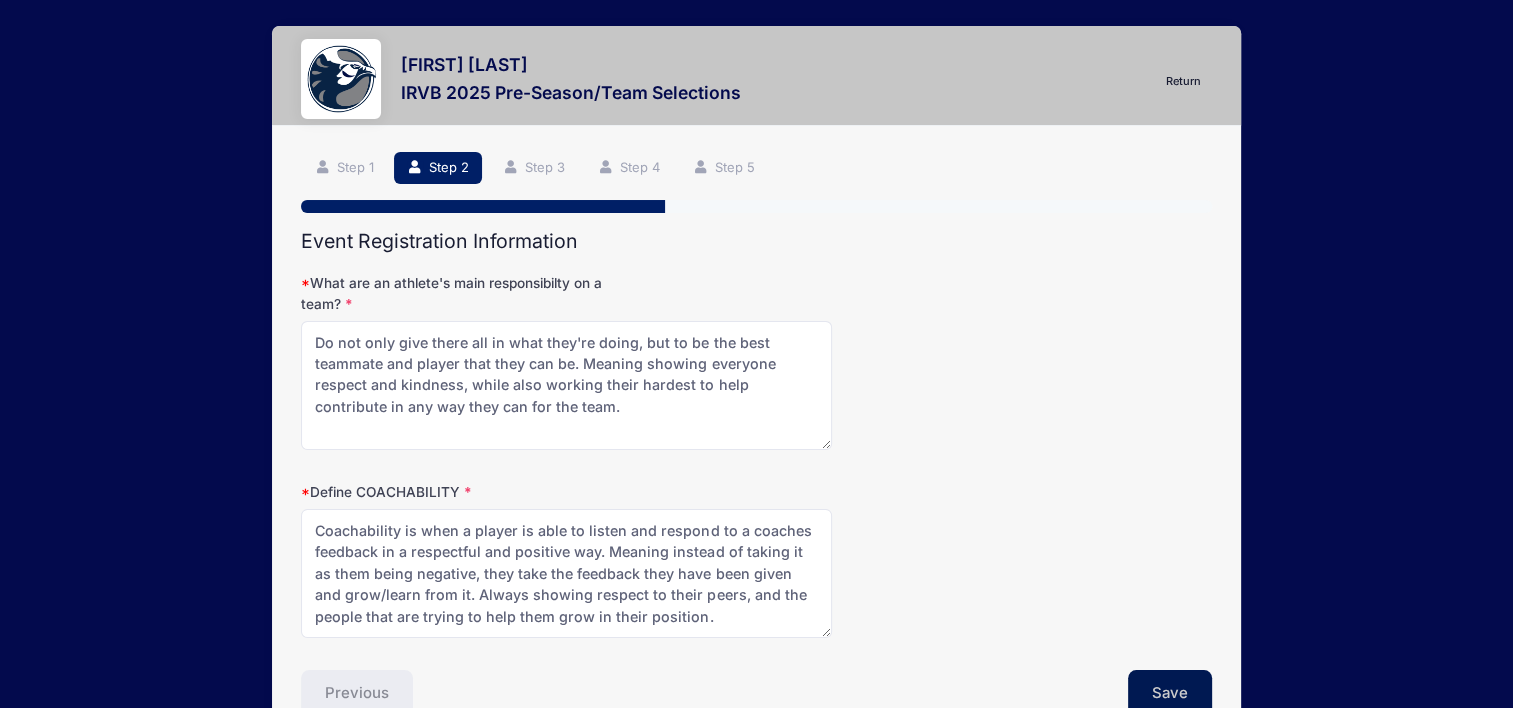 click on "Save" at bounding box center (1170, 693) 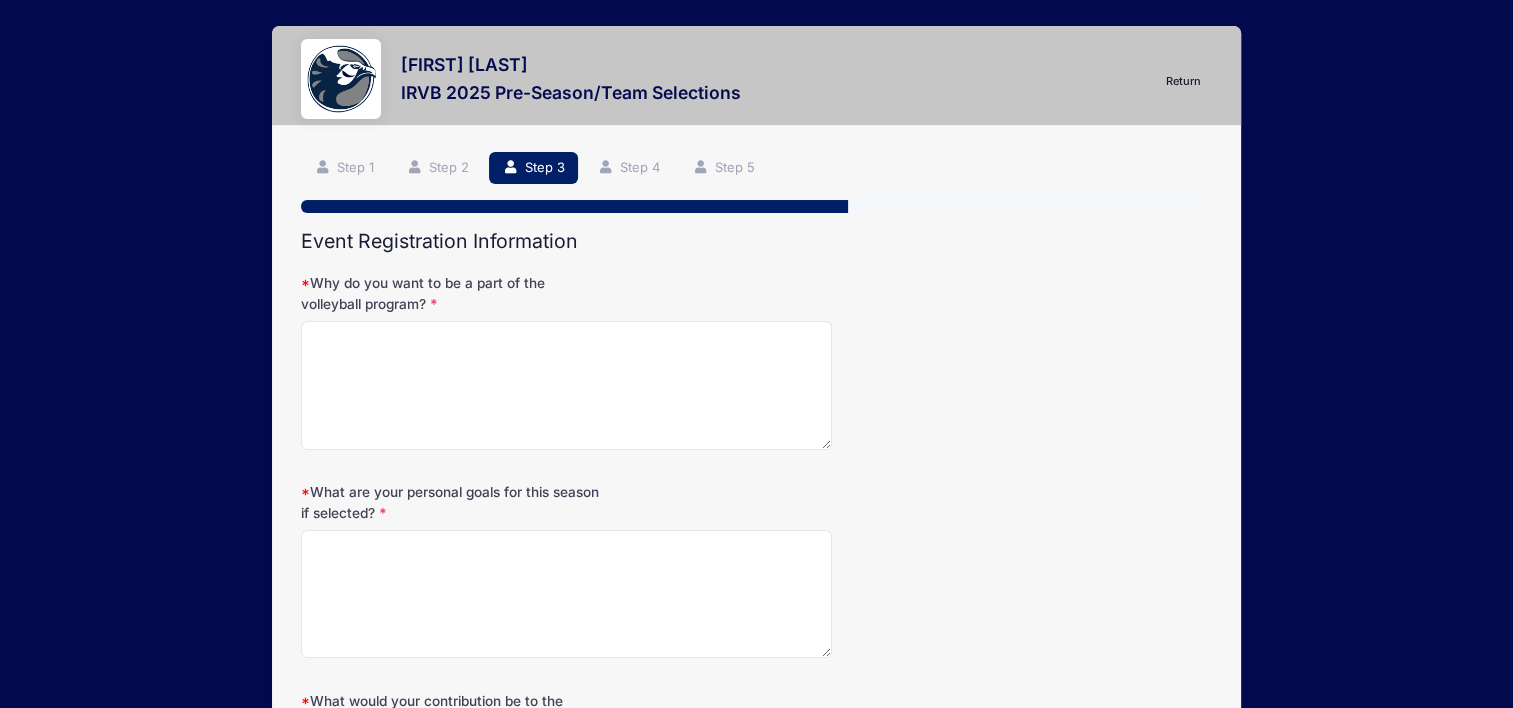 scroll, scrollTop: 0, scrollLeft: 0, axis: both 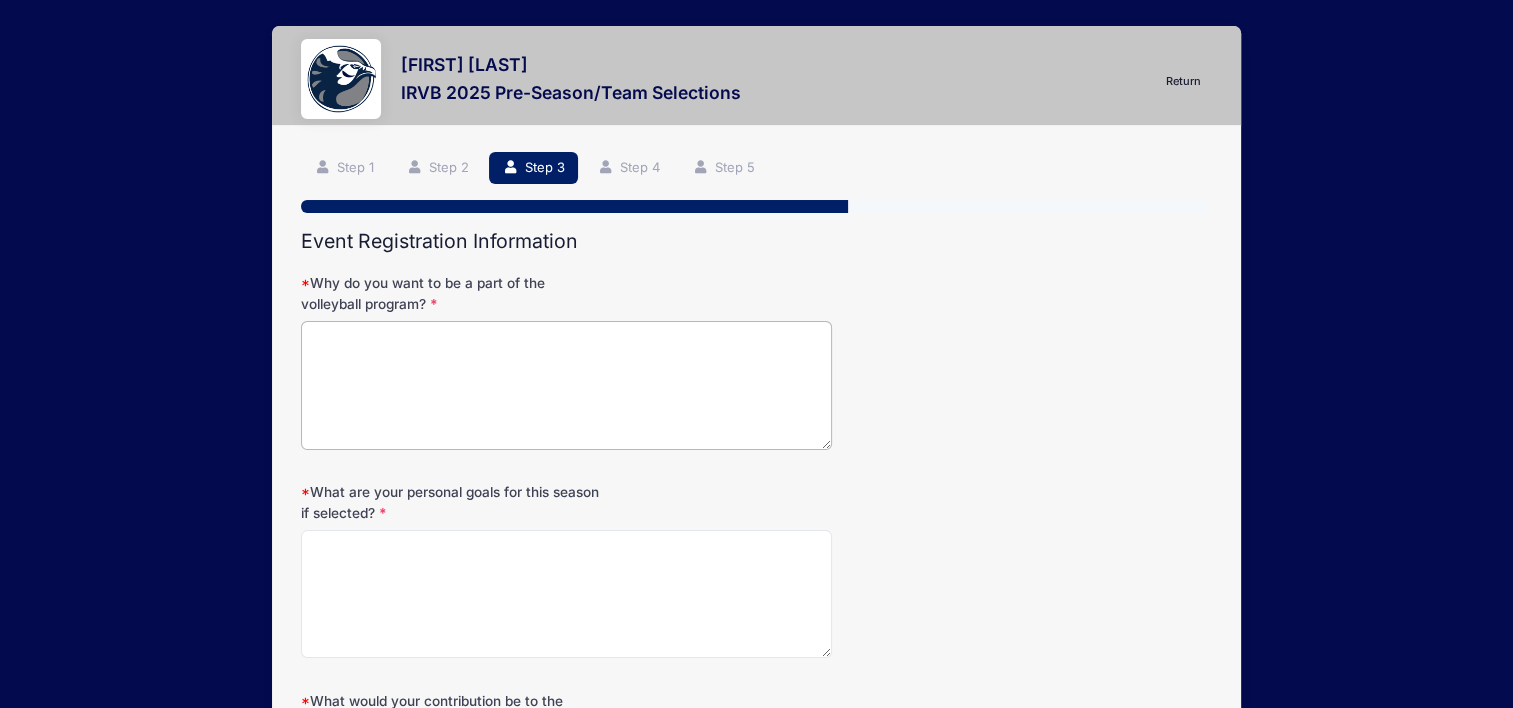 click on "Why do you want to be a part of the volleyball program?" at bounding box center [566, 385] 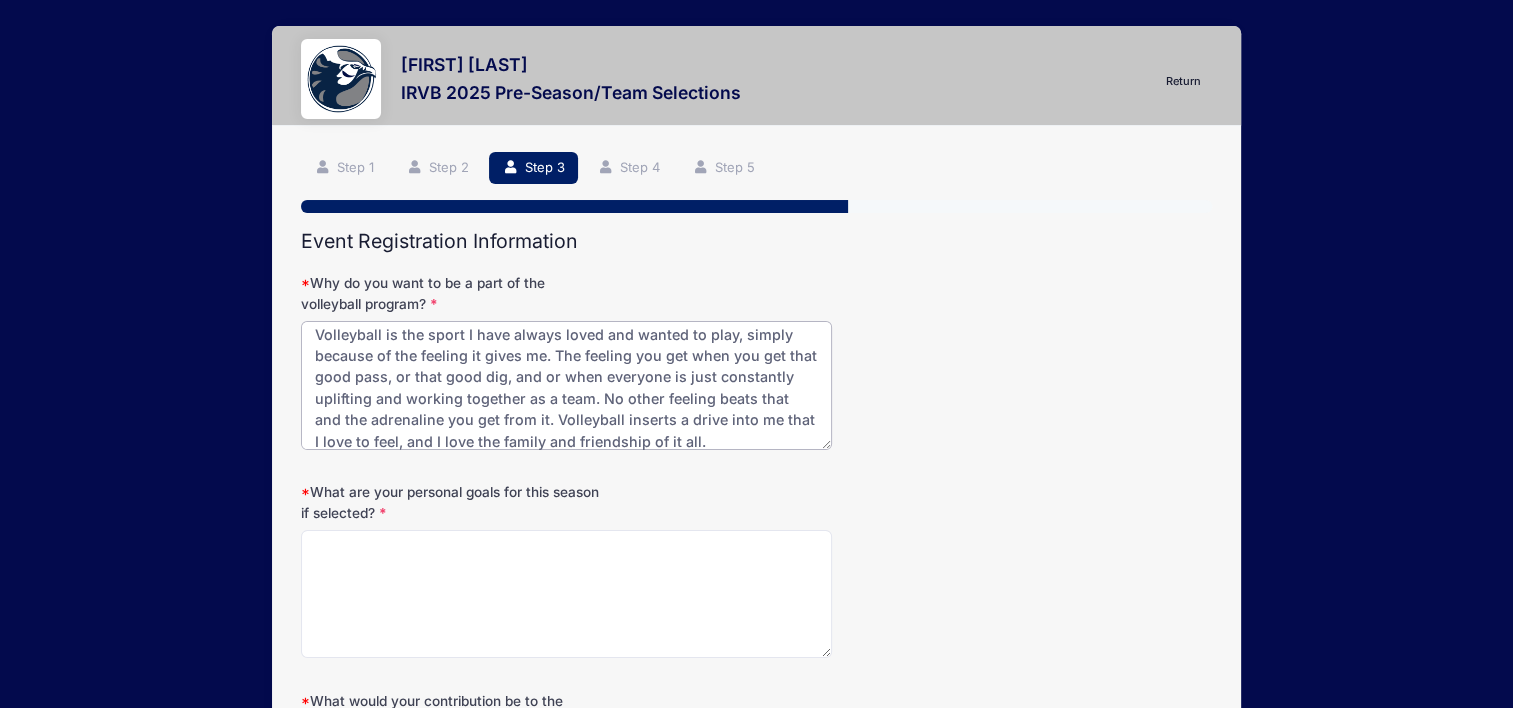 scroll, scrollTop: 0, scrollLeft: 0, axis: both 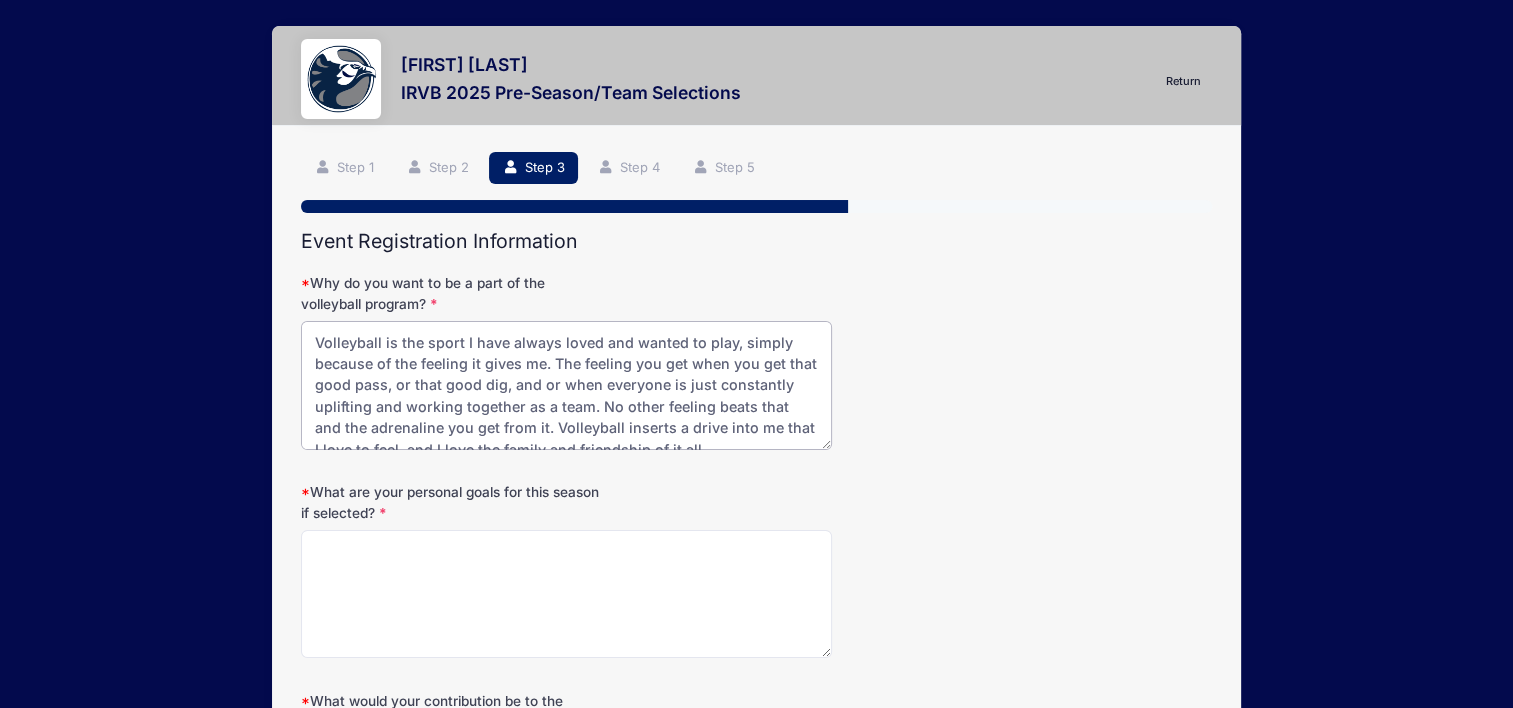 type on "Volleyball is the sport I have always loved and wanted to play, simply because of the feeling it gives me. The feeling you get when you get that good pass, or that good dig, and or when everyone is just constantly uplifting and working together as a team. No other feeling beats that and the adrenaline you get from it. Volleyball inserts a drive into me that I love to feel, and I love the family and friendship of it all." 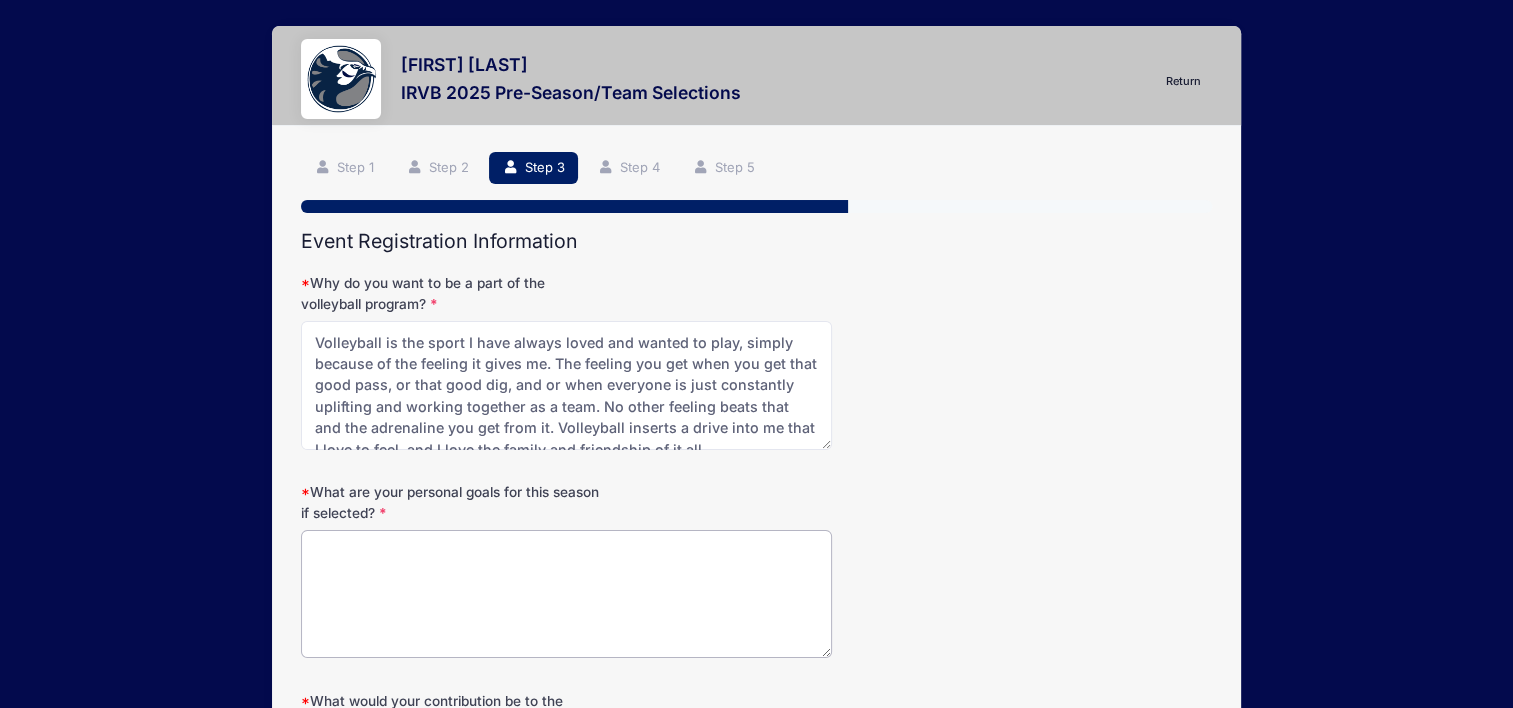 click on "What are your personal goals for this season if selected?" at bounding box center (566, 594) 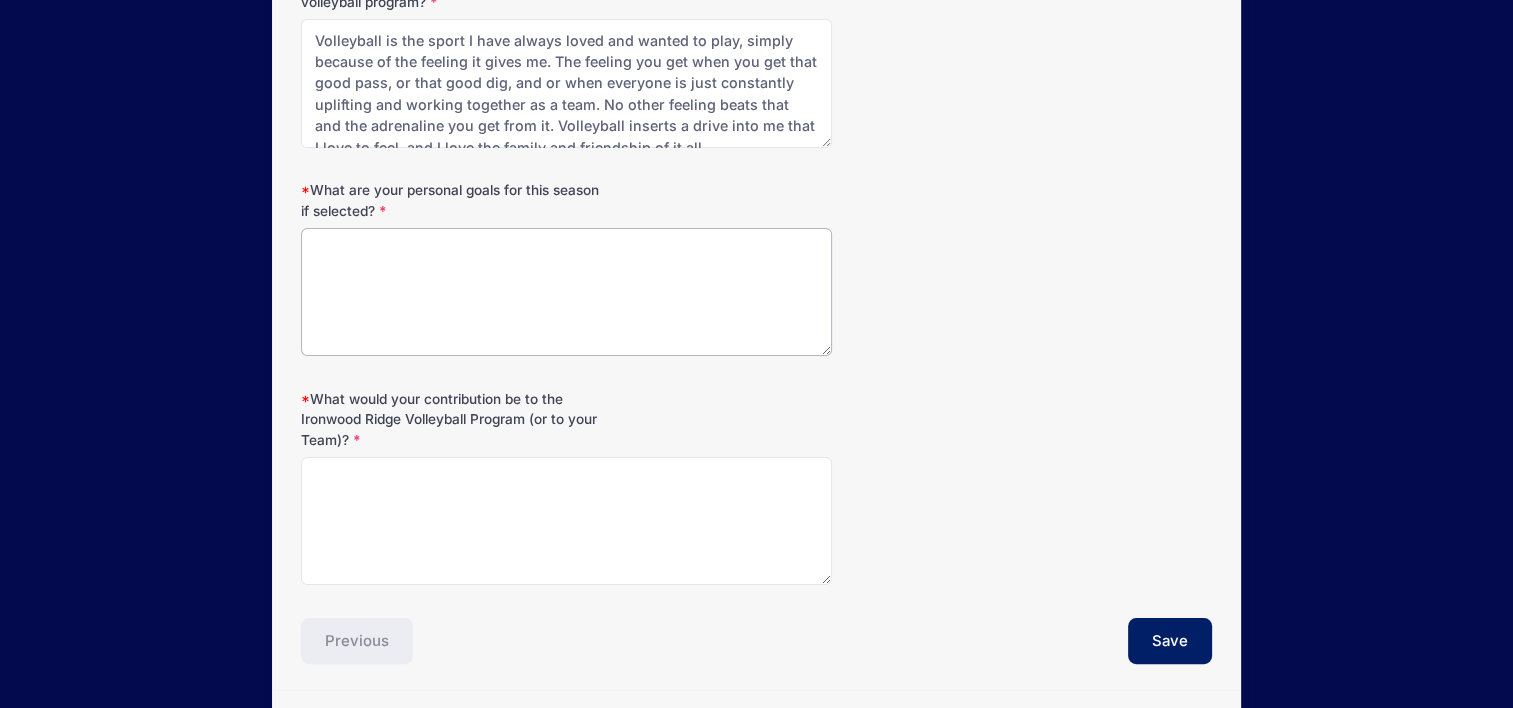 scroll, scrollTop: 304, scrollLeft: 0, axis: vertical 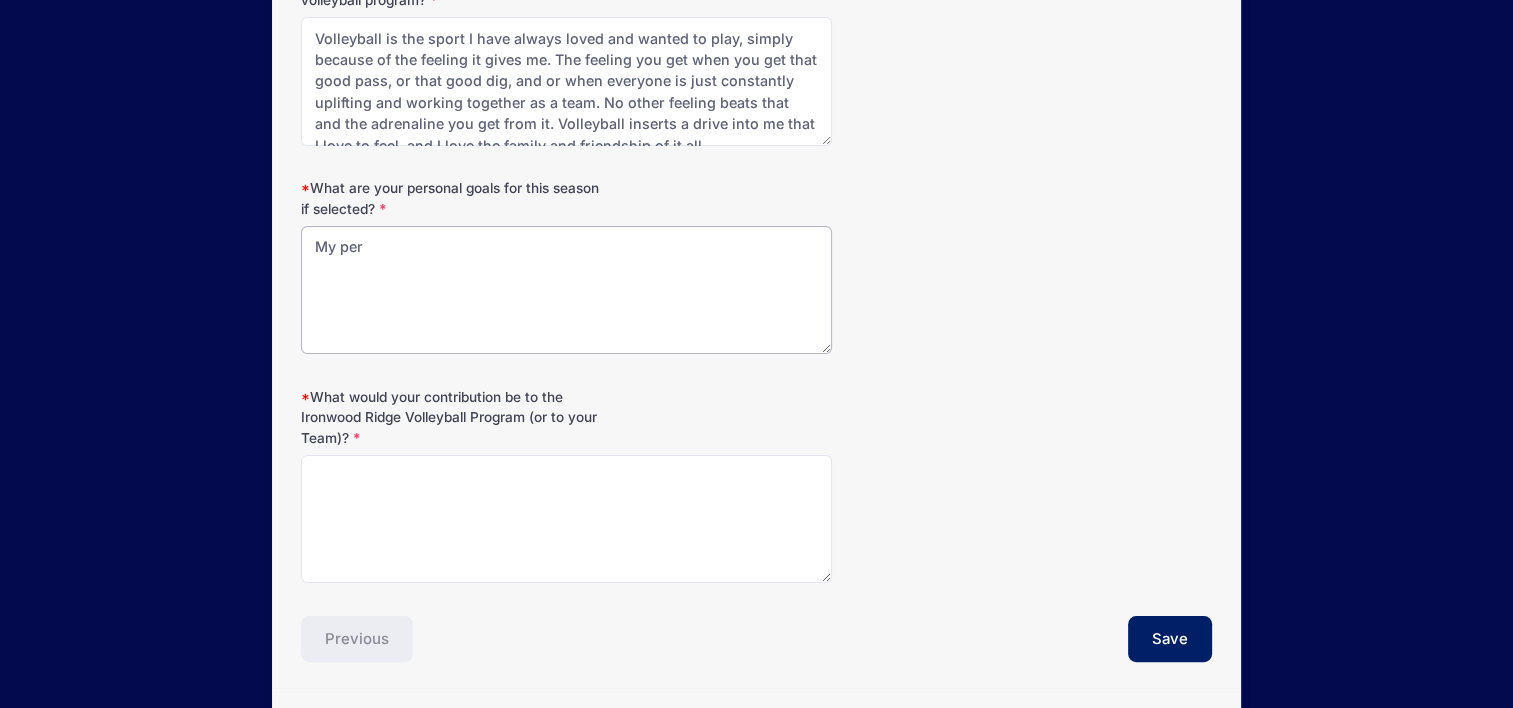 click on "My per" at bounding box center [566, 290] 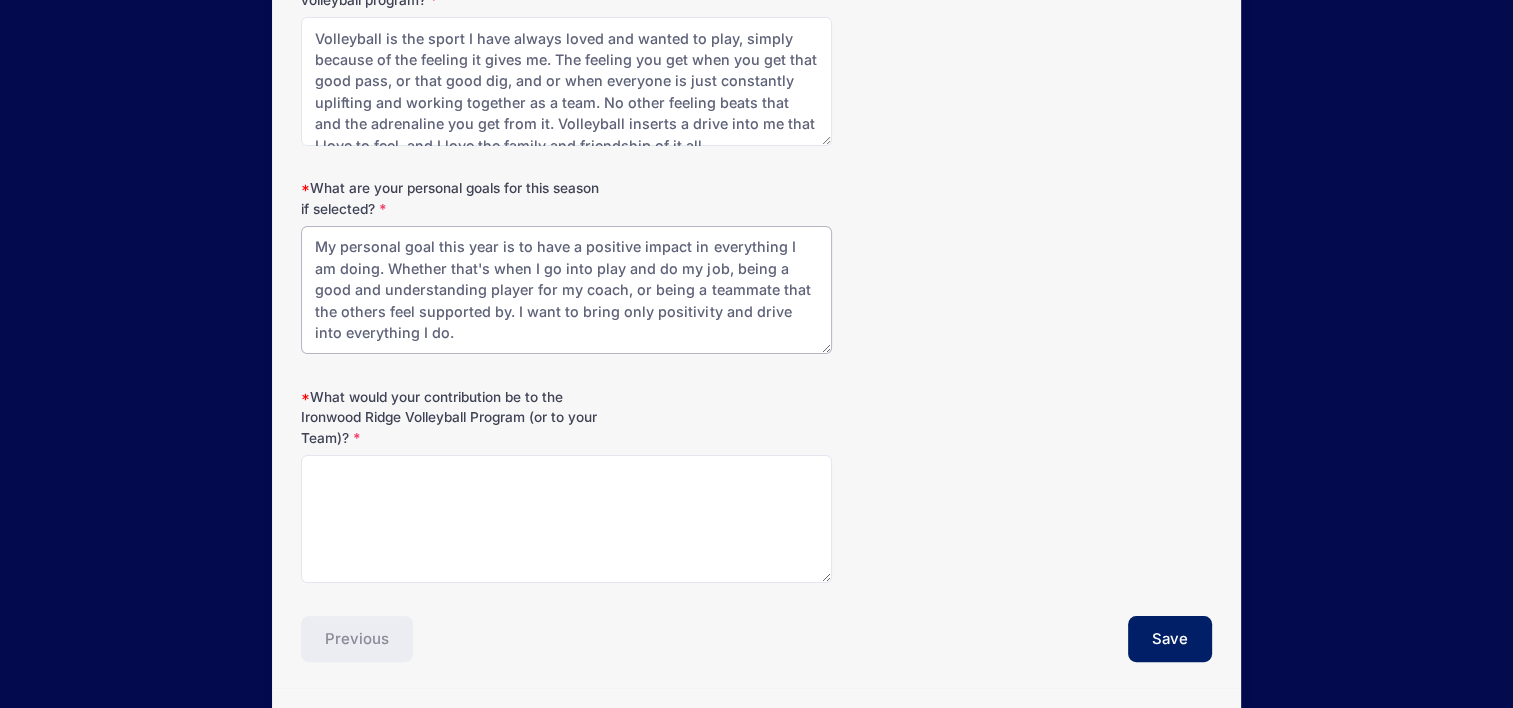 type on "My personal goal this year is to have a positive impact in everything I am doing. Whether that's when I go into play and do my job, being a good and understanding player for my coach, or being a teammate that the others feel supported by. I want to bring only positivity and drive into everything I do." 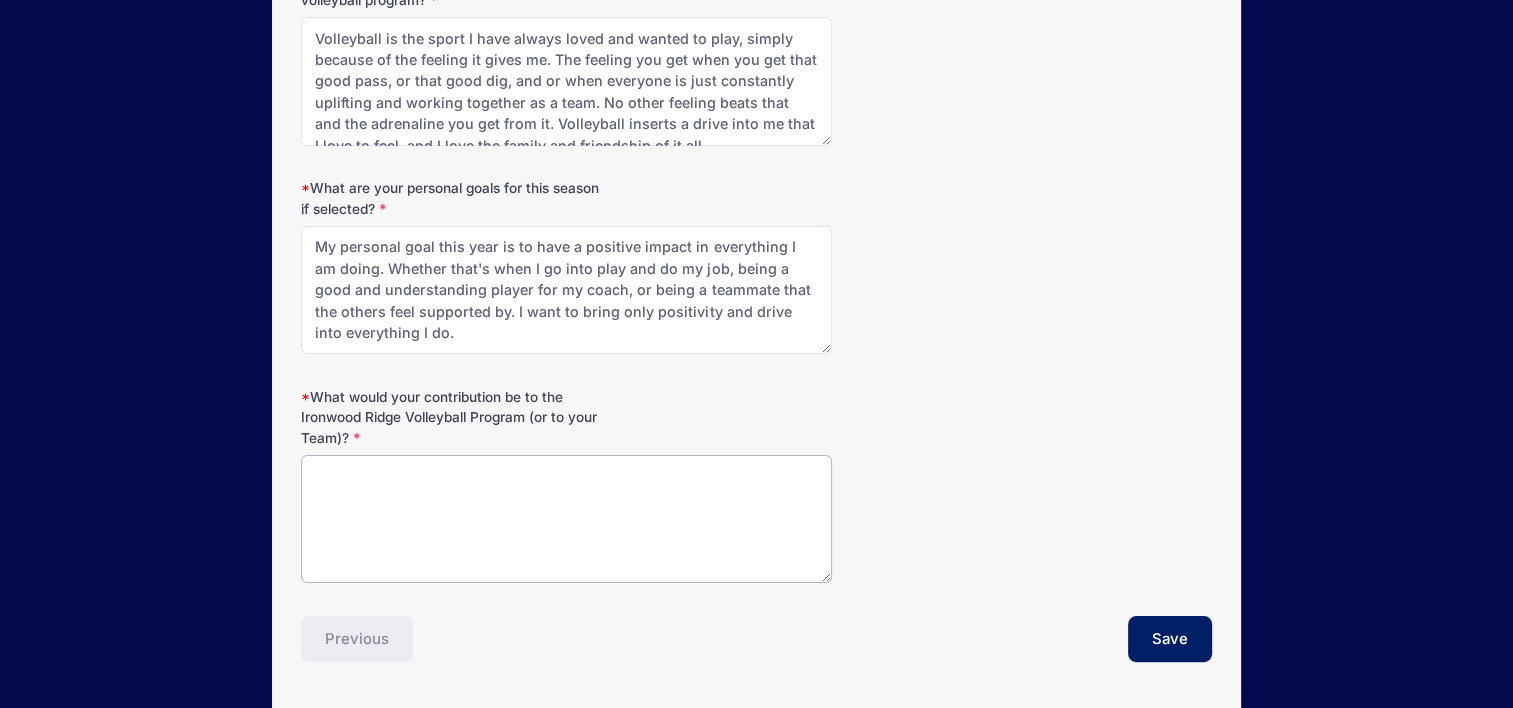 click on "What would your contribution be to the Ironwood Ridge Volleyball Program (or to your Team)?" at bounding box center [566, 519] 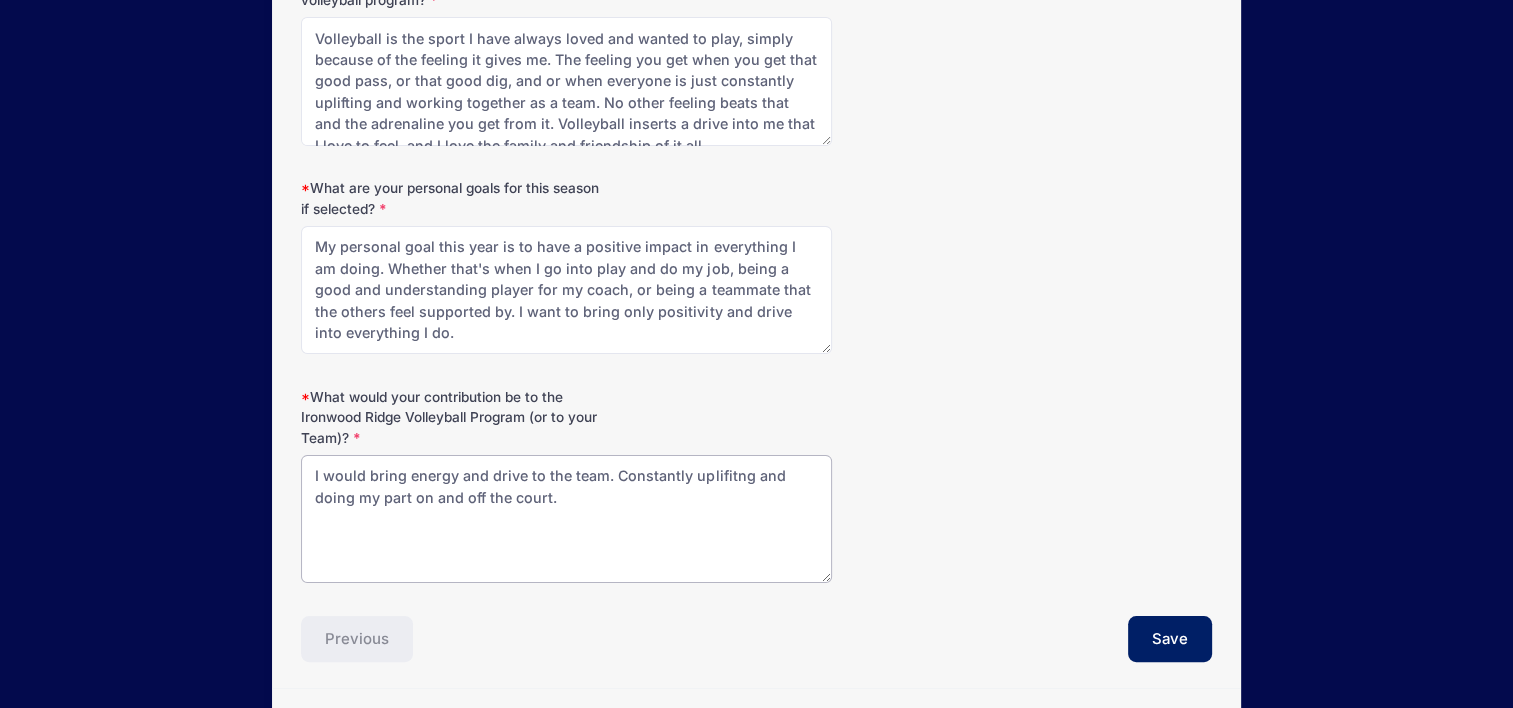 click on "I would bring energy and drive to the team. Constantly uplifitng and doing my part on and off the court." at bounding box center [566, 519] 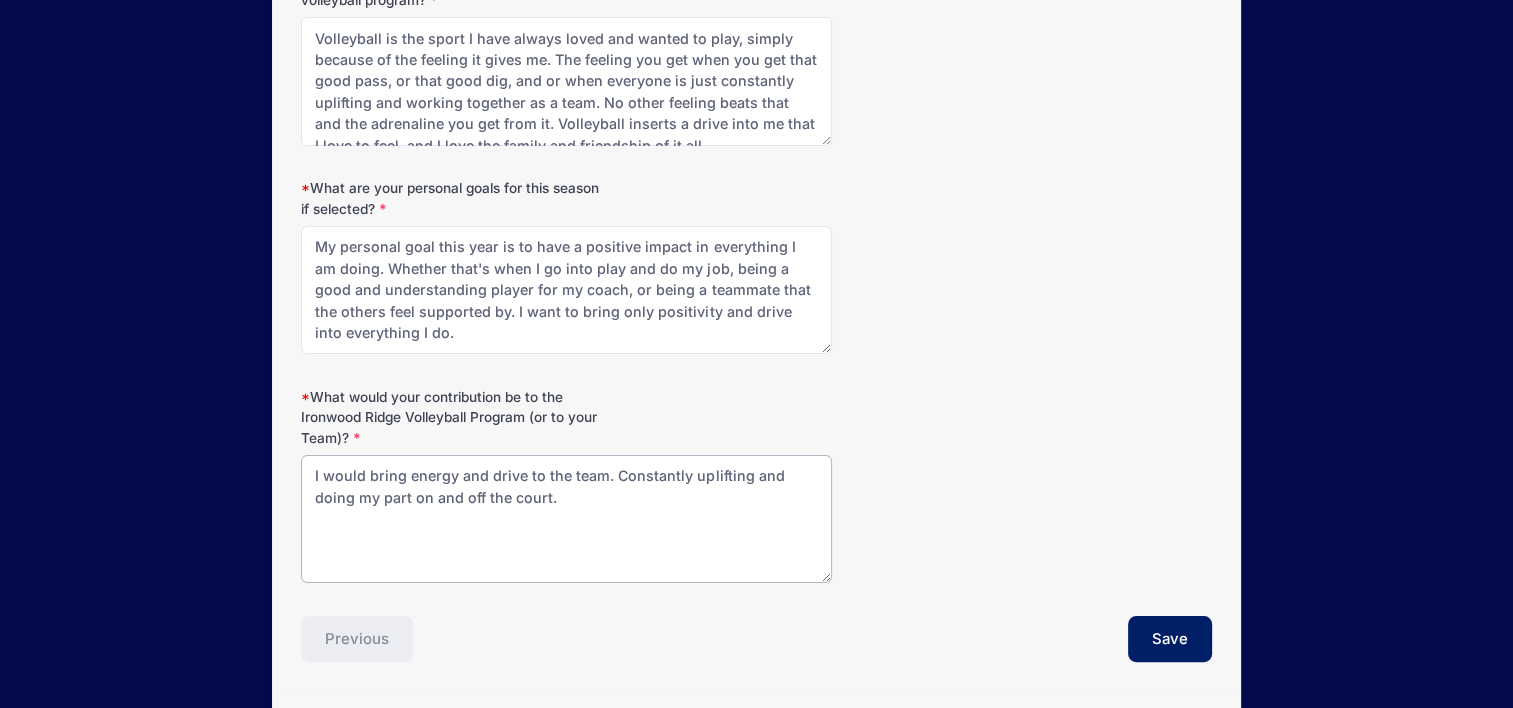 click on "I would bring energy and drive to the team. Constantly uplifting and doing my part on and off the court." at bounding box center (566, 519) 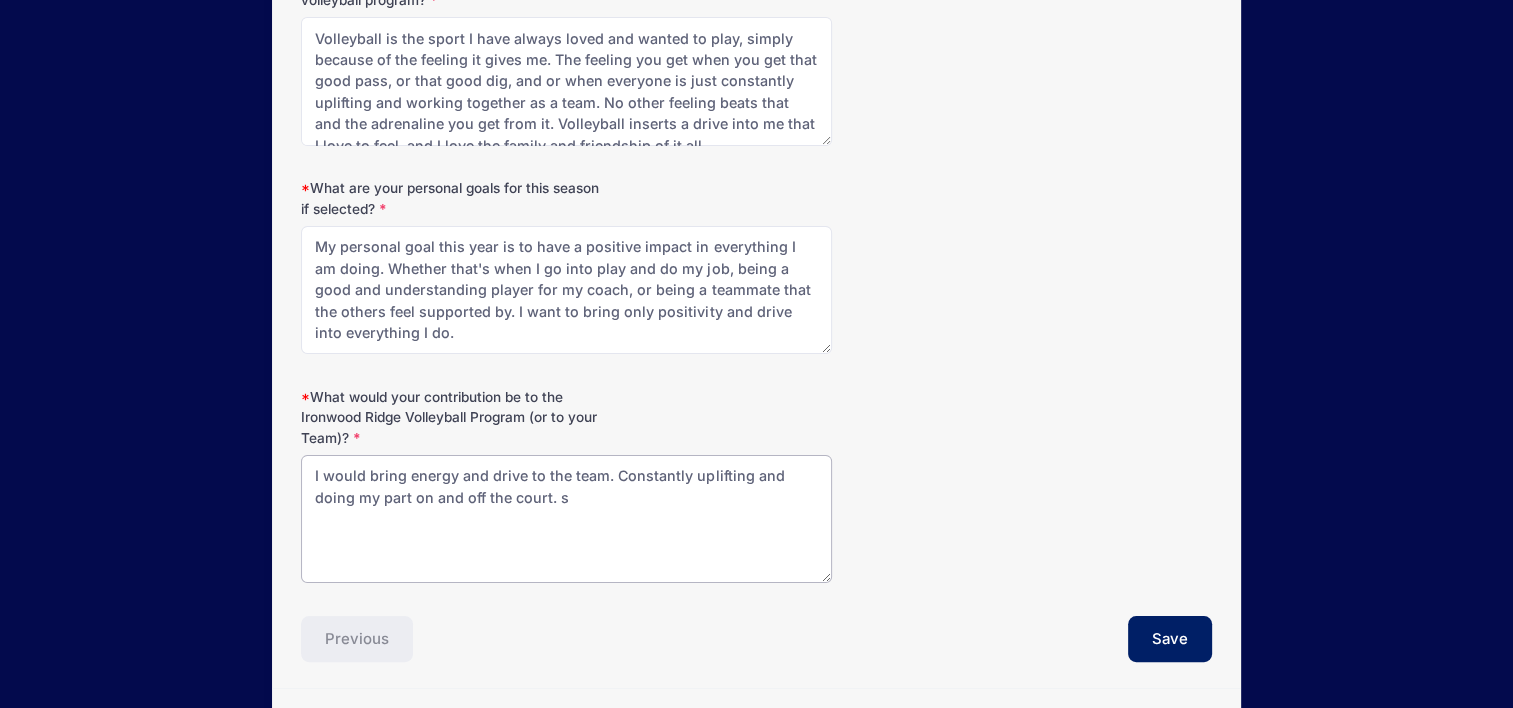 click on "I would bring energy and drive to the team. Constantly uplifting and doing my part on and off the court. s" at bounding box center [566, 519] 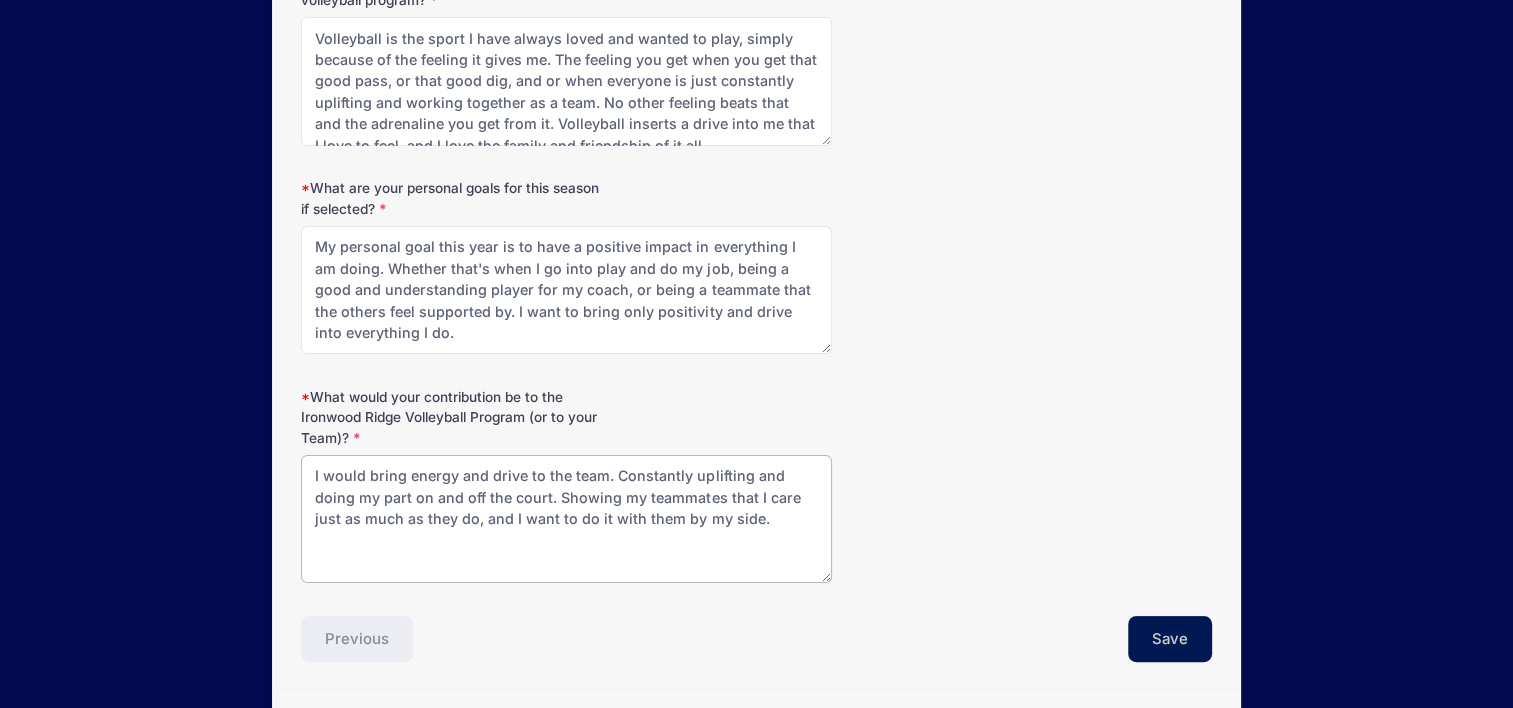 type on "I would bring energy and drive to the team. Constantly uplifting and doing my part on and off the court. Showing my teammates that I care just as much as they do, and I want to do it with them by my side." 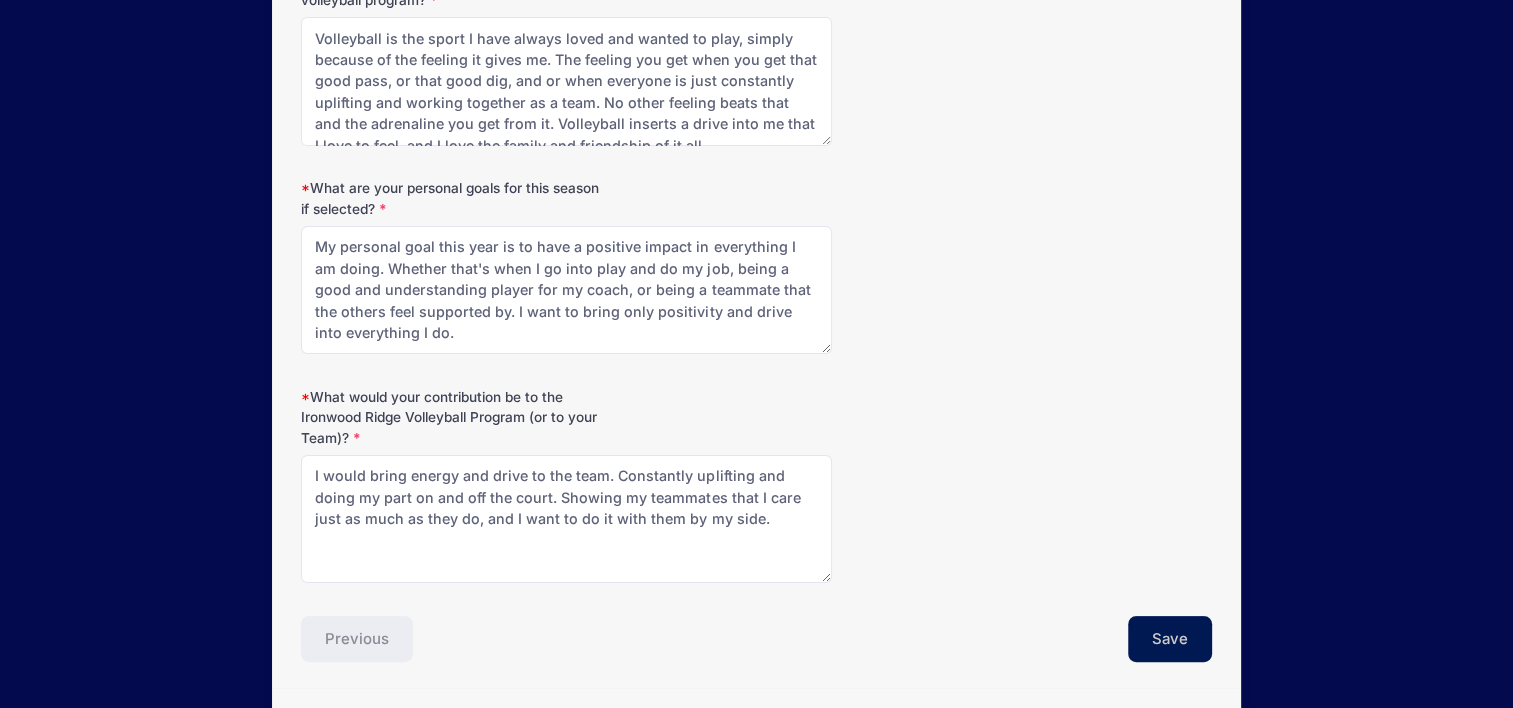 click on "Save" at bounding box center [1170, 639] 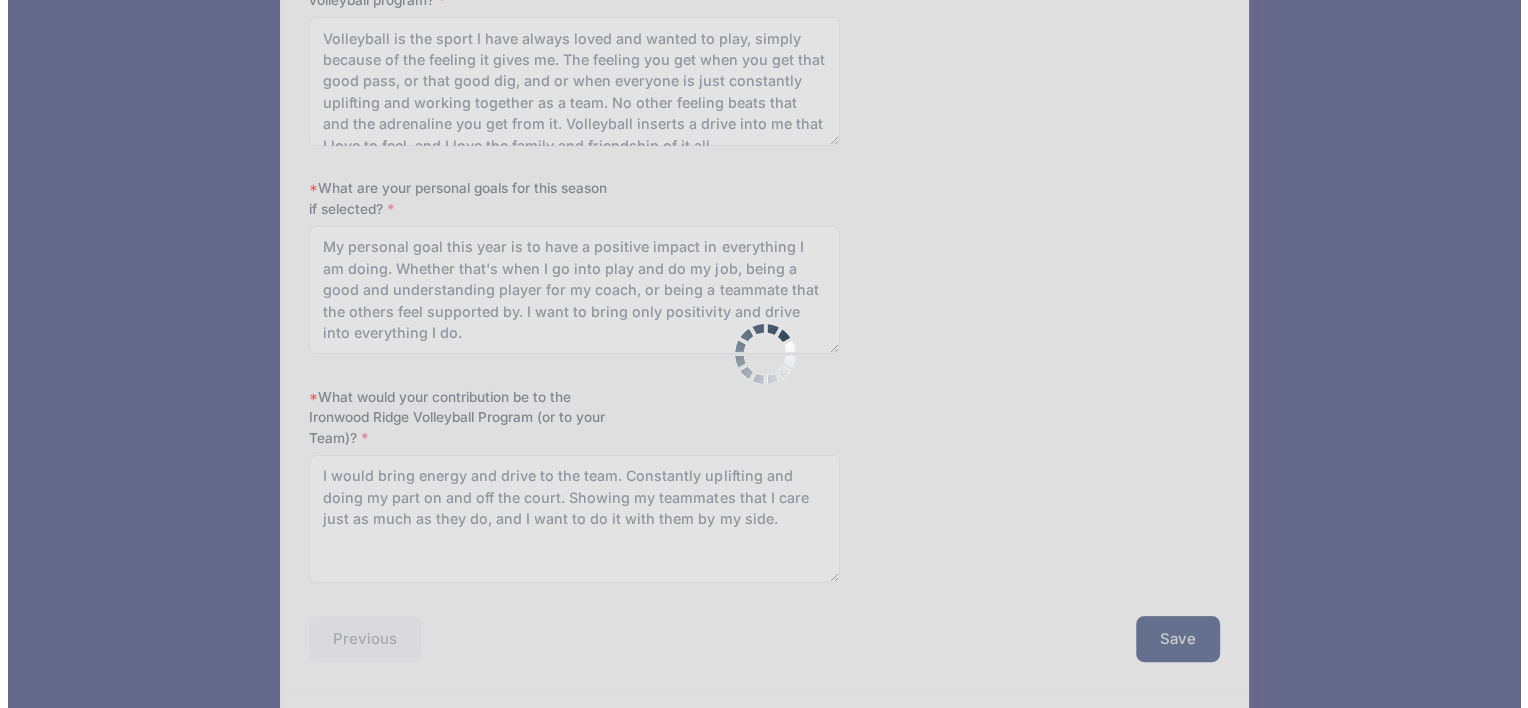 scroll, scrollTop: 0, scrollLeft: 0, axis: both 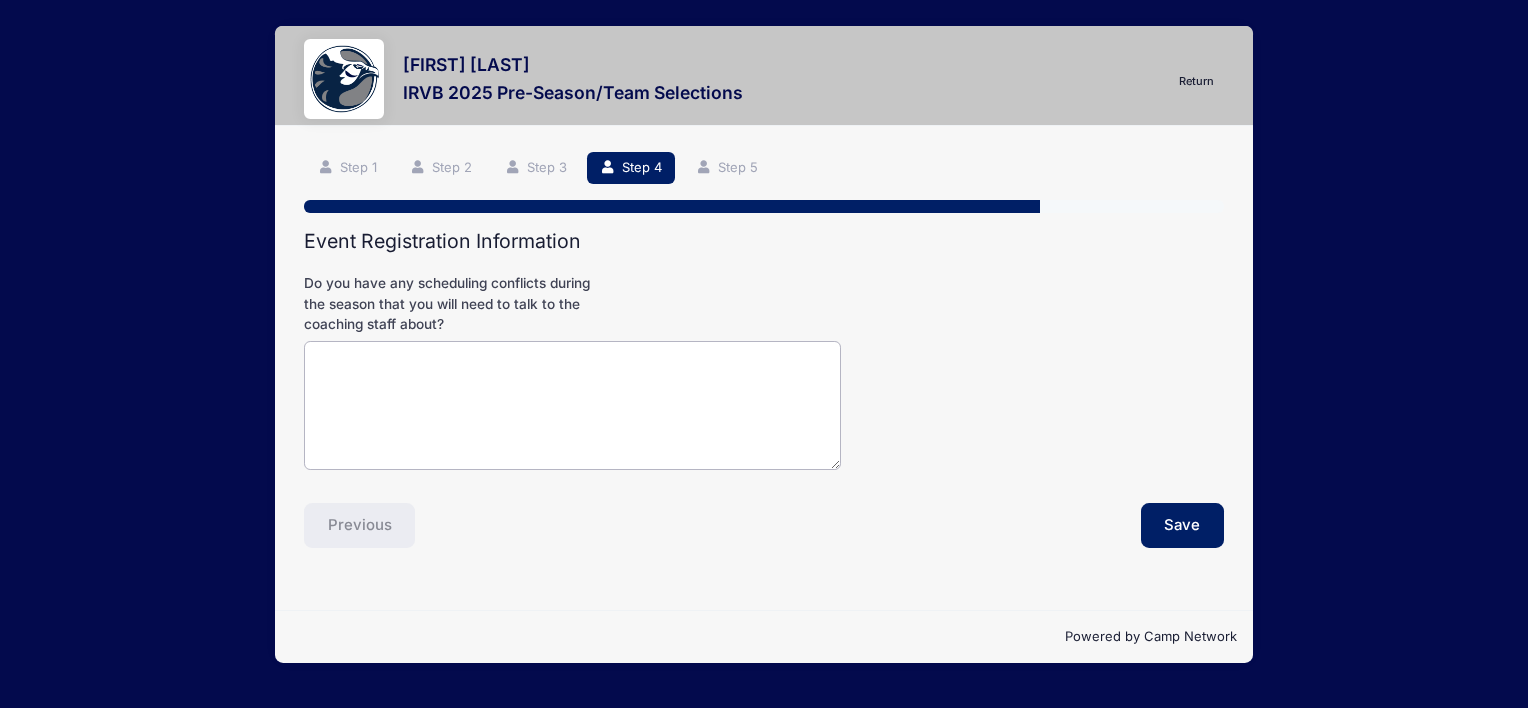 click on "Do you have any scheduling conflicts during the season that you will need to talk to the coaching staff about?" at bounding box center (572, 405) 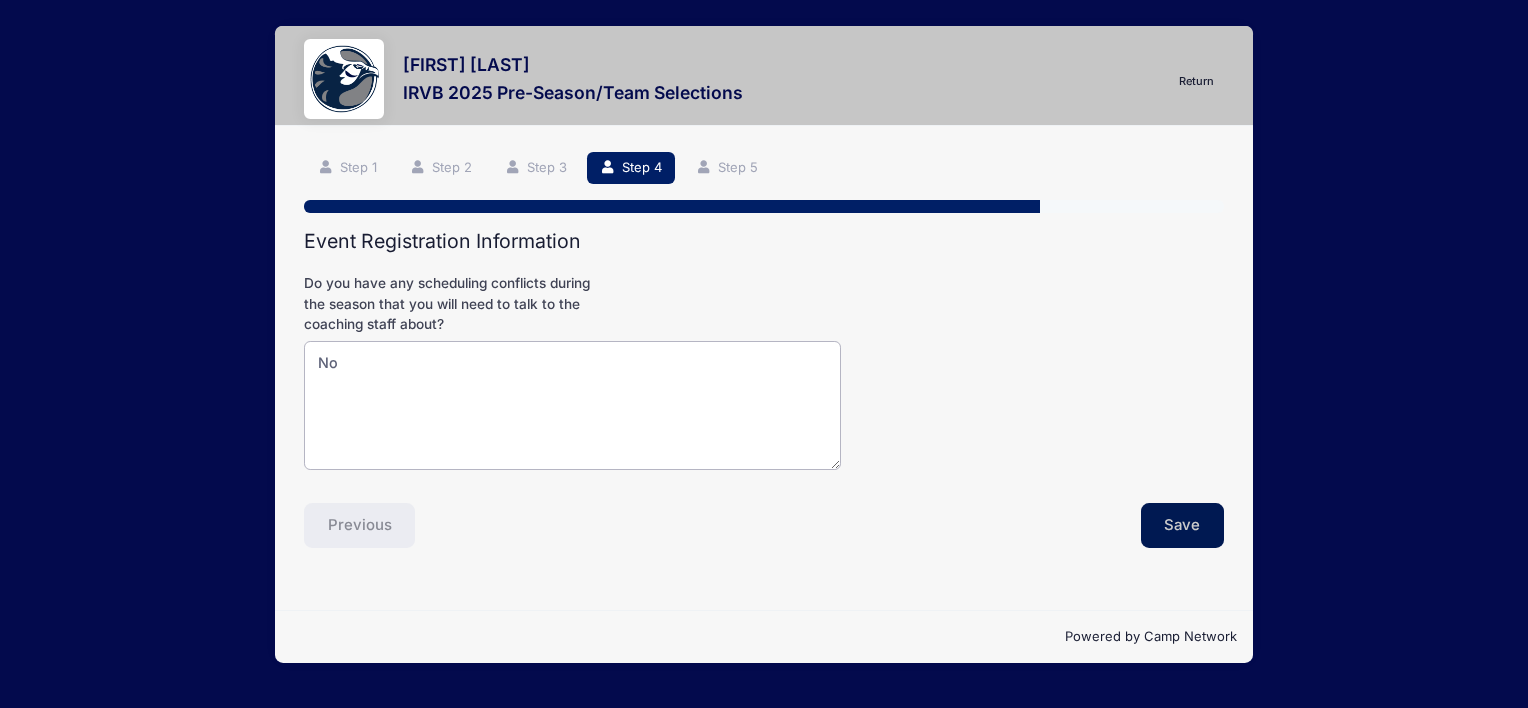 type on "No" 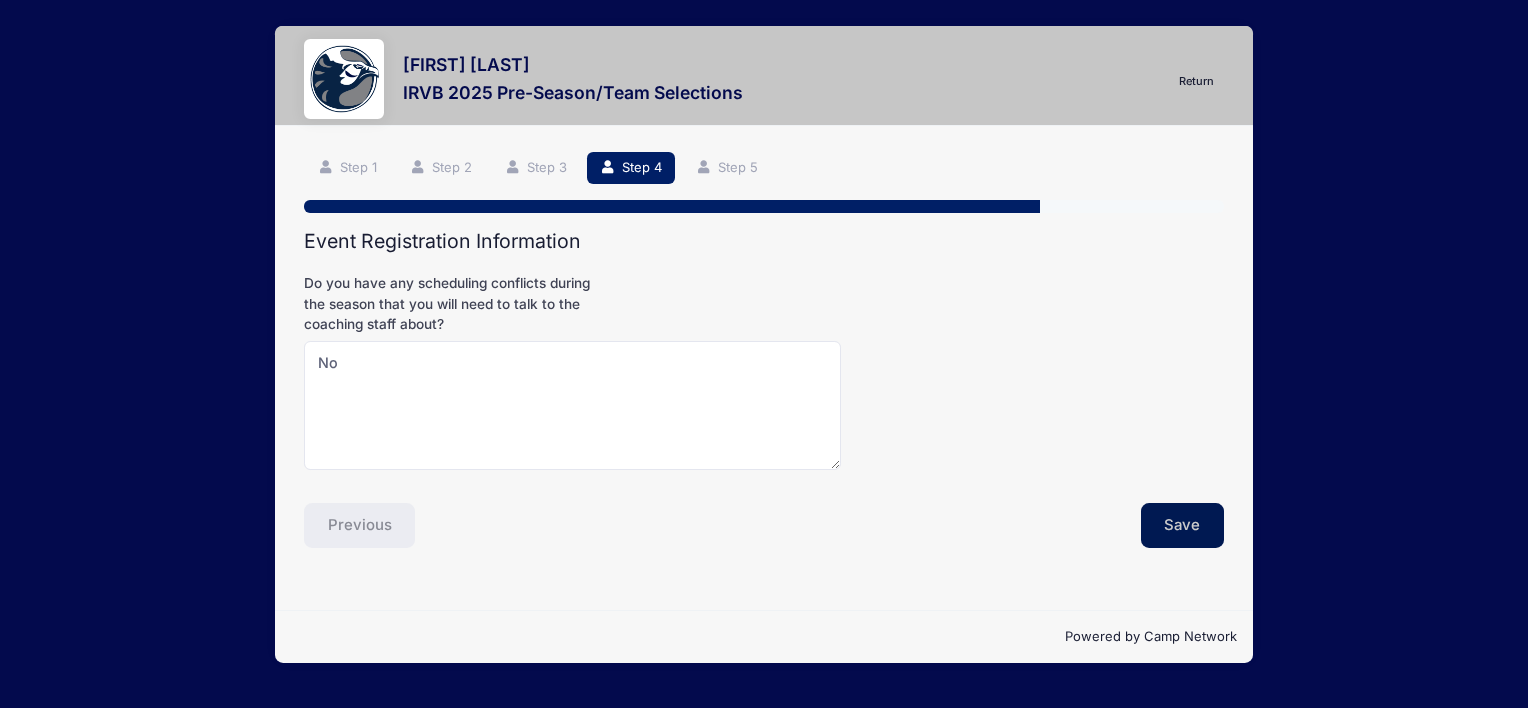 click on "Save" at bounding box center [1183, 526] 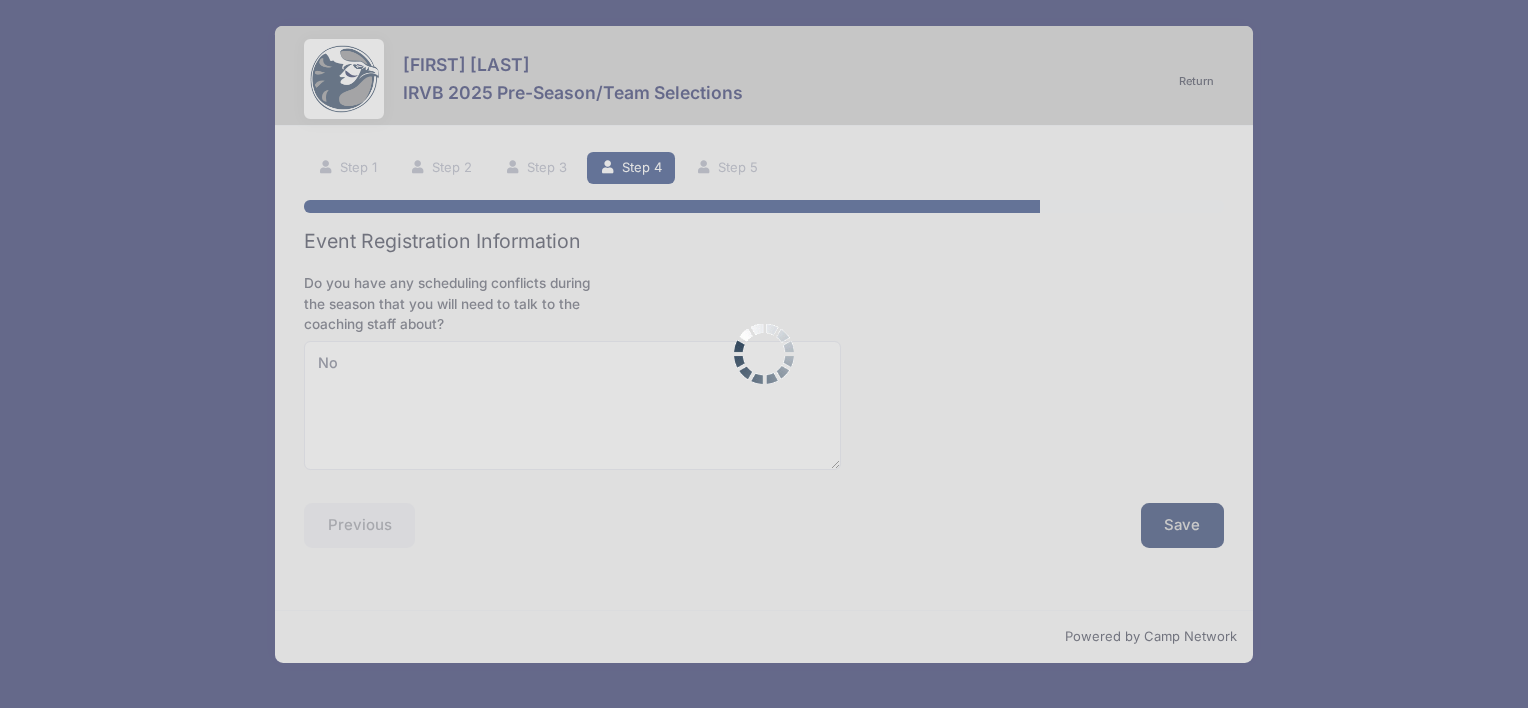 scroll, scrollTop: 0, scrollLeft: 0, axis: both 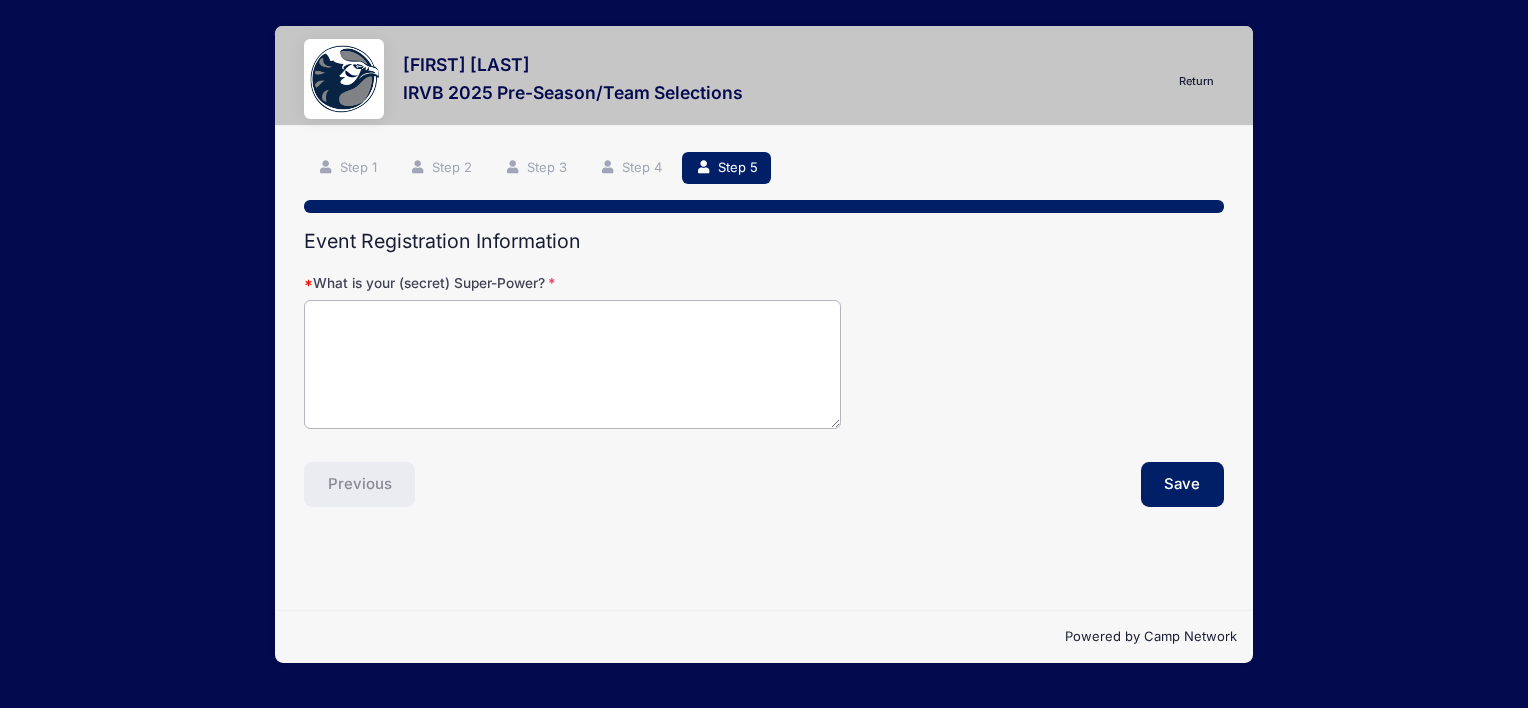 click on "What is your (secret) Super-Power?" at bounding box center [572, 364] 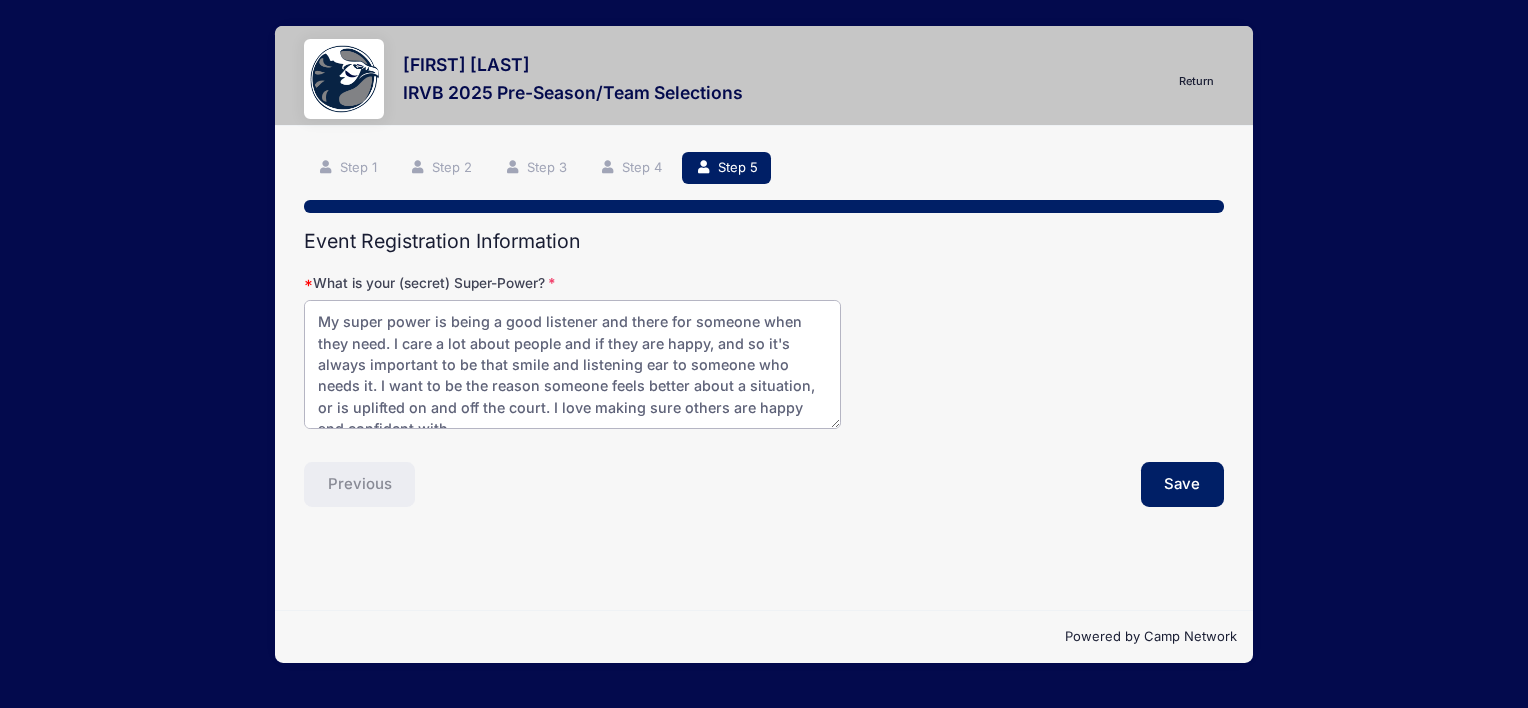 scroll, scrollTop: 8, scrollLeft: 0, axis: vertical 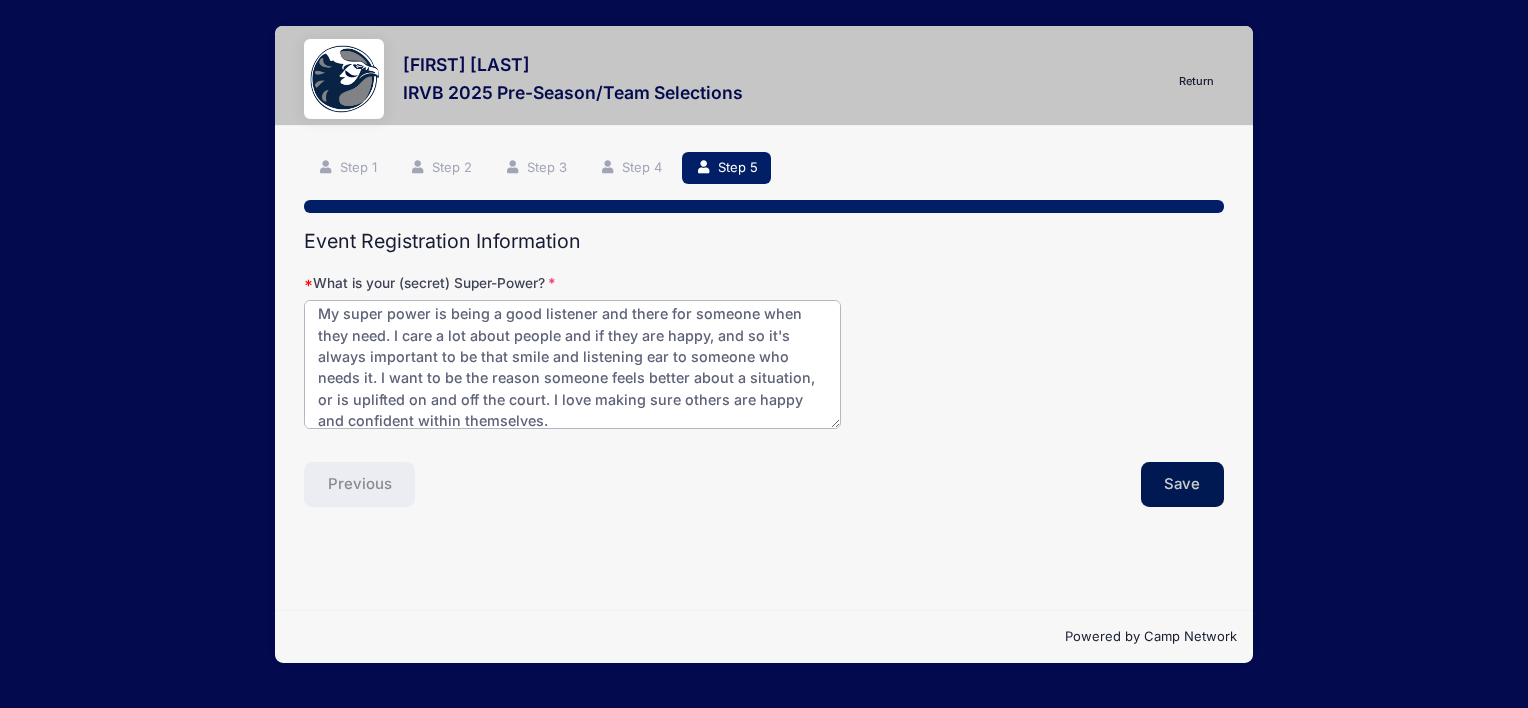 type on "My super power is being a good listener and there for someone when they need. I care a lot about people and if they are happy, and so it's always important to be that smile and listening ear to someone who needs it. I want to be the reason someone feels better about a situation, or is uplifted on and off the court. I love making sure others are happy and confident within themselves." 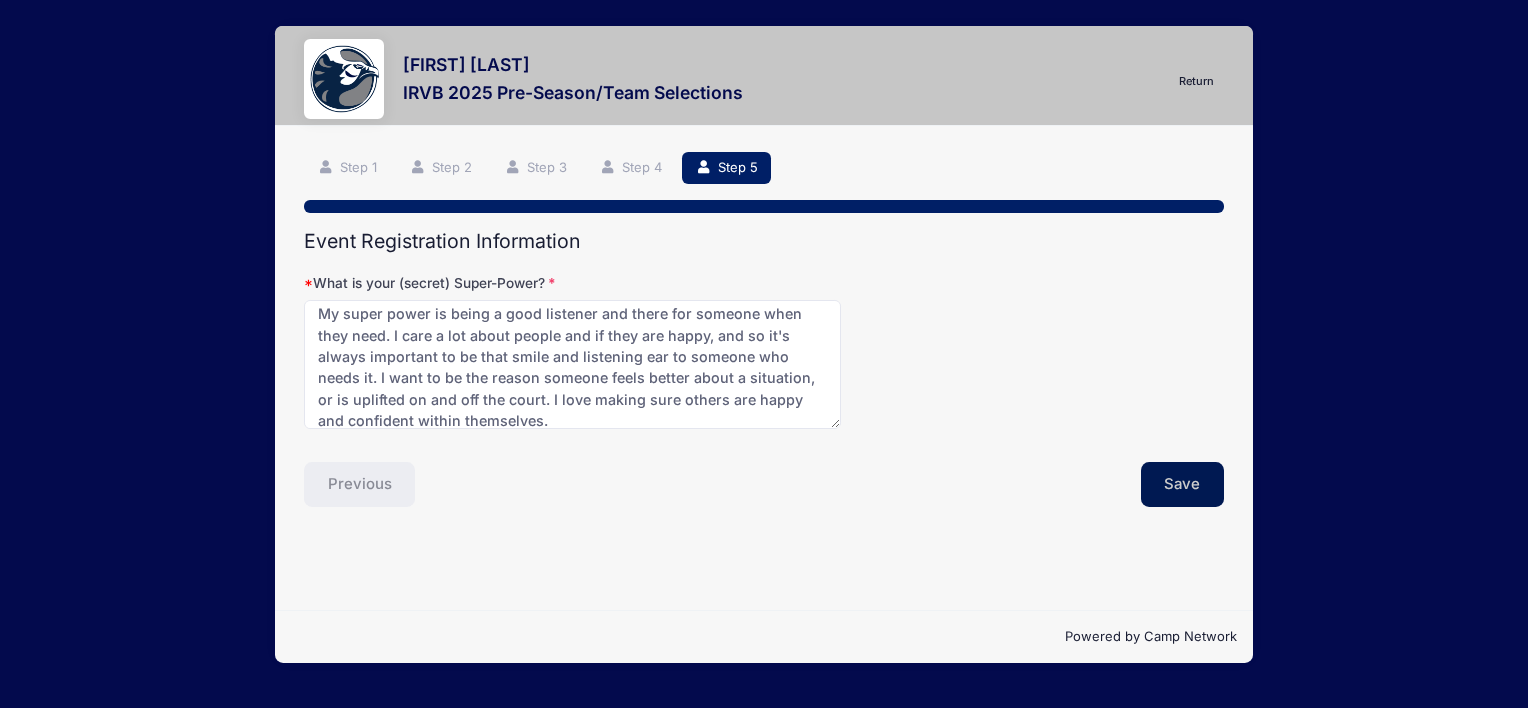 click on "Save" at bounding box center [1183, 485] 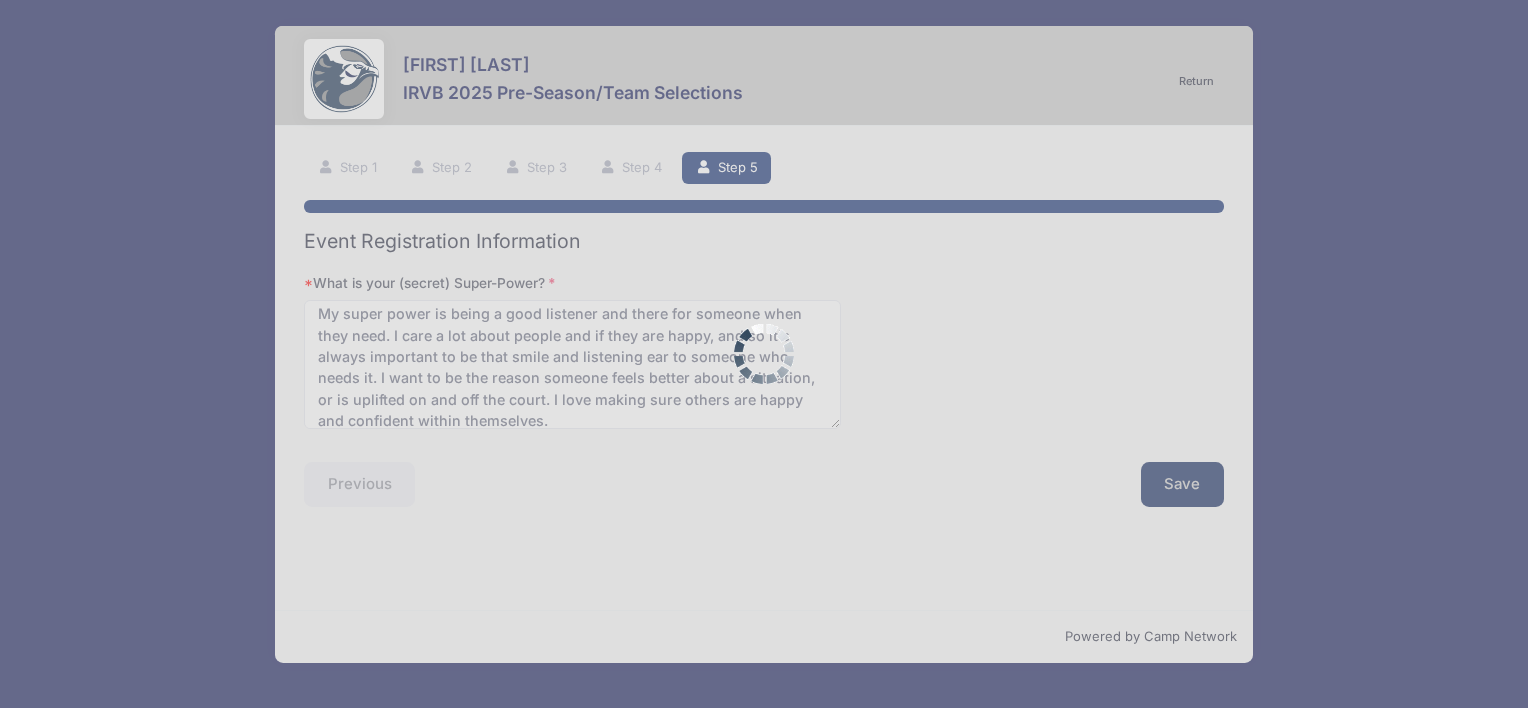 scroll, scrollTop: 0, scrollLeft: 0, axis: both 